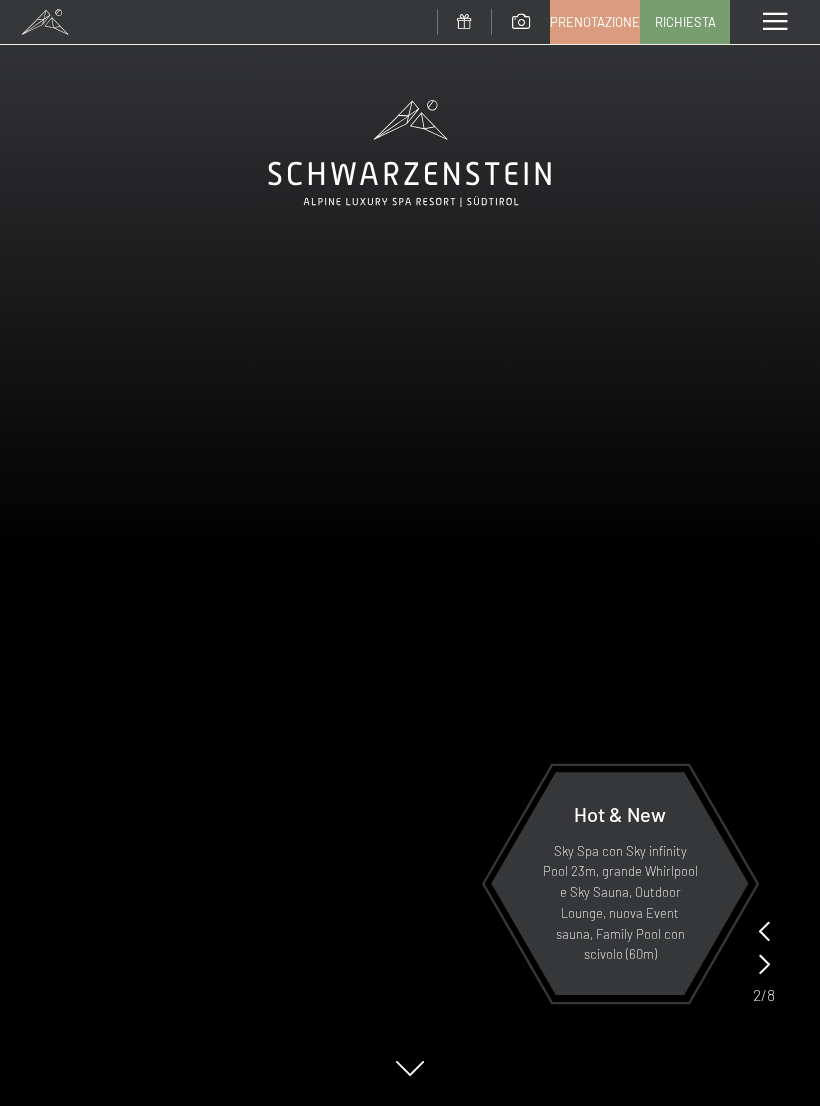 scroll, scrollTop: 0, scrollLeft: 0, axis: both 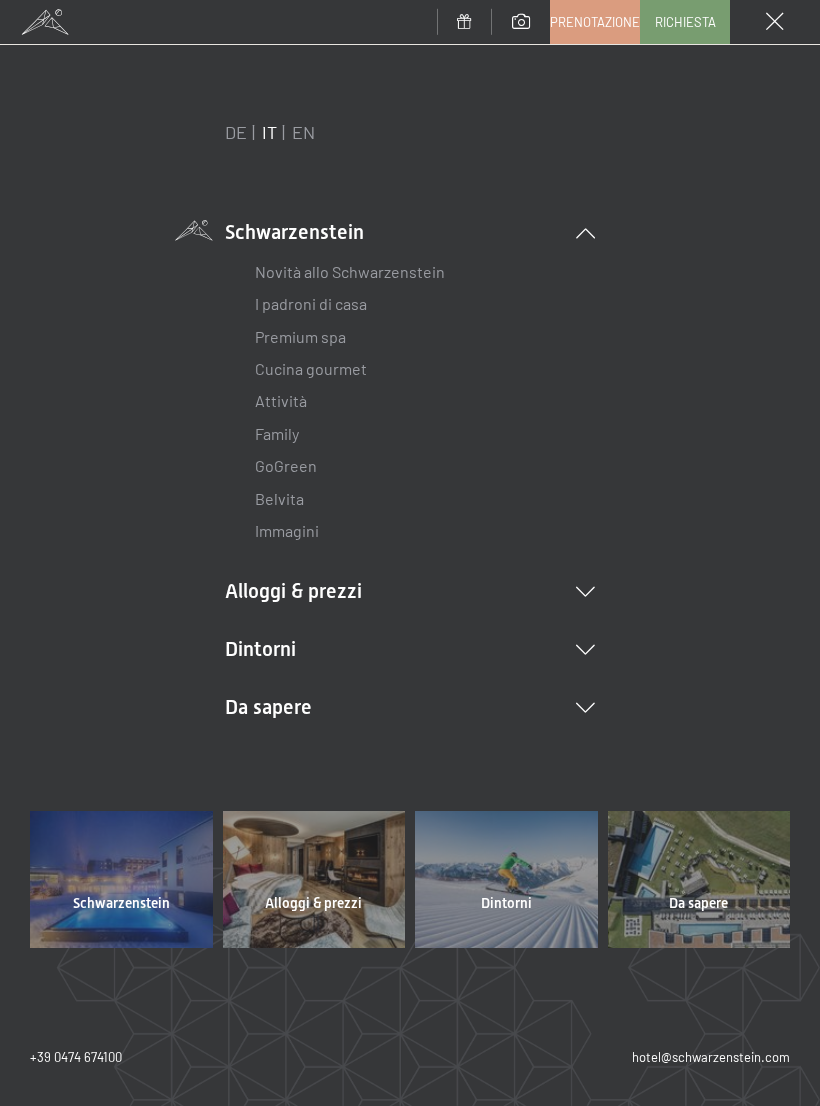 click on "Immagini" at bounding box center [287, 530] 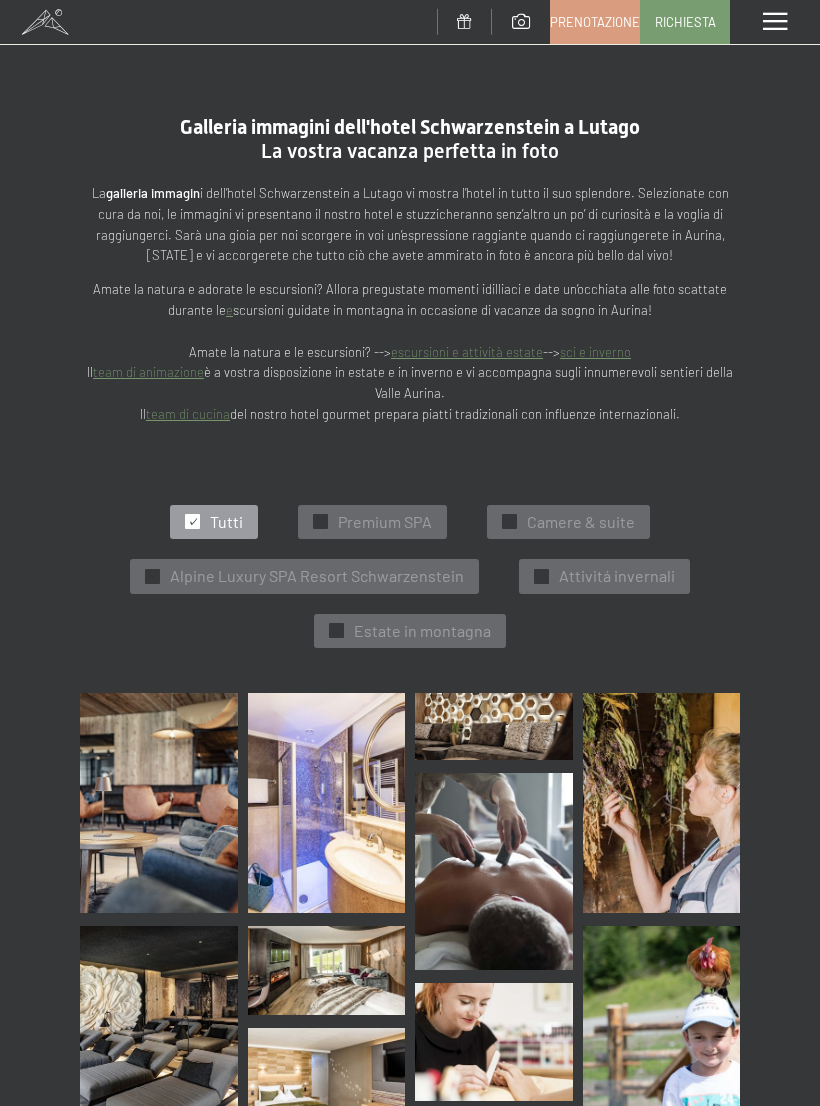 scroll, scrollTop: 0, scrollLeft: 0, axis: both 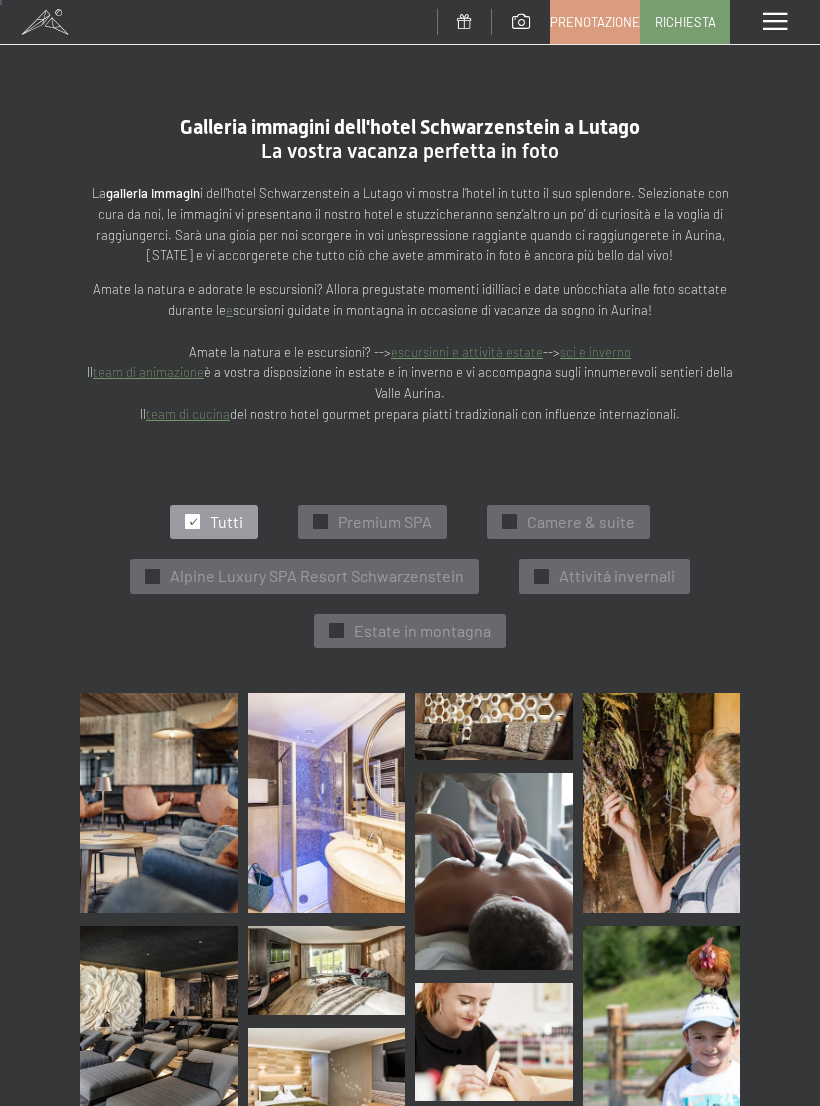 click at bounding box center (775, 22) 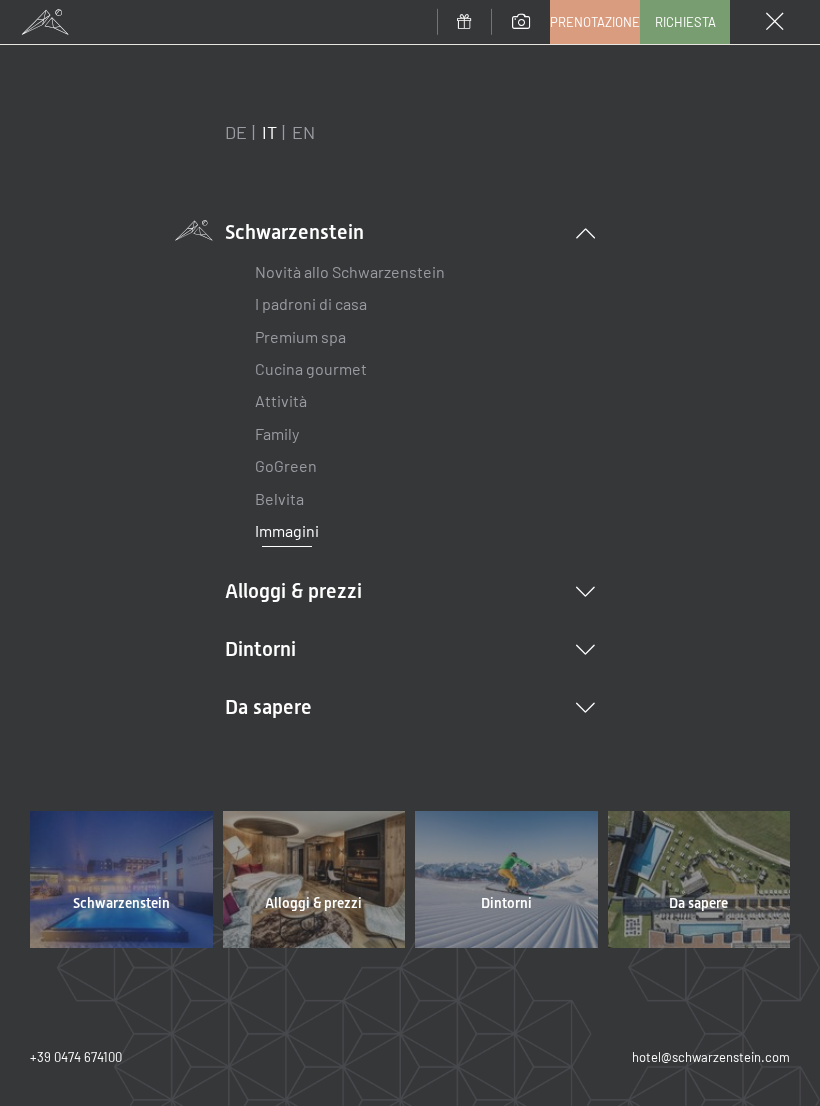click at bounding box center [585, 650] 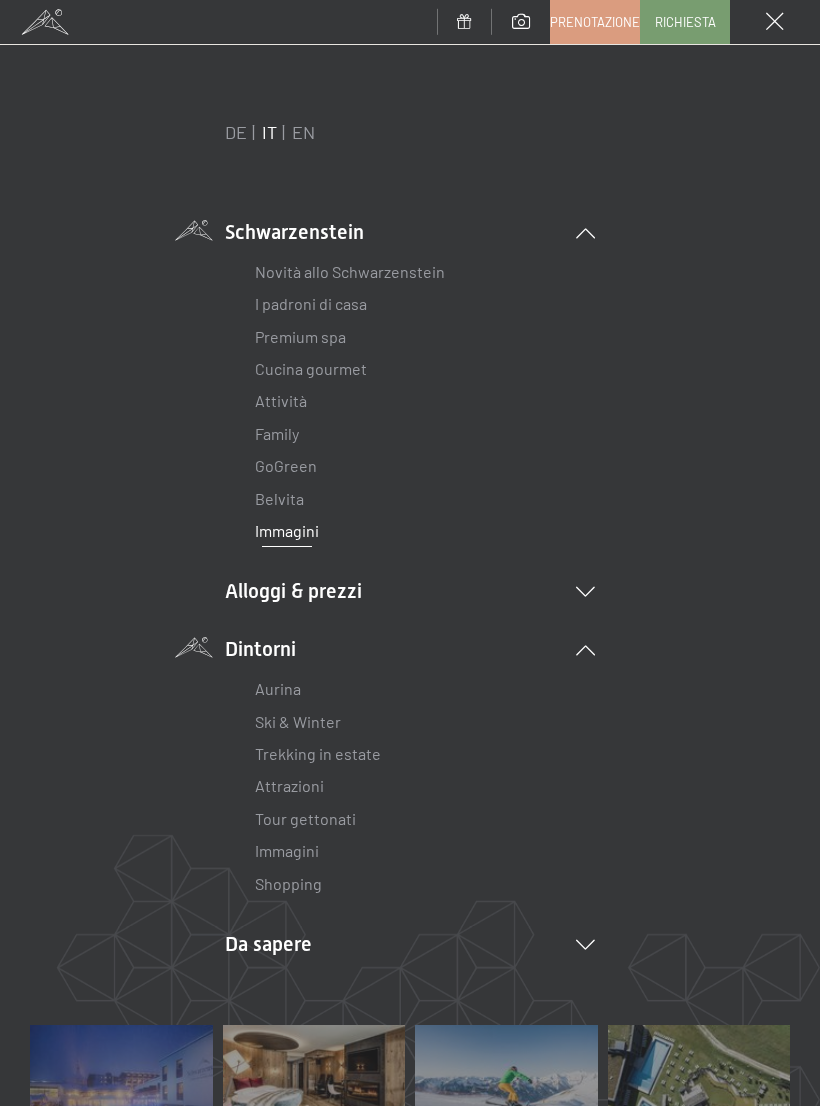 click on "Immagini" at bounding box center [287, 850] 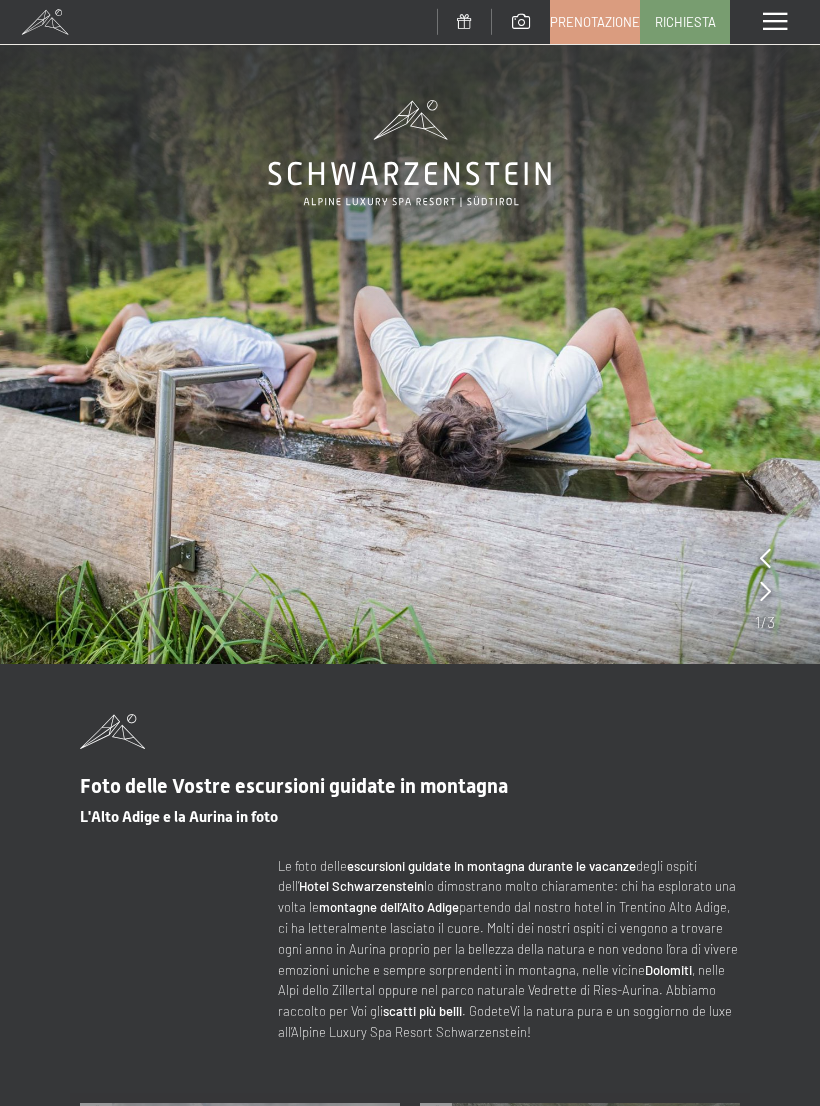 scroll, scrollTop: 0, scrollLeft: 0, axis: both 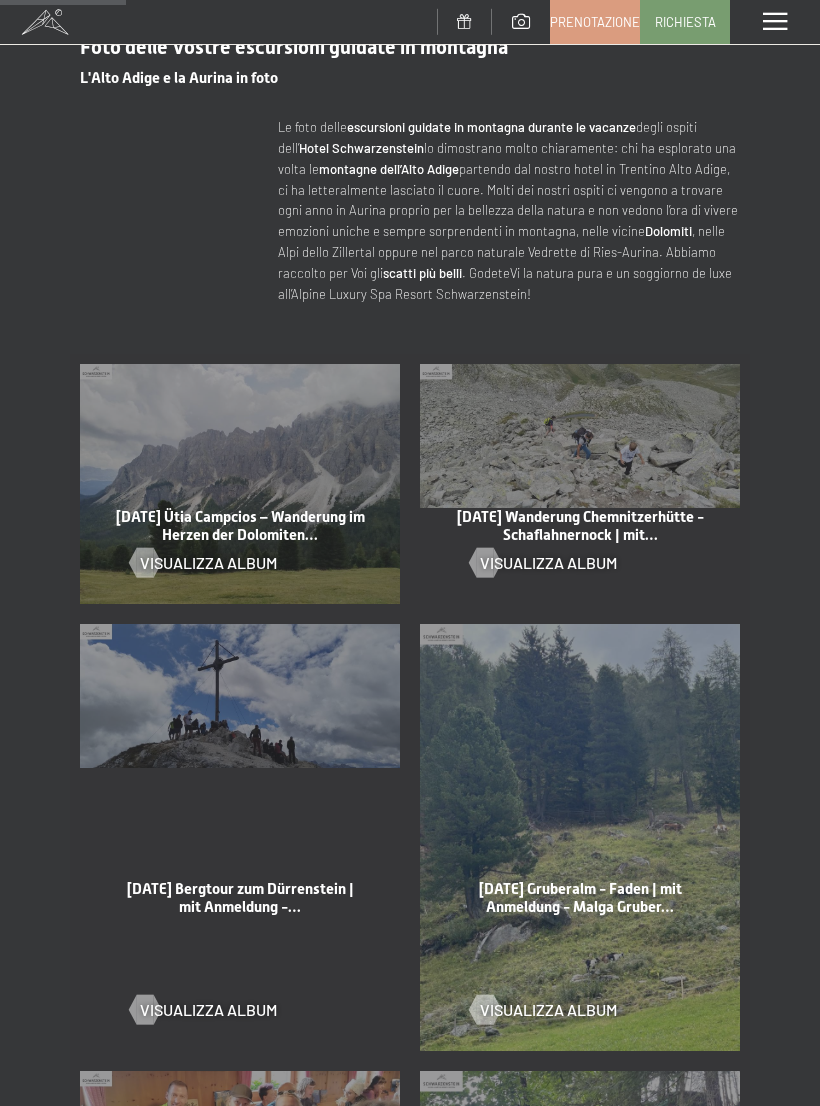 click on "[DATE] Ütia Campcios – Wanderung im Herzen der Dolomiten…
Visualizza album" at bounding box center [240, 484] 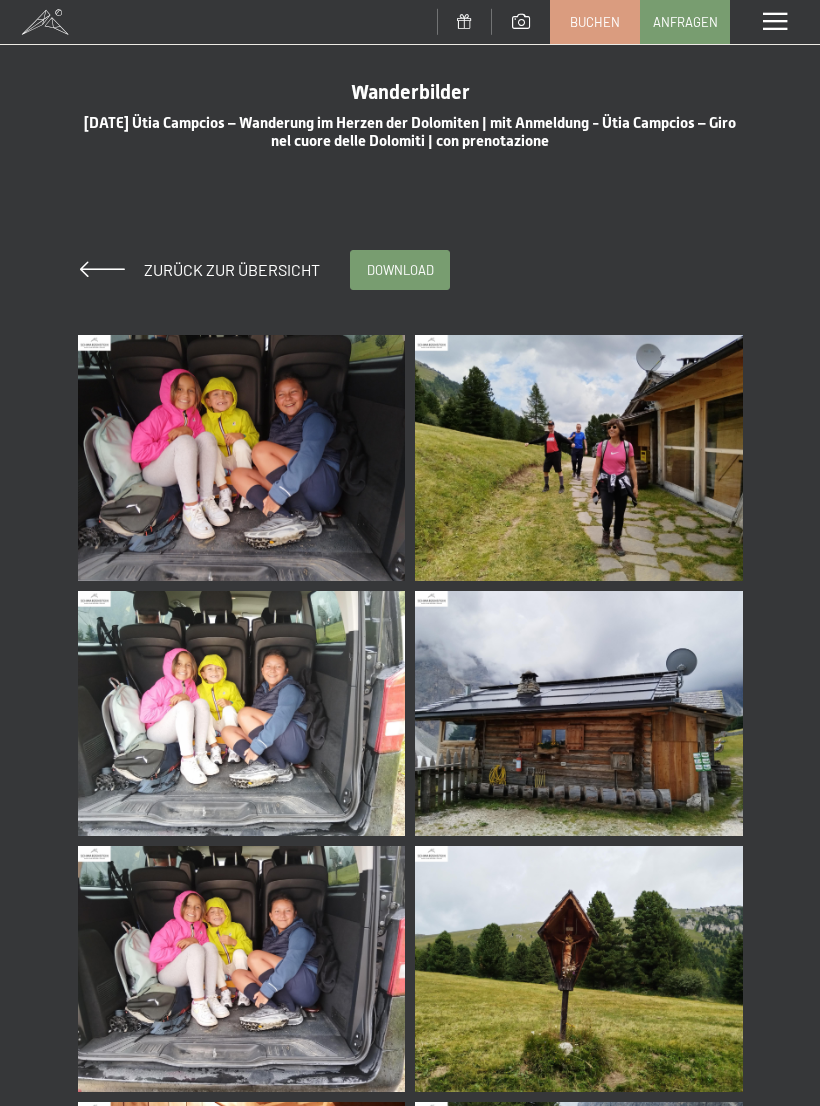 scroll, scrollTop: 0, scrollLeft: 0, axis: both 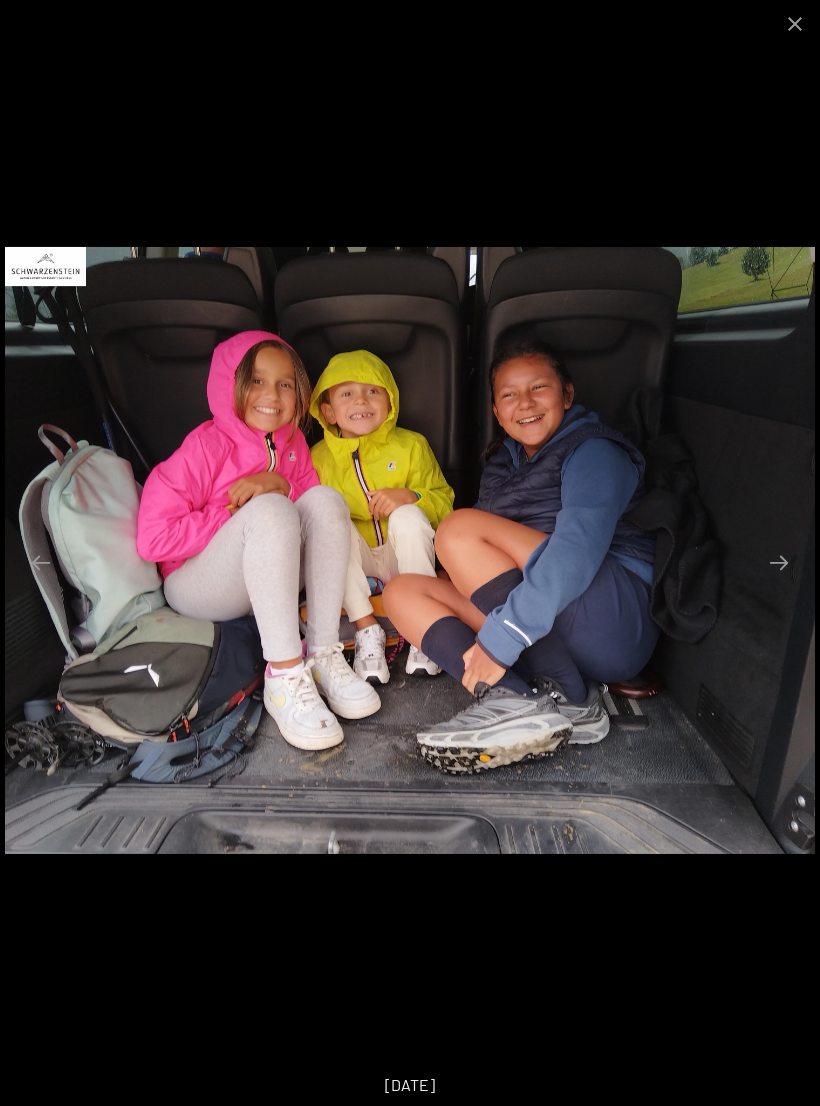 click at bounding box center (779, 562) 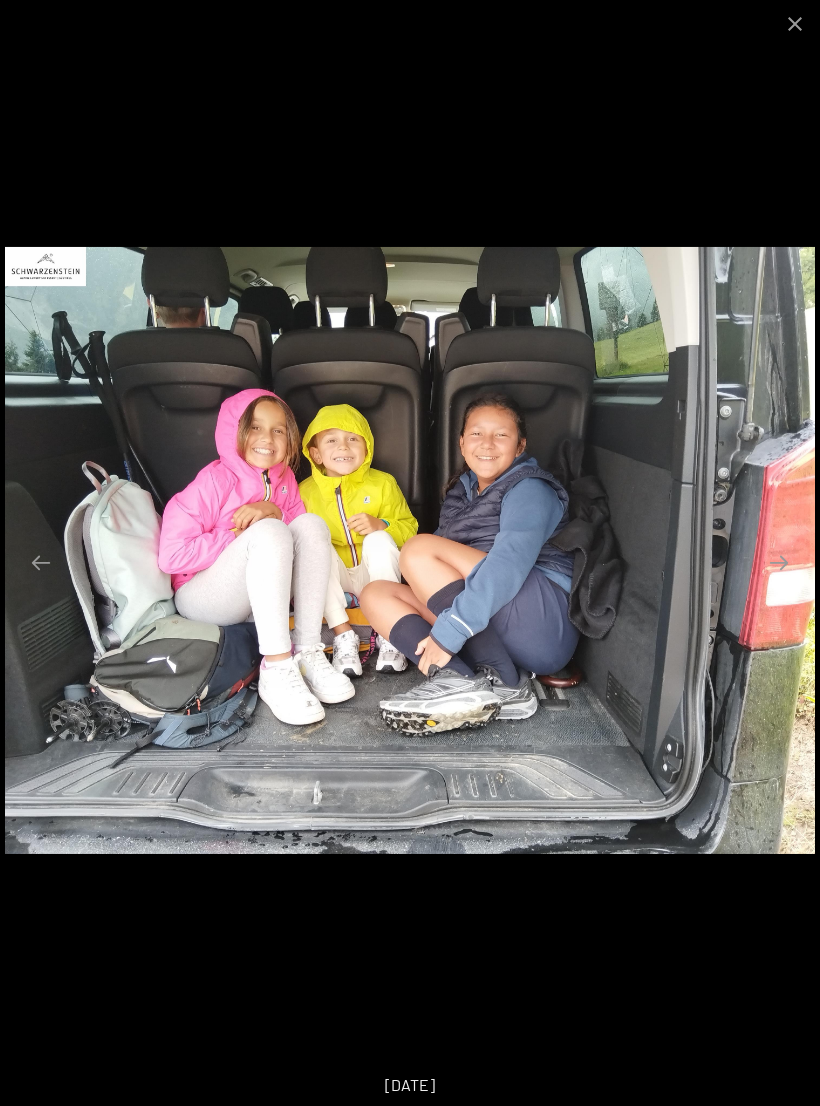 click at bounding box center [779, 562] 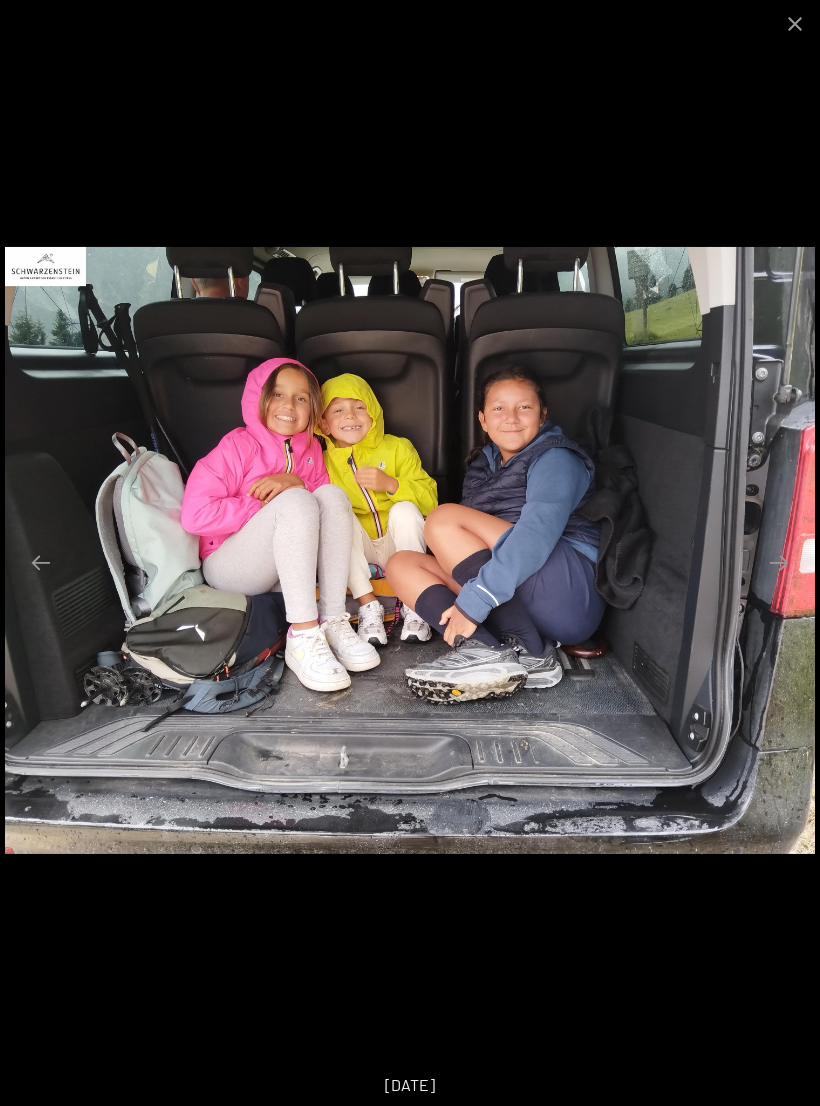click at bounding box center (779, 562) 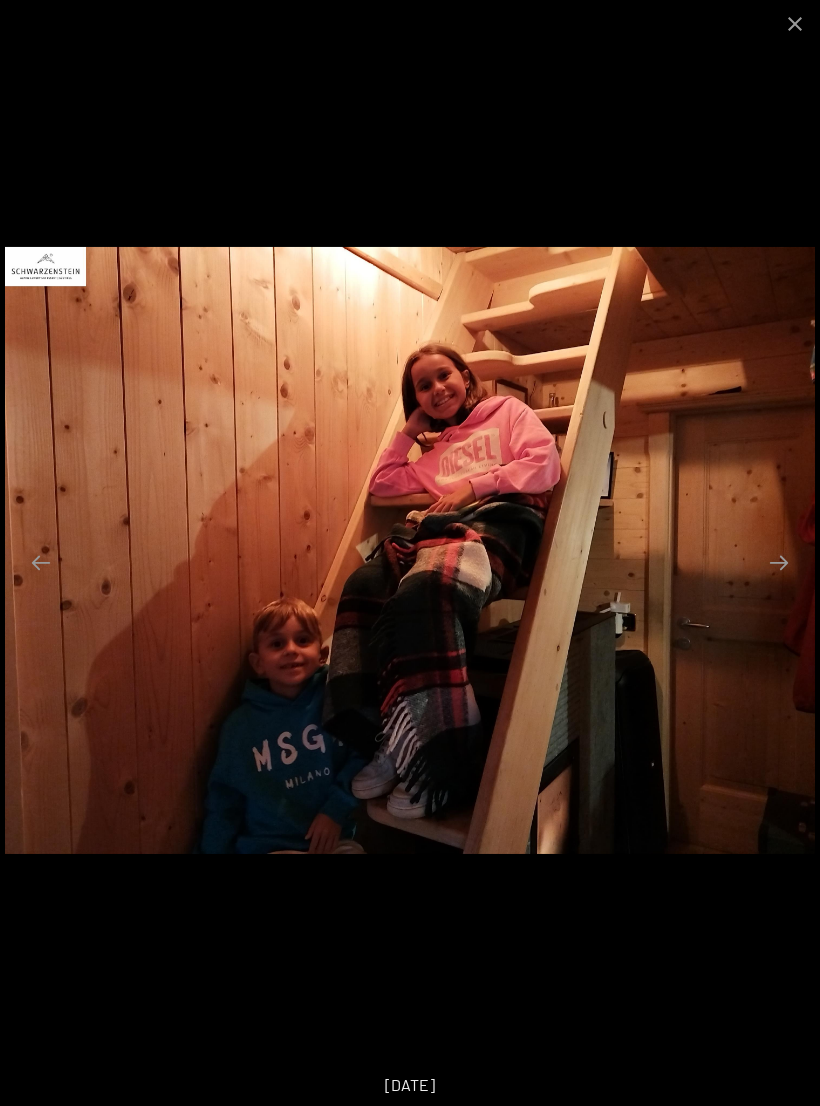 click at bounding box center (779, 562) 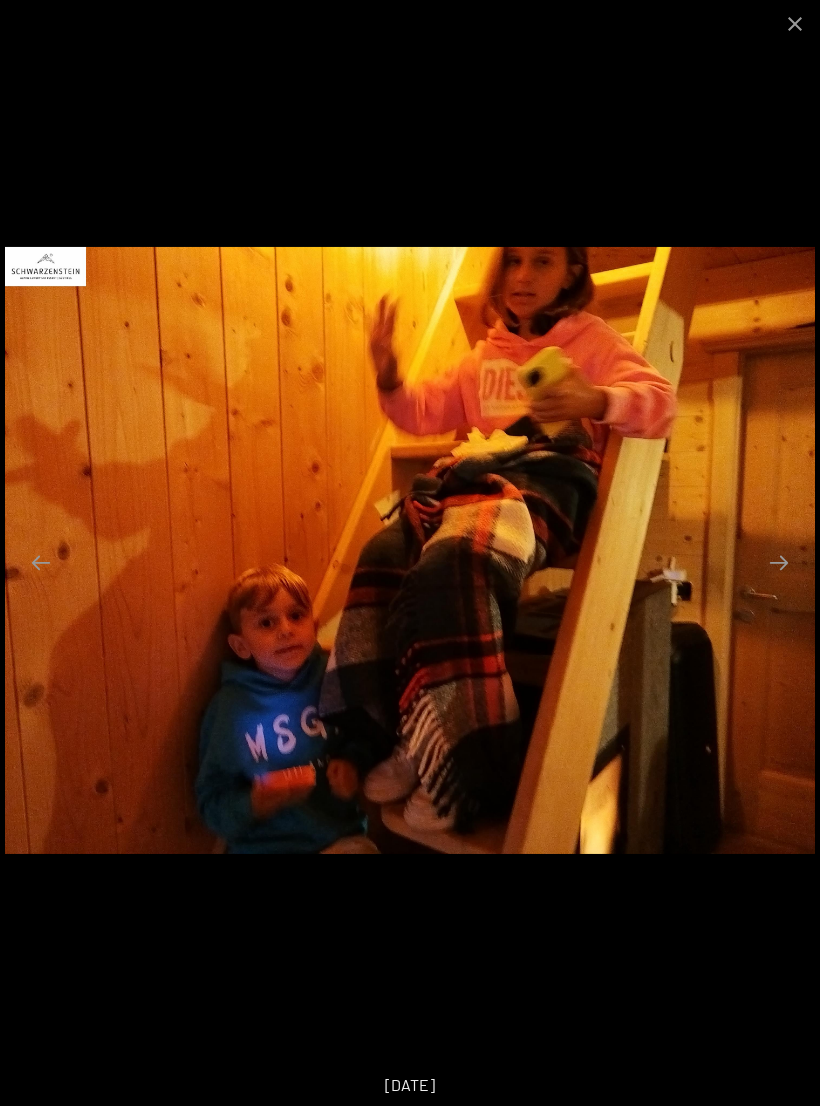 click at bounding box center [779, 562] 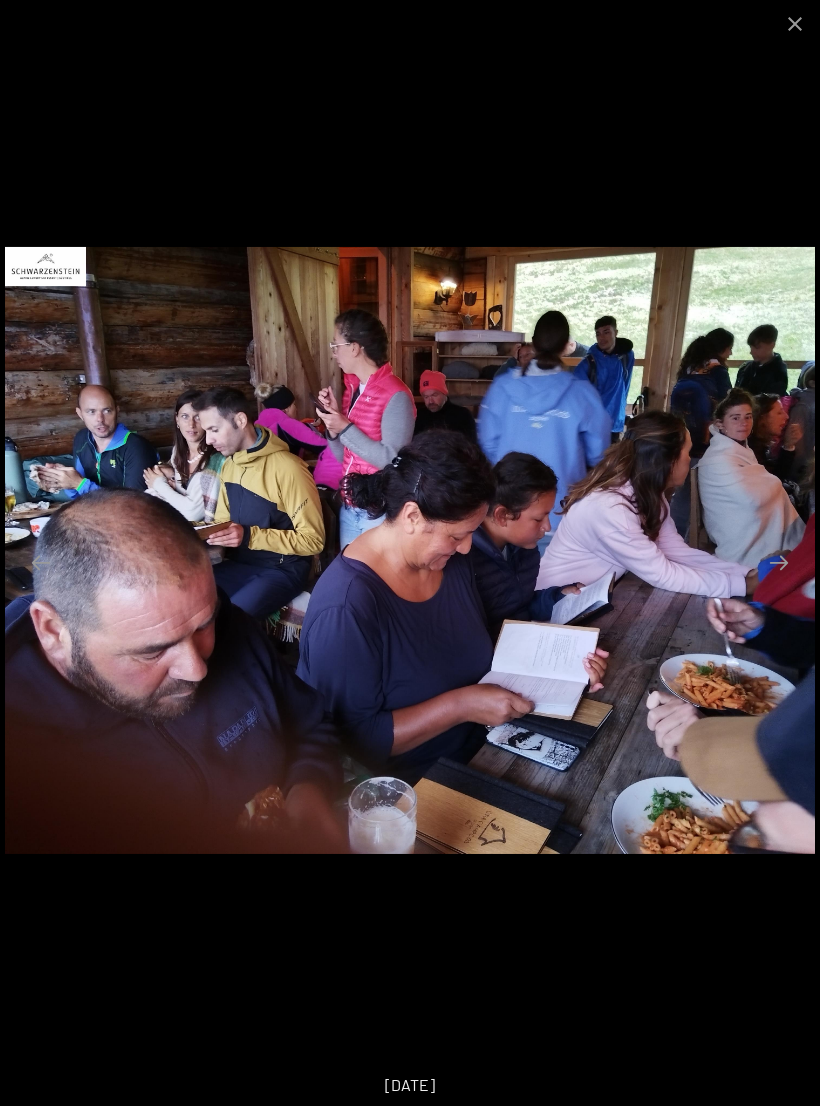 click at bounding box center [779, 562] 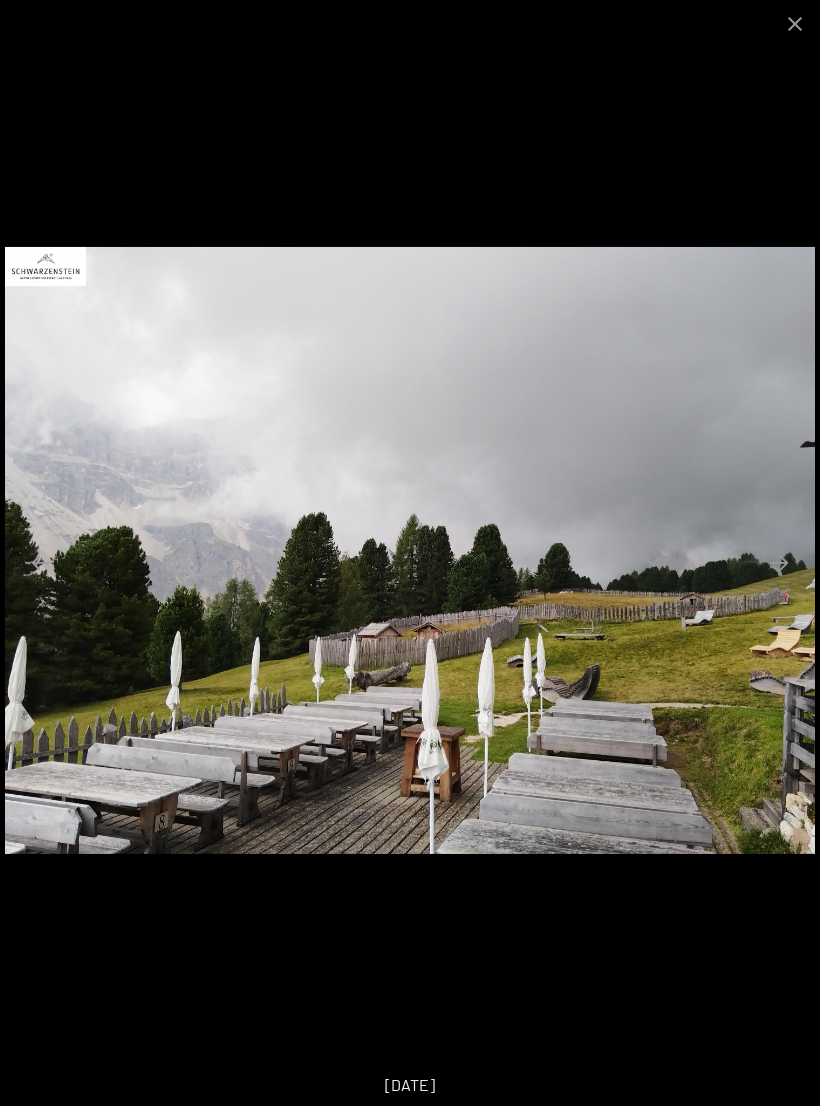 click at bounding box center [779, 562] 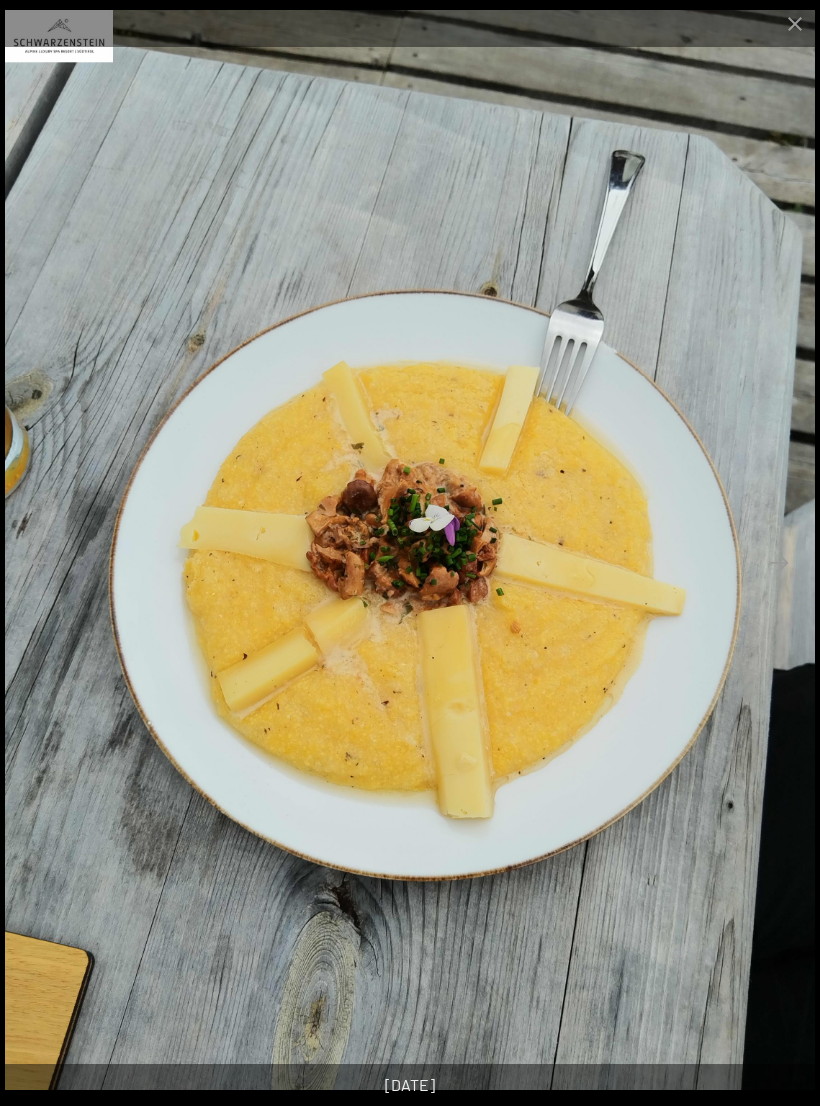 click at bounding box center (779, 562) 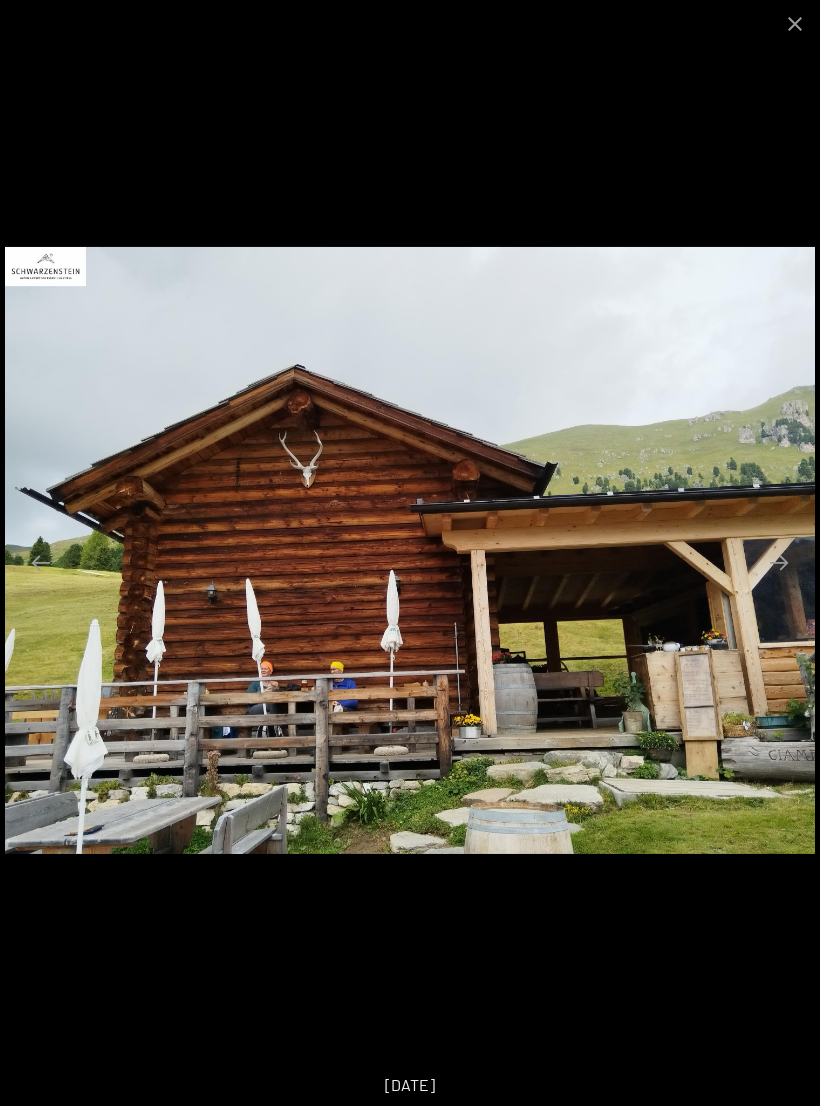 click at bounding box center [779, 562] 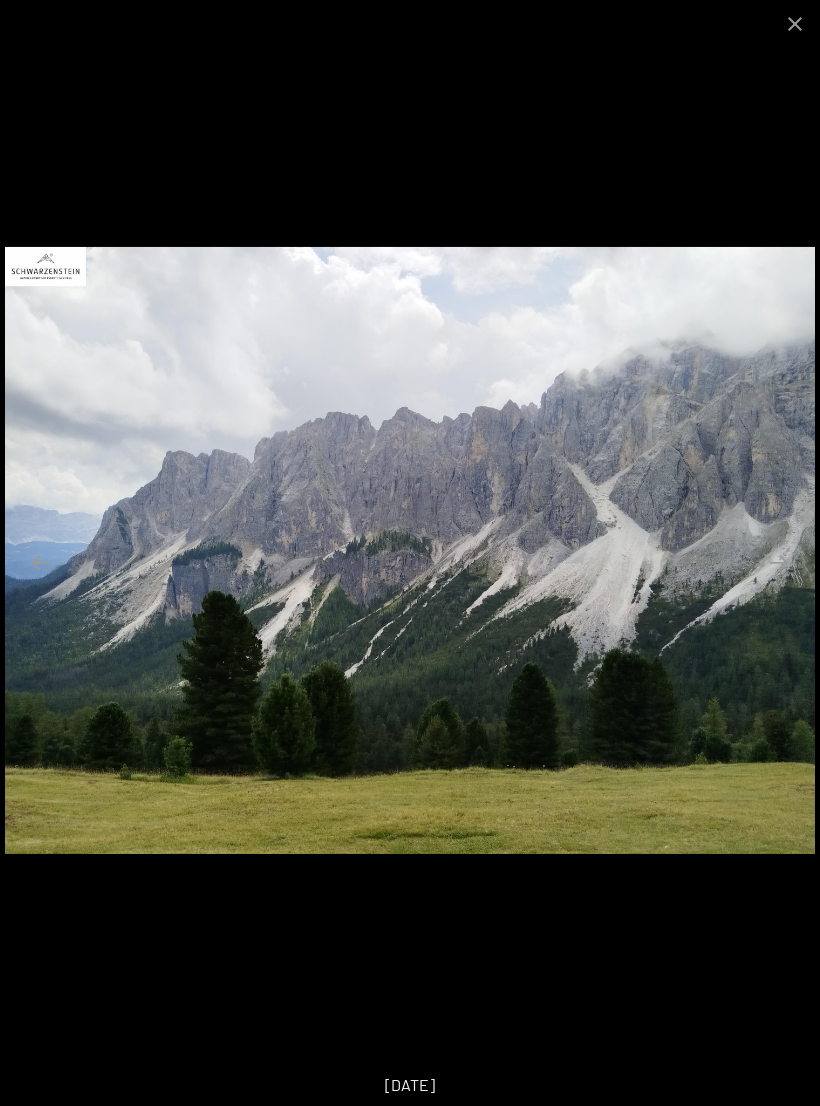 click at bounding box center [779, 562] 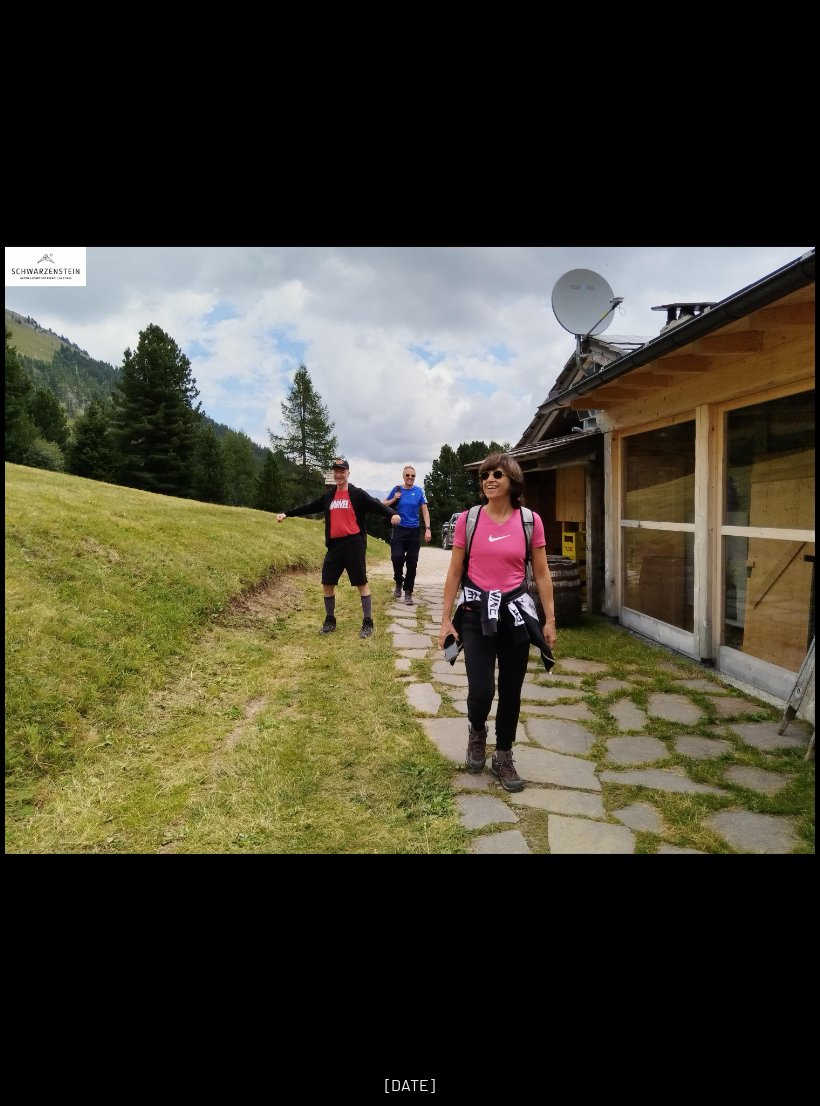 click at bounding box center (789, 562) 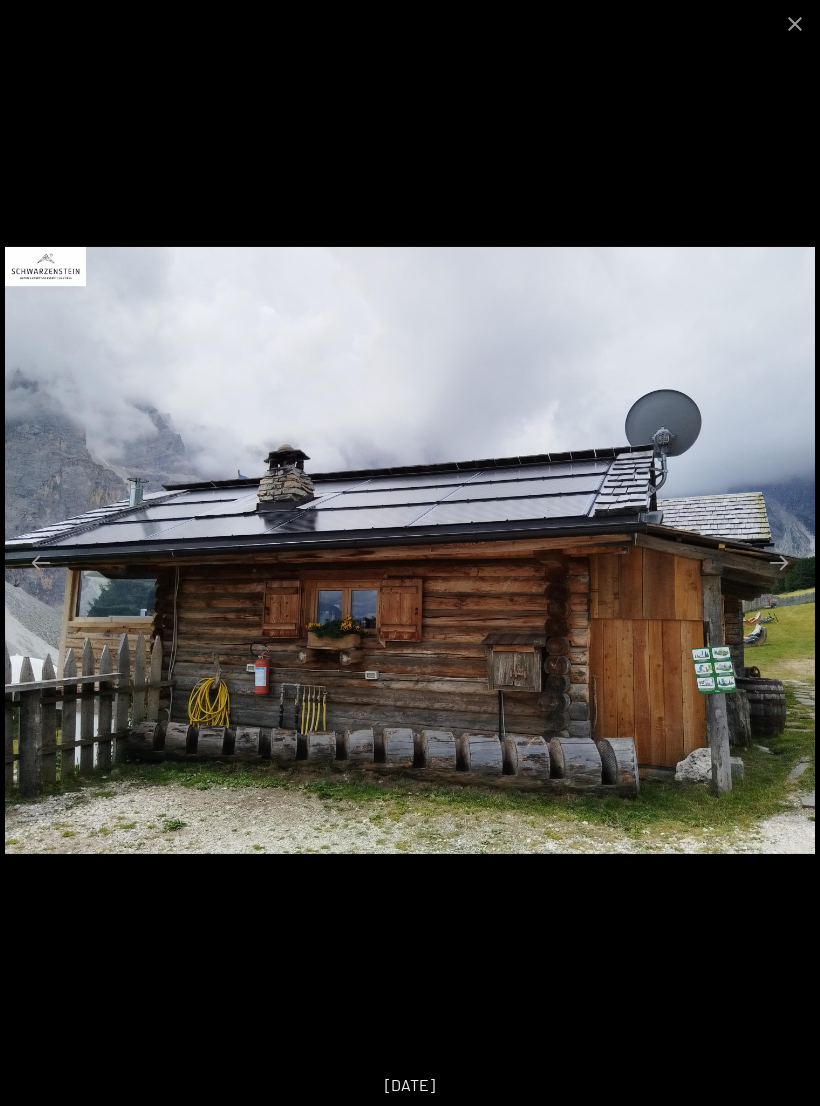 click at bounding box center [779, 562] 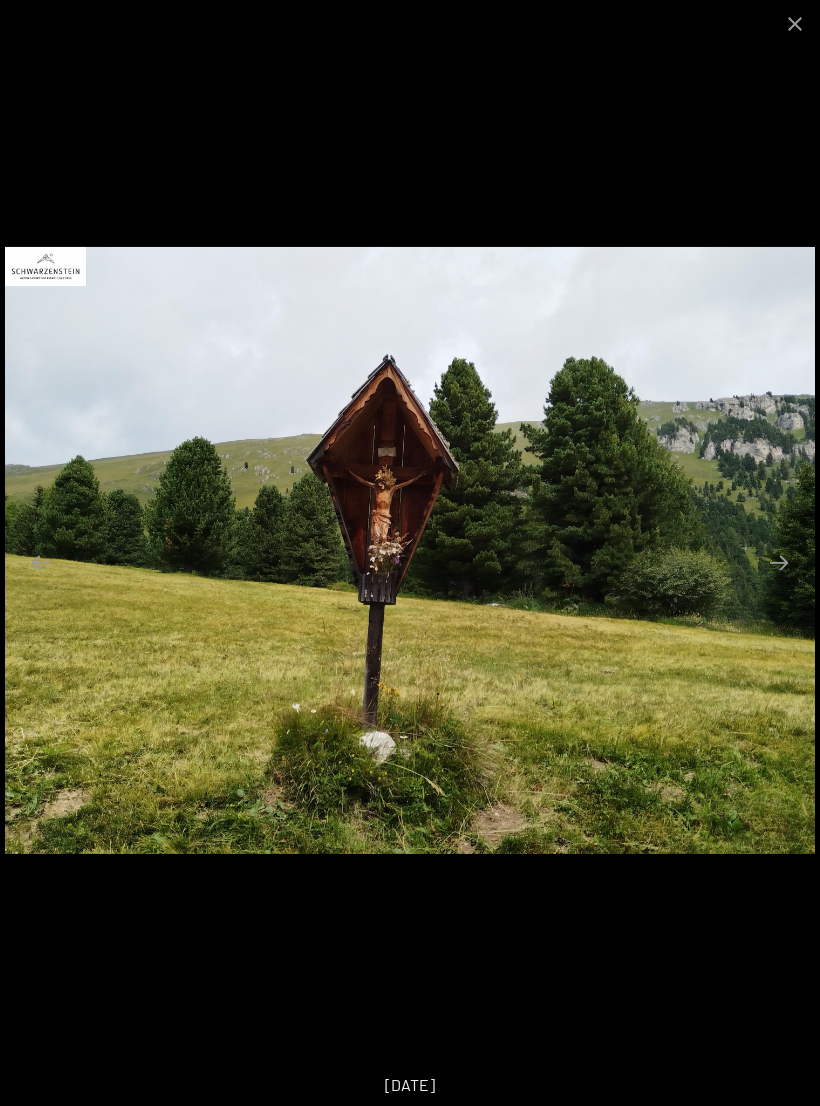 click at bounding box center (779, 562) 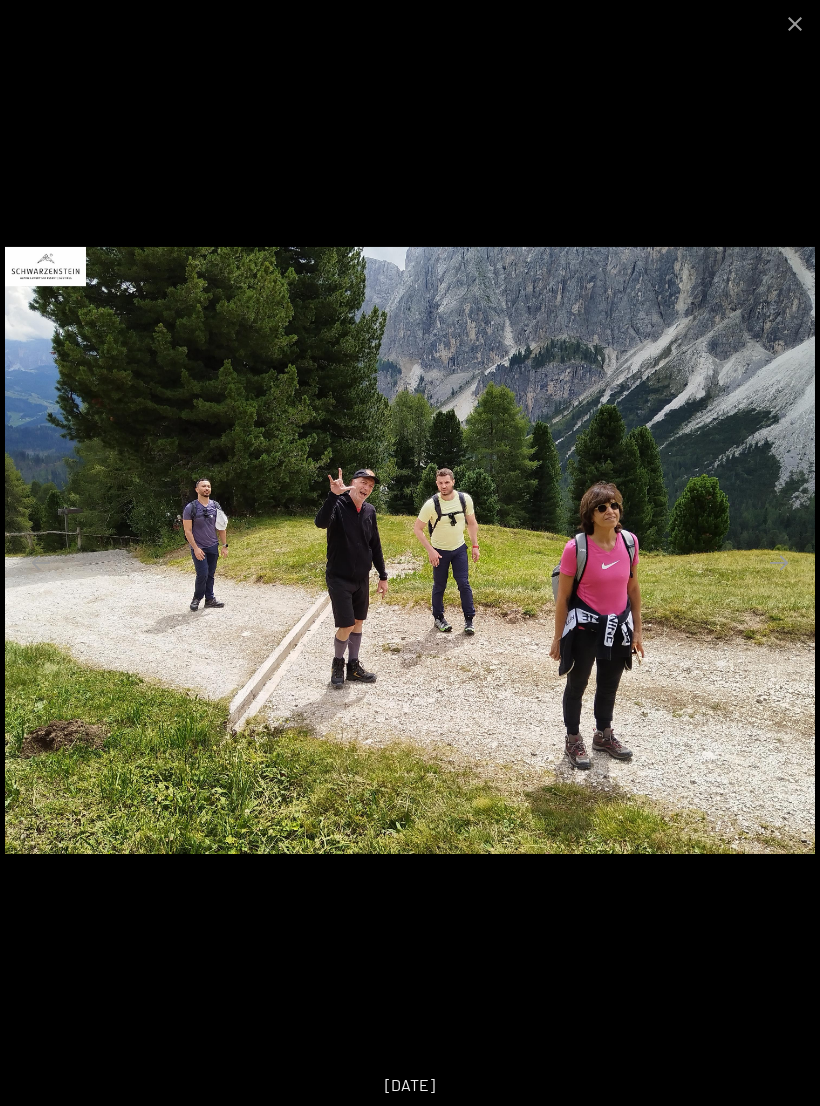 click at bounding box center (779, 562) 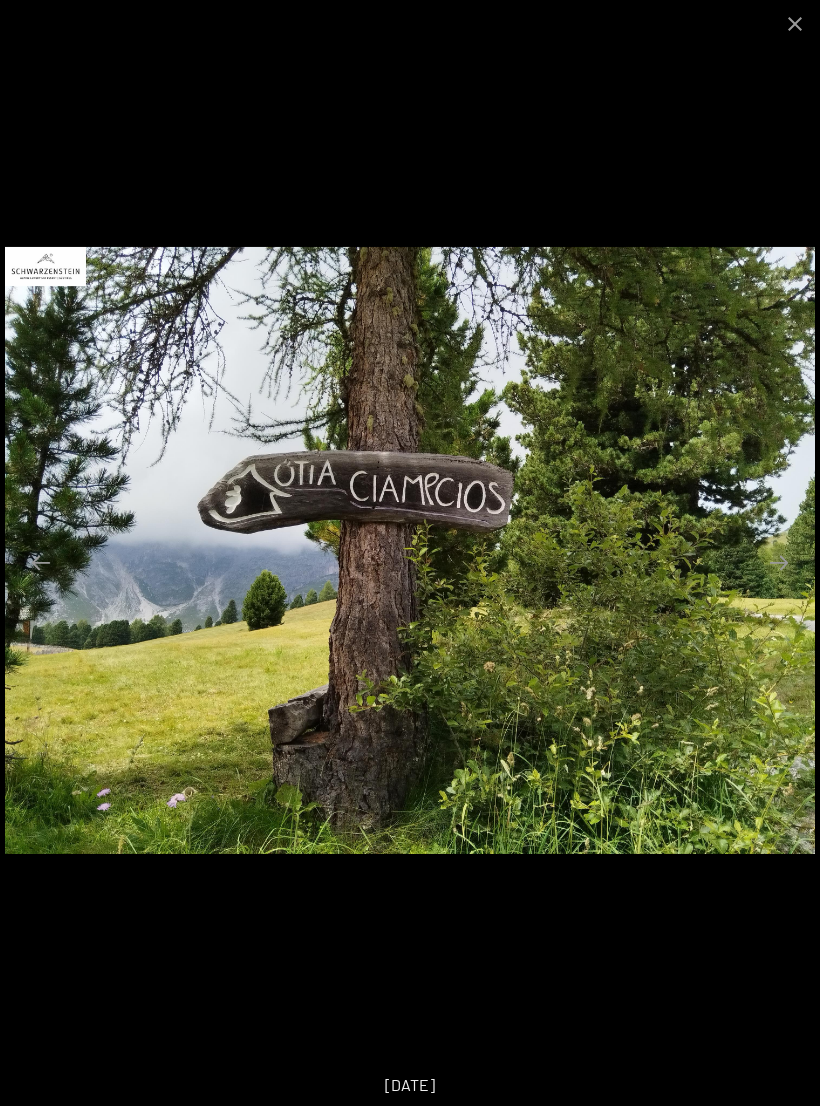 click at bounding box center (779, 562) 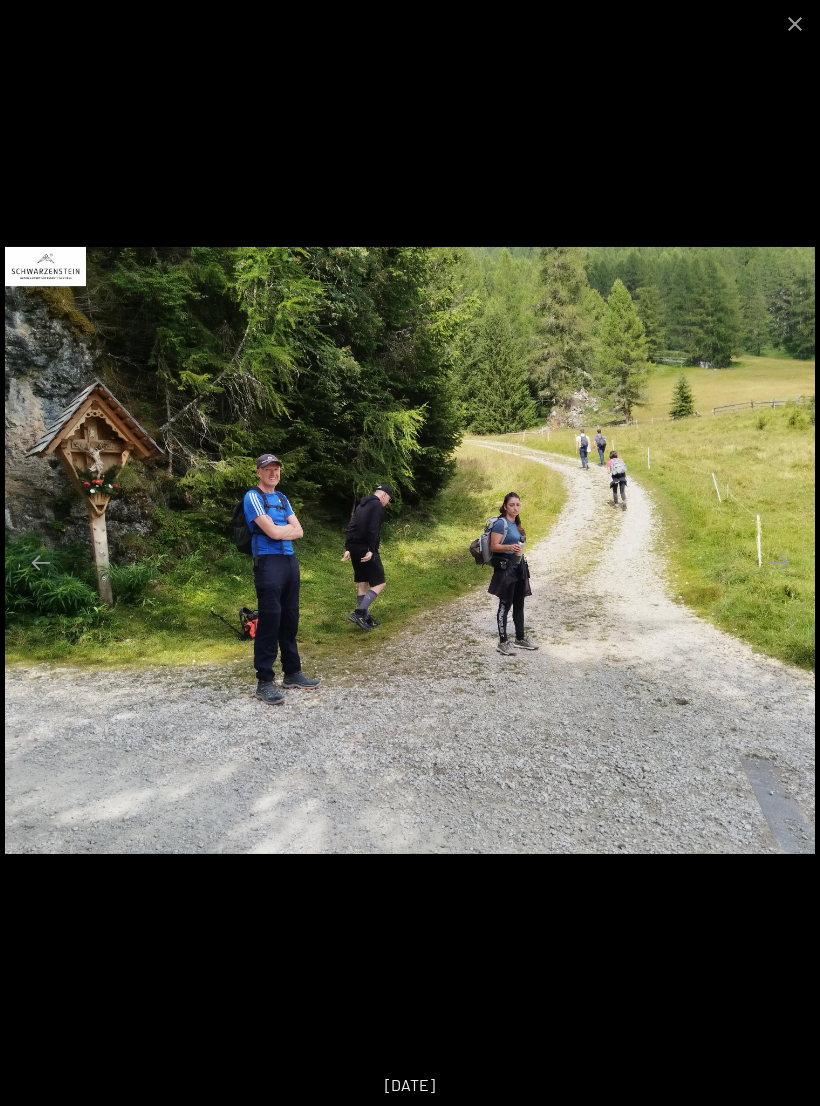 click at bounding box center [779, 562] 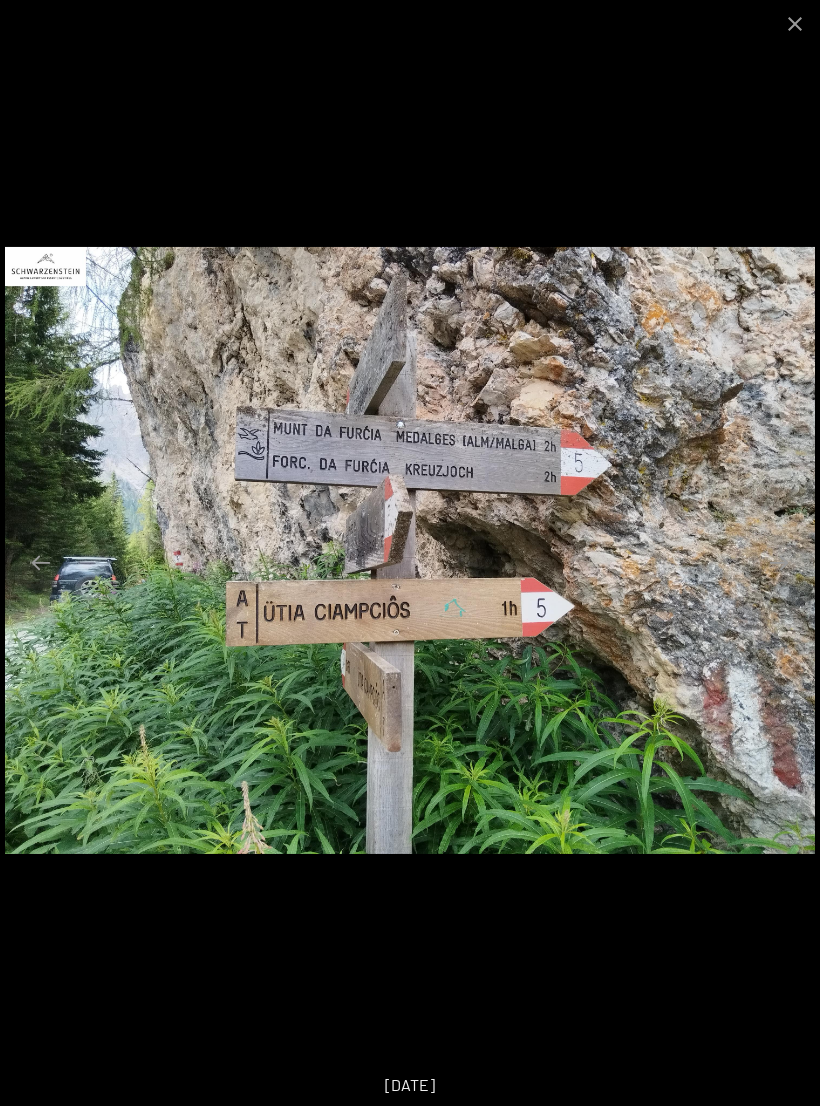 click at bounding box center (779, 562) 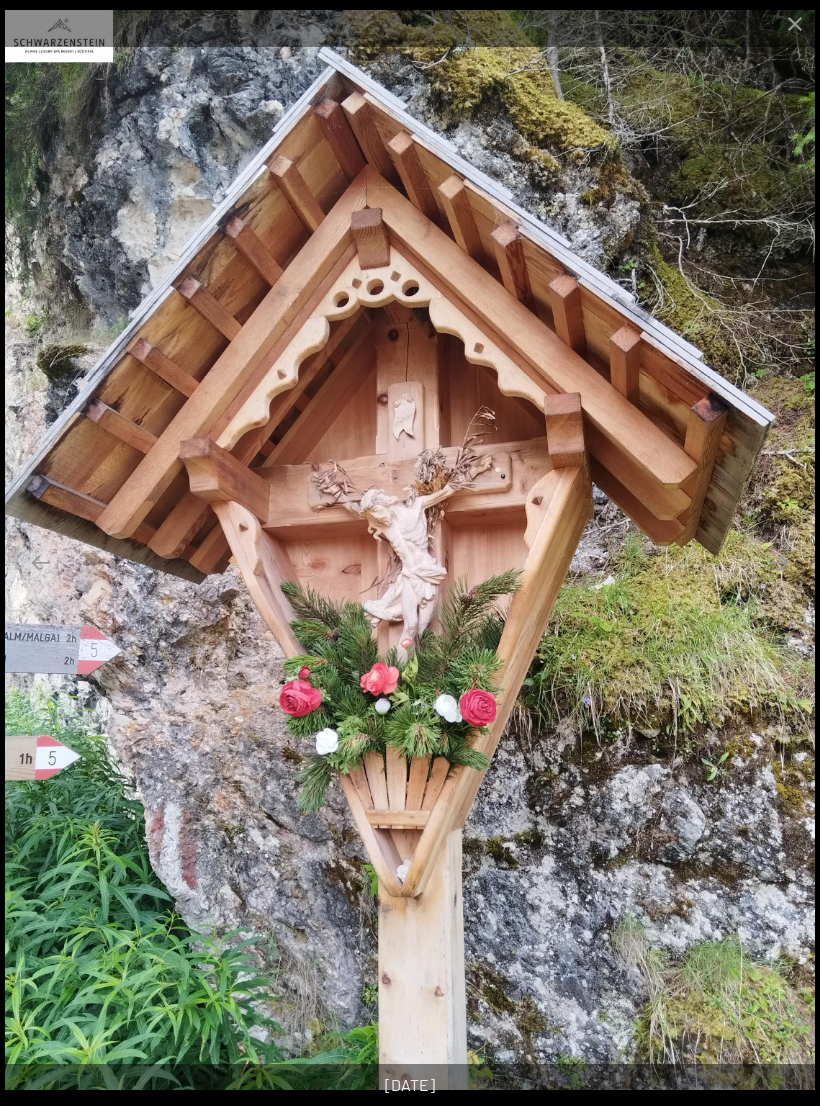click at bounding box center (779, 562) 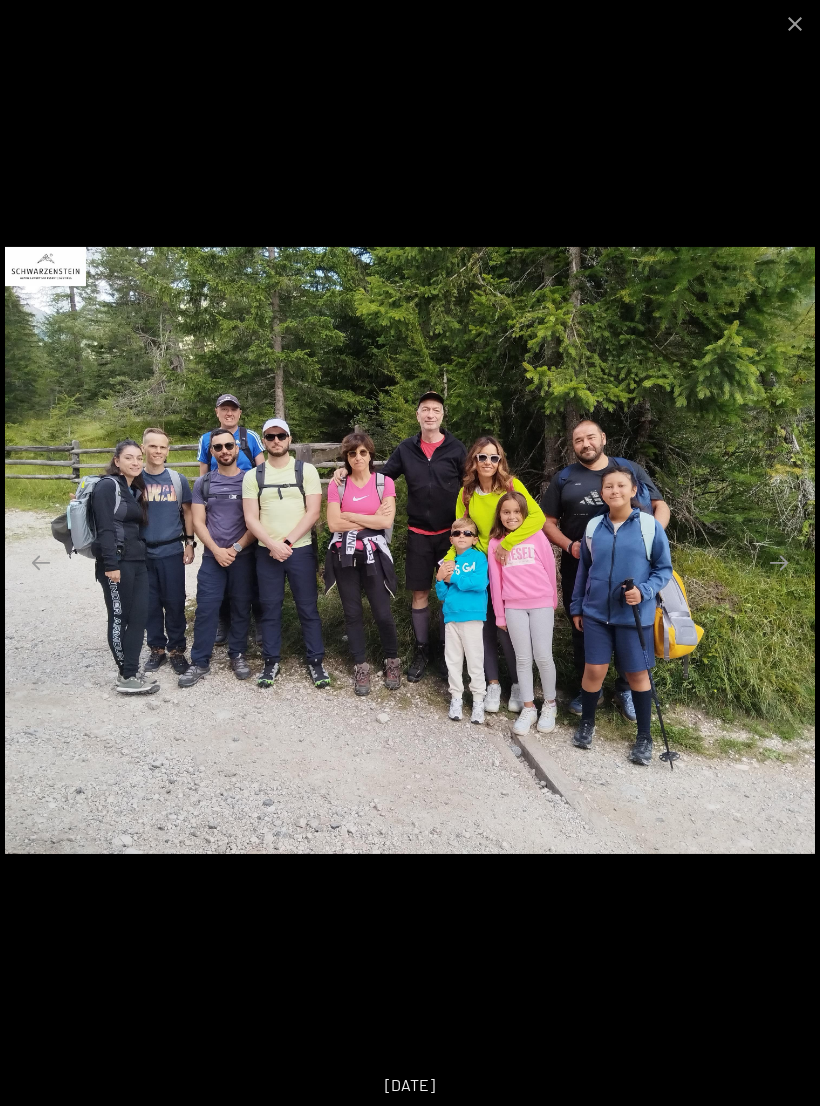 click at bounding box center [779, 562] 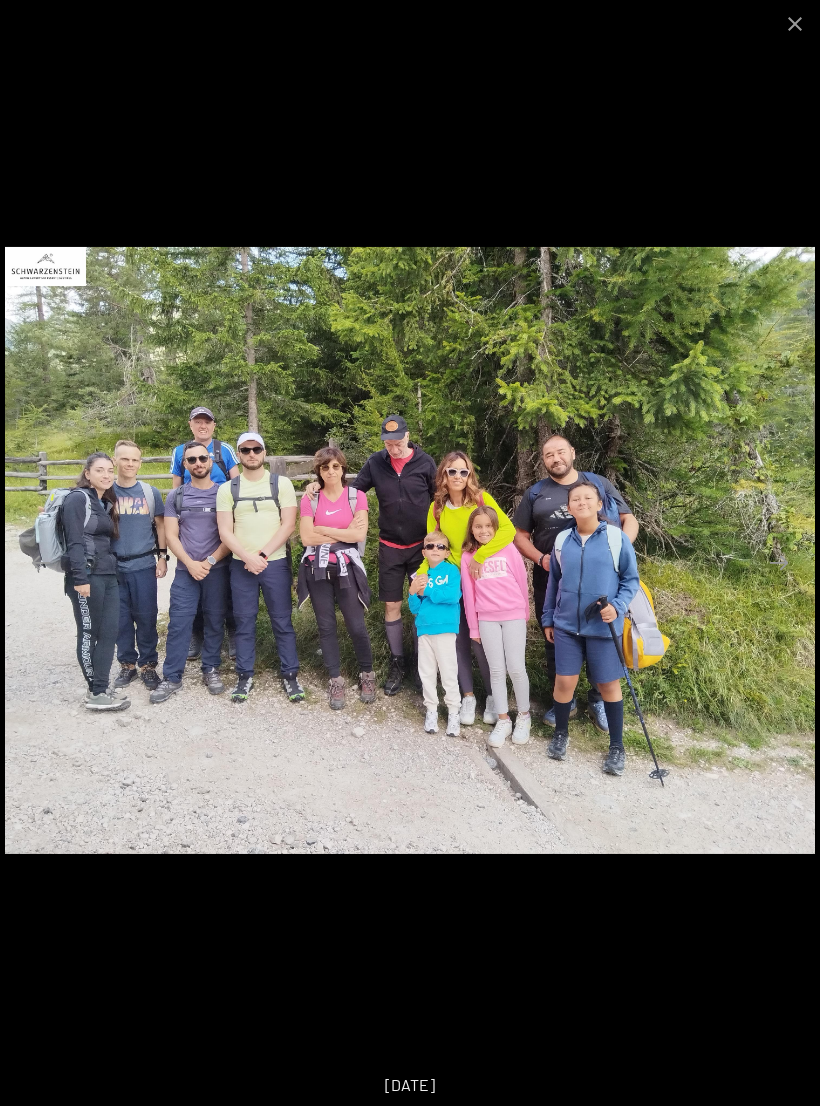 click at bounding box center (779, 562) 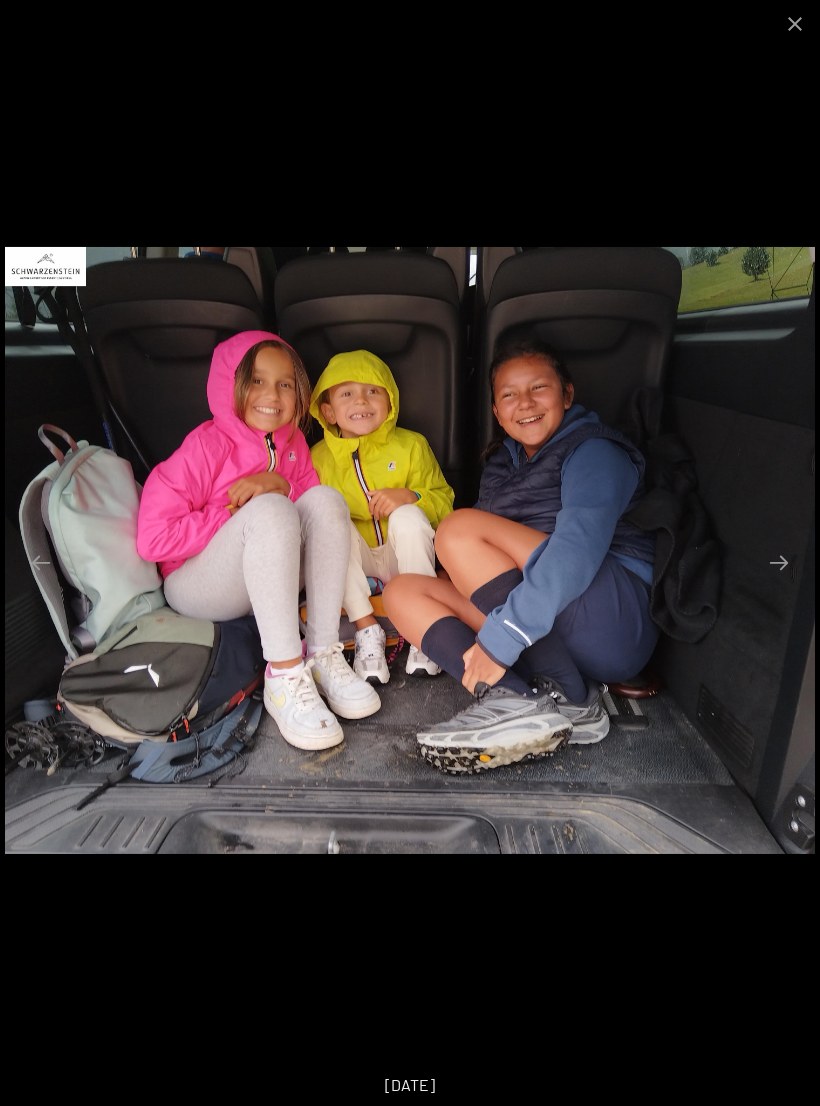click at bounding box center (41, 562) 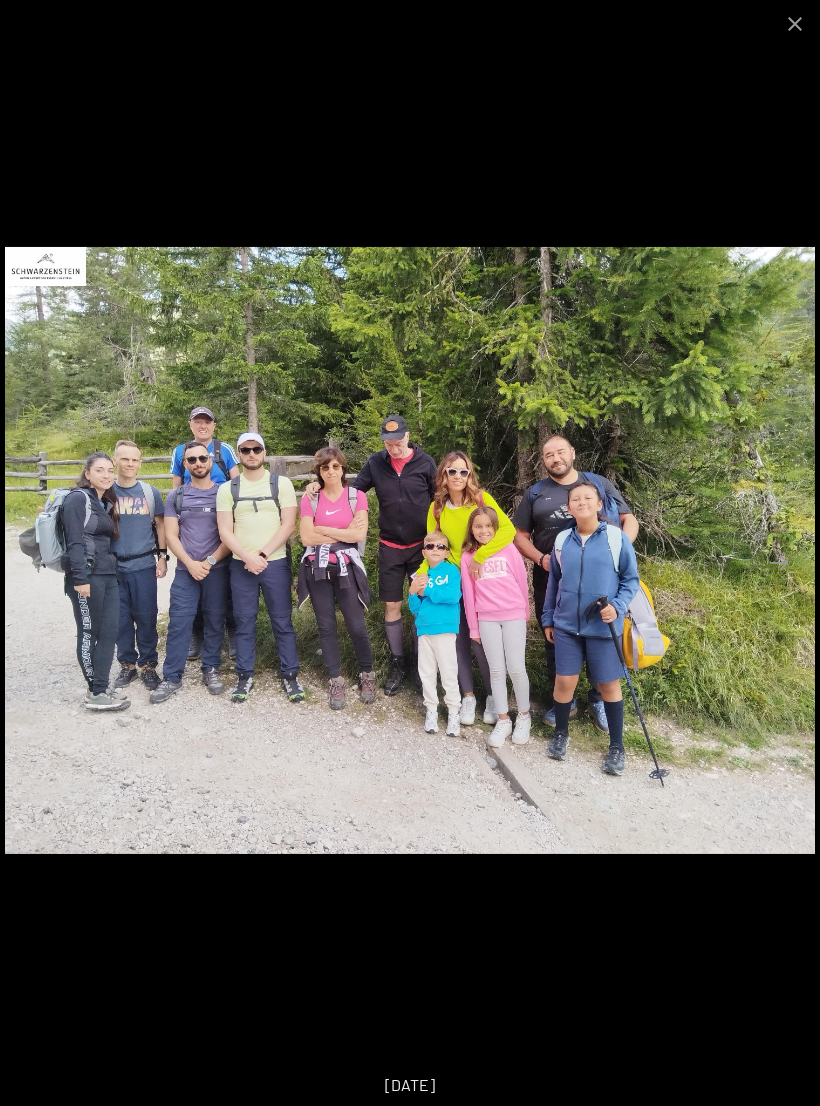 click at bounding box center (795, 23) 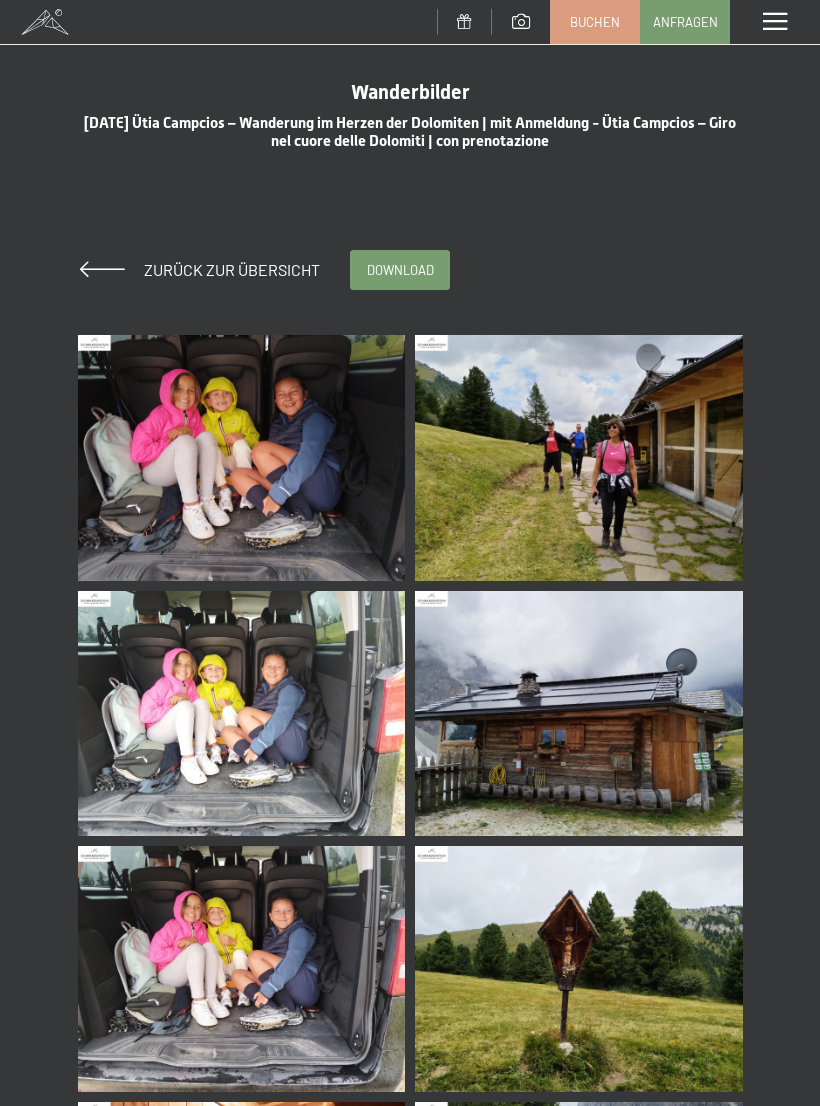 click on "Wanderbilder
01-08-2025 Ütia Campcios – Wanderung im Herzen der Dolomiten | mit Anmeldung - Ütia Campcios – Giro nel cuore delle Dolomiti | con prenotazione
Zurück zur Übersicht
download" at bounding box center (410, 1638) 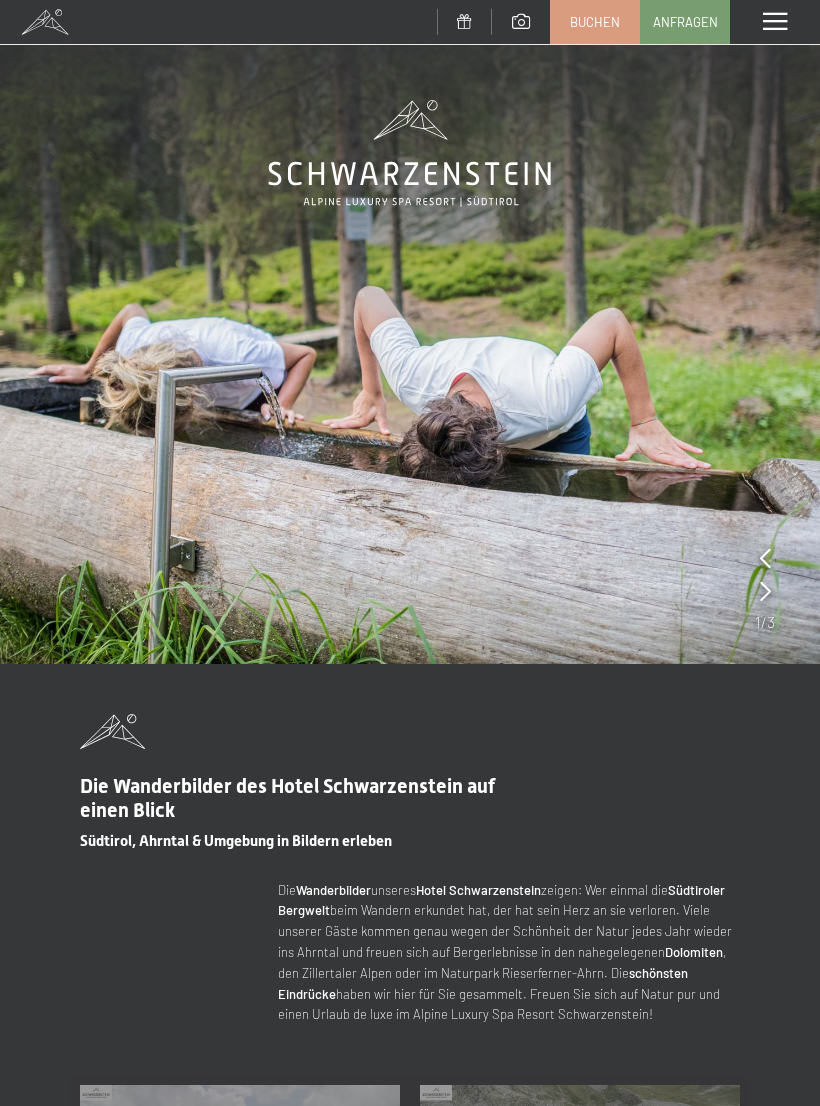 scroll, scrollTop: 0, scrollLeft: 0, axis: both 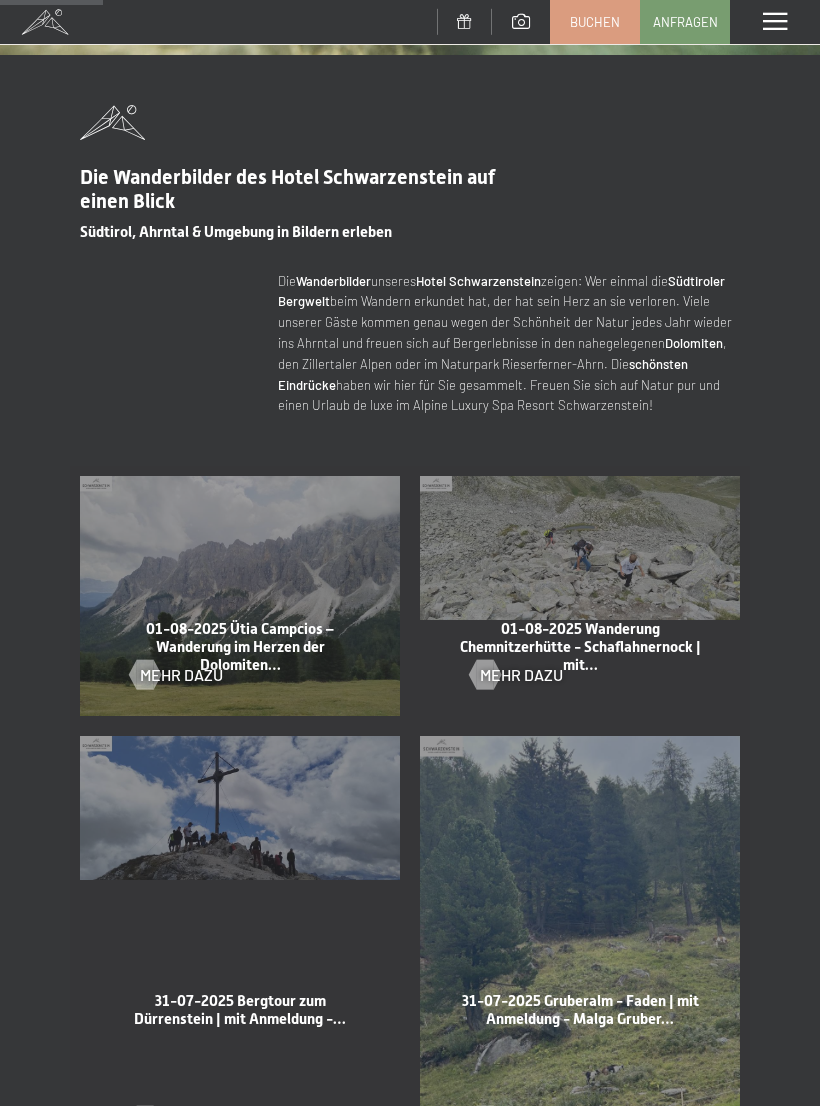 click at bounding box center (775, 22) 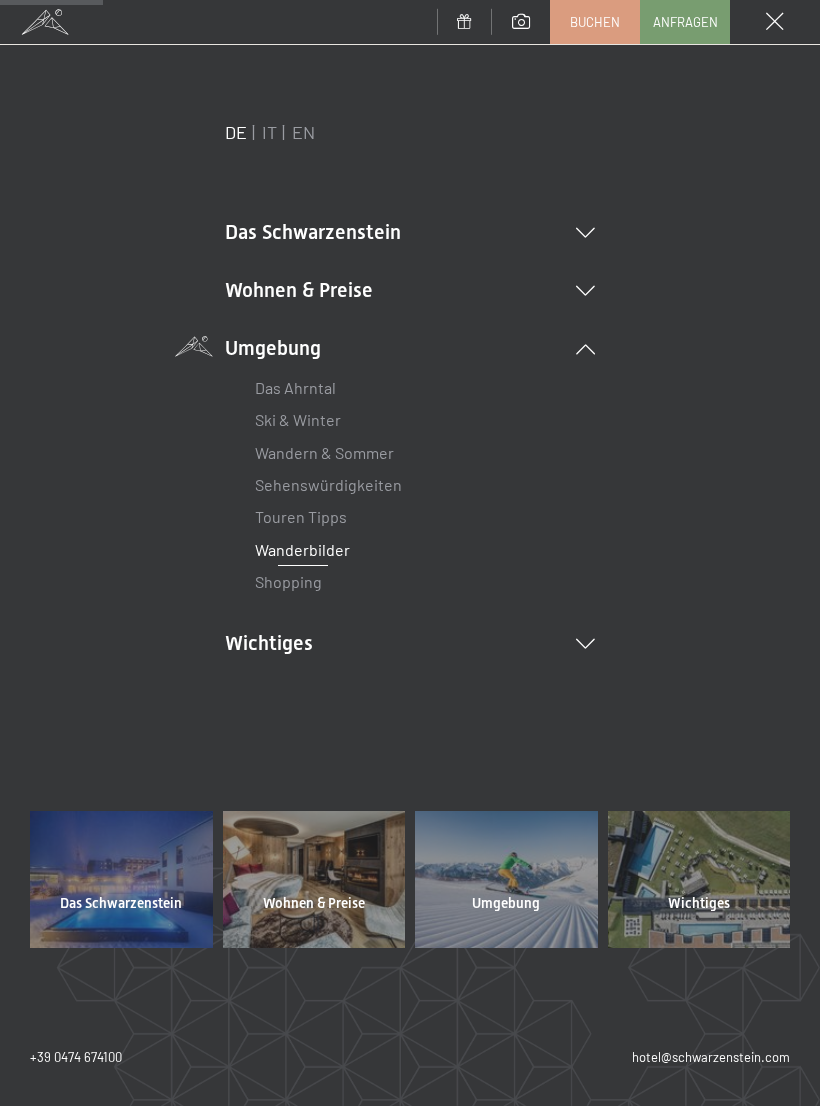click on "IT" at bounding box center [269, 132] 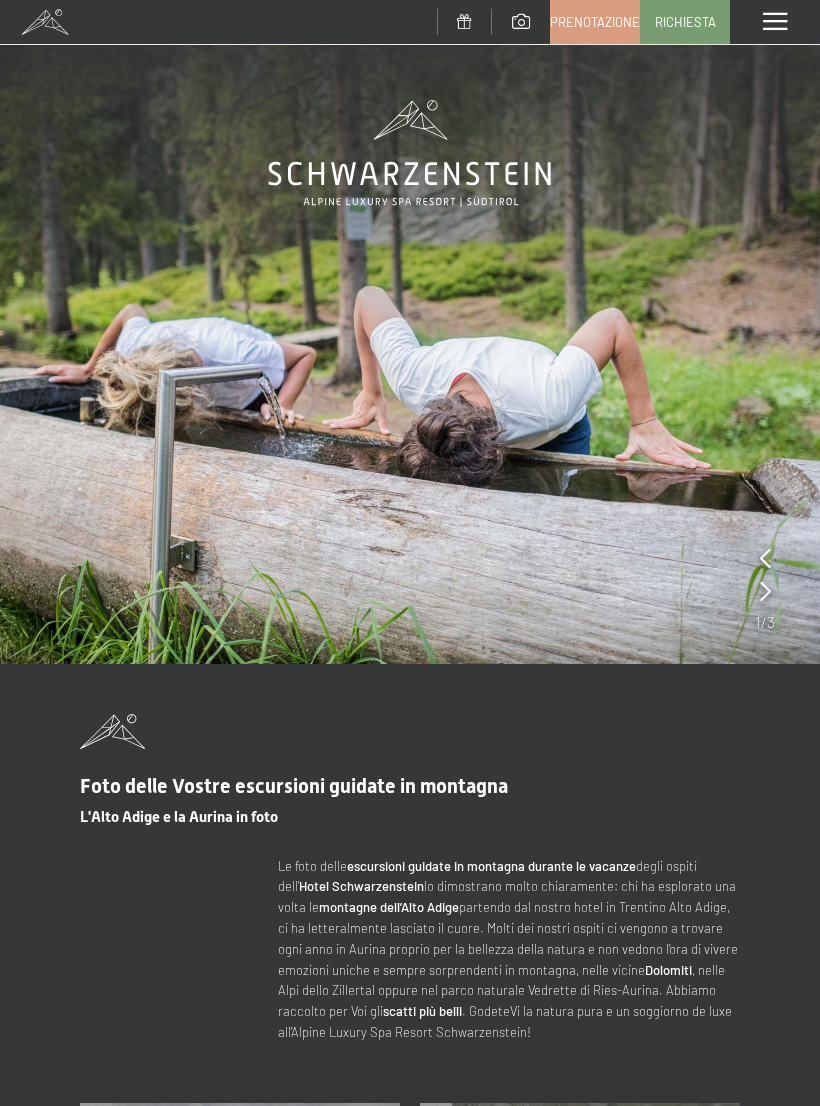 scroll, scrollTop: 0, scrollLeft: 0, axis: both 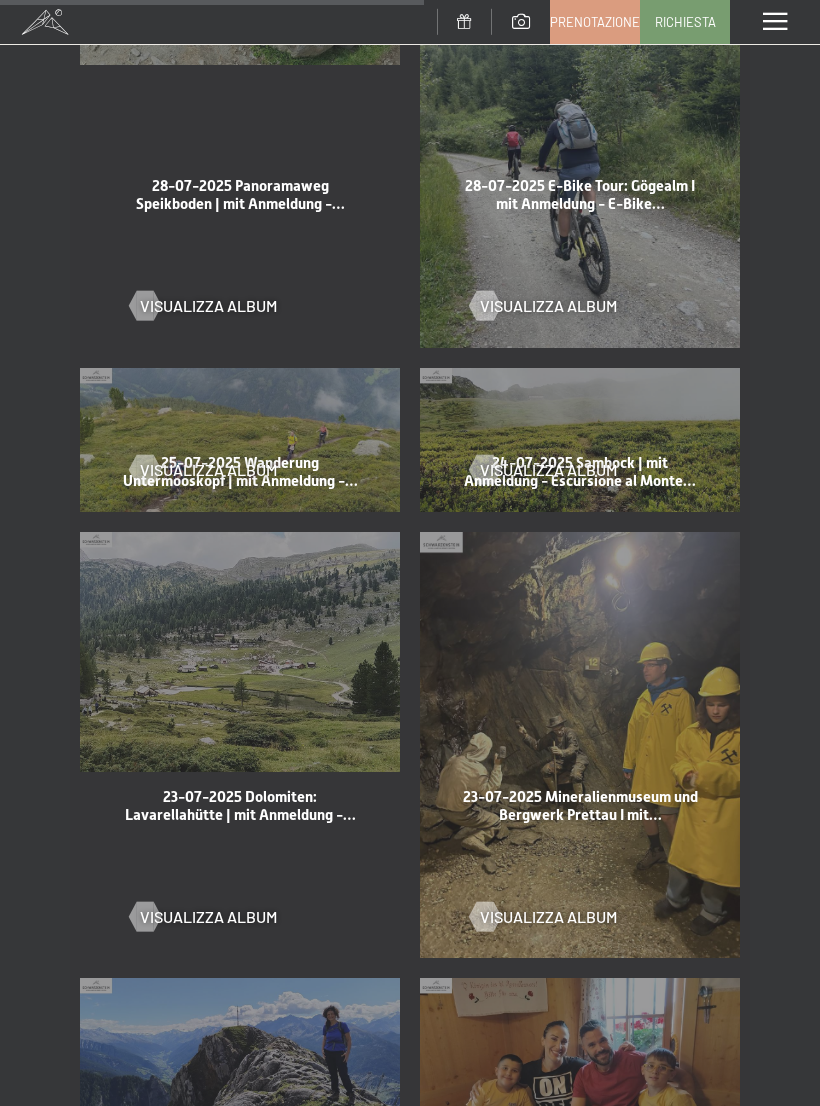 click on "Visualizza album" at bounding box center [548, 917] 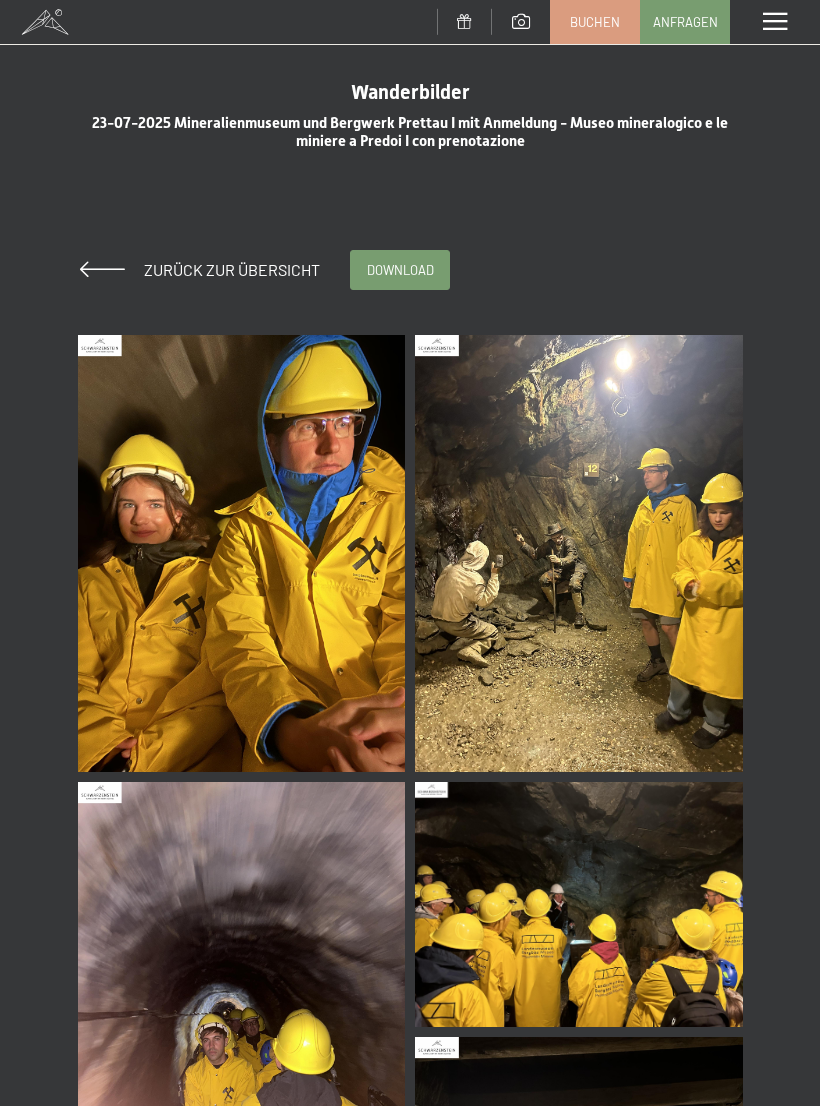 scroll, scrollTop: 0, scrollLeft: 0, axis: both 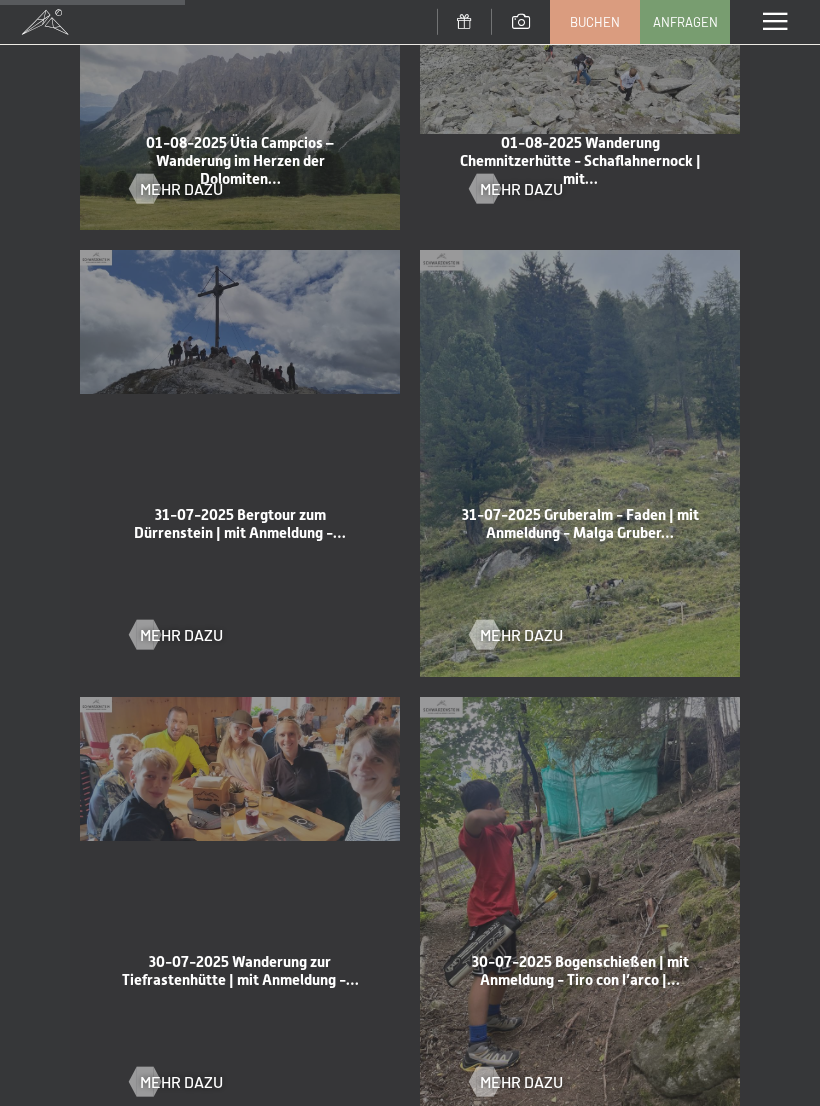 click on "[DATE] Bergtour zum Dürrenstein | mit Anmeldung -…
Mehr dazu" at bounding box center [240, 463] 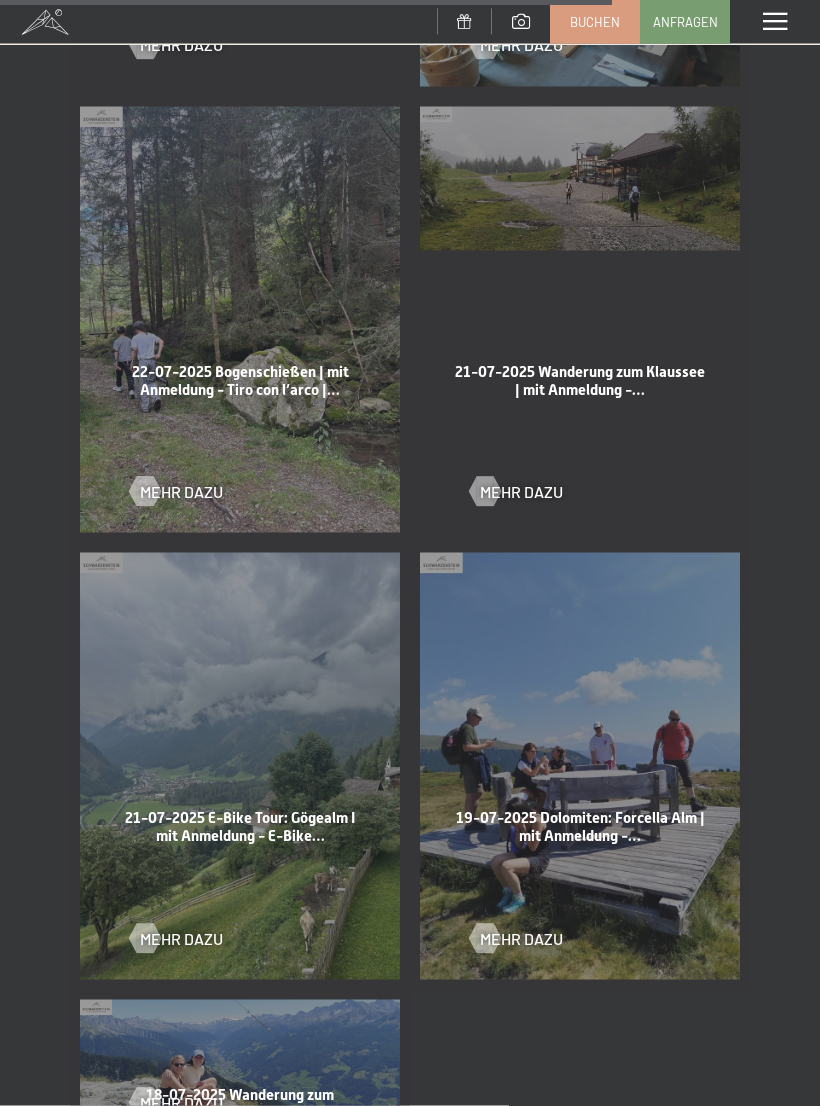 scroll, scrollTop: 3720, scrollLeft: 0, axis: vertical 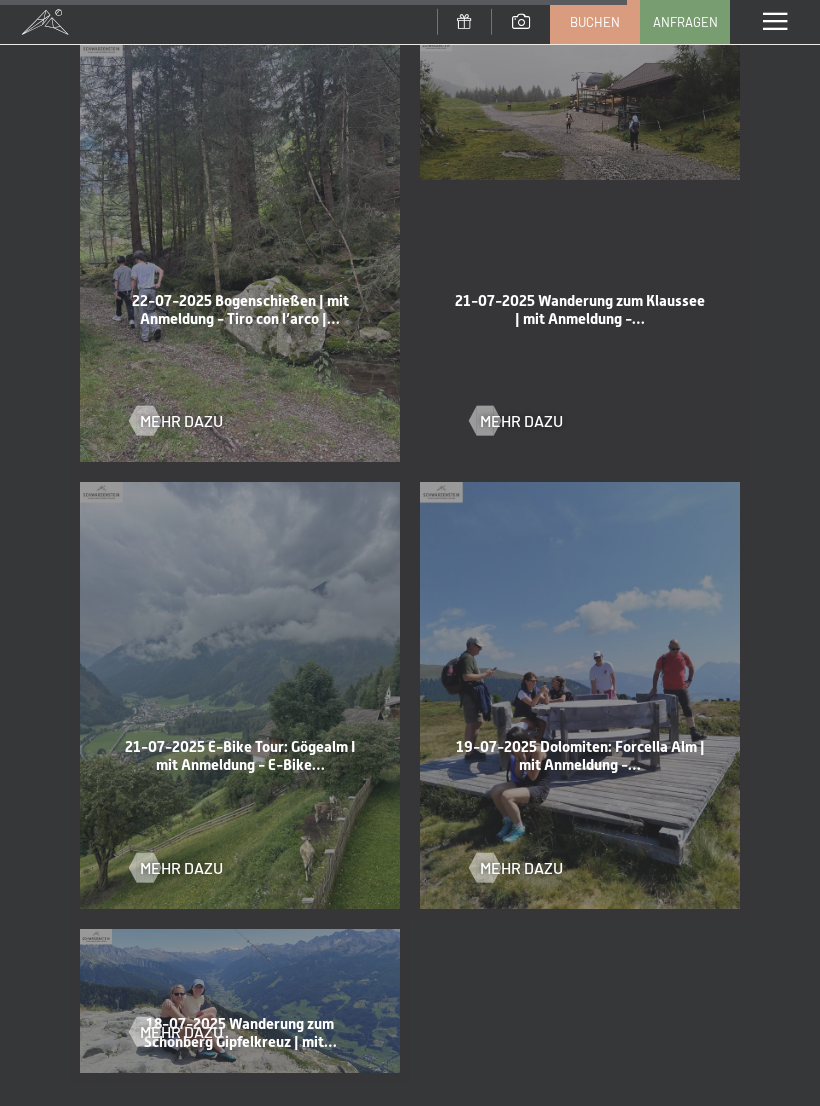 click on "Mehr dazu" at bounding box center (521, 868) 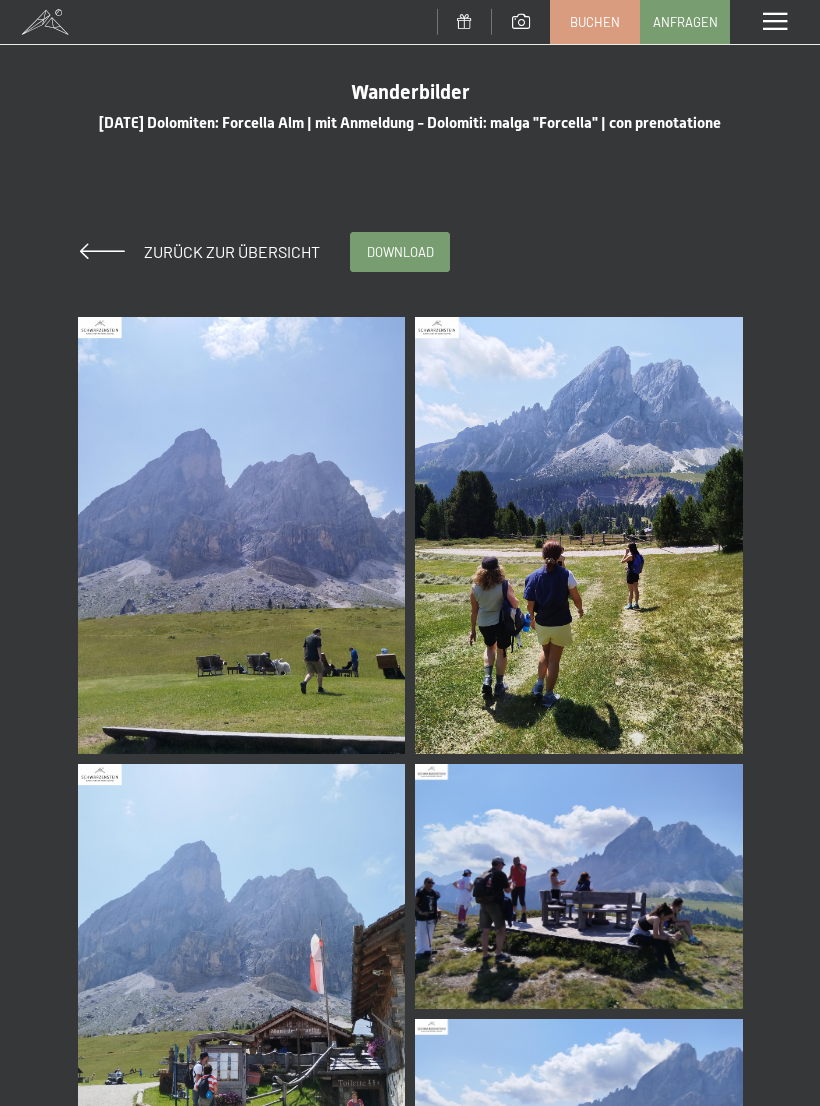 scroll, scrollTop: 0, scrollLeft: 0, axis: both 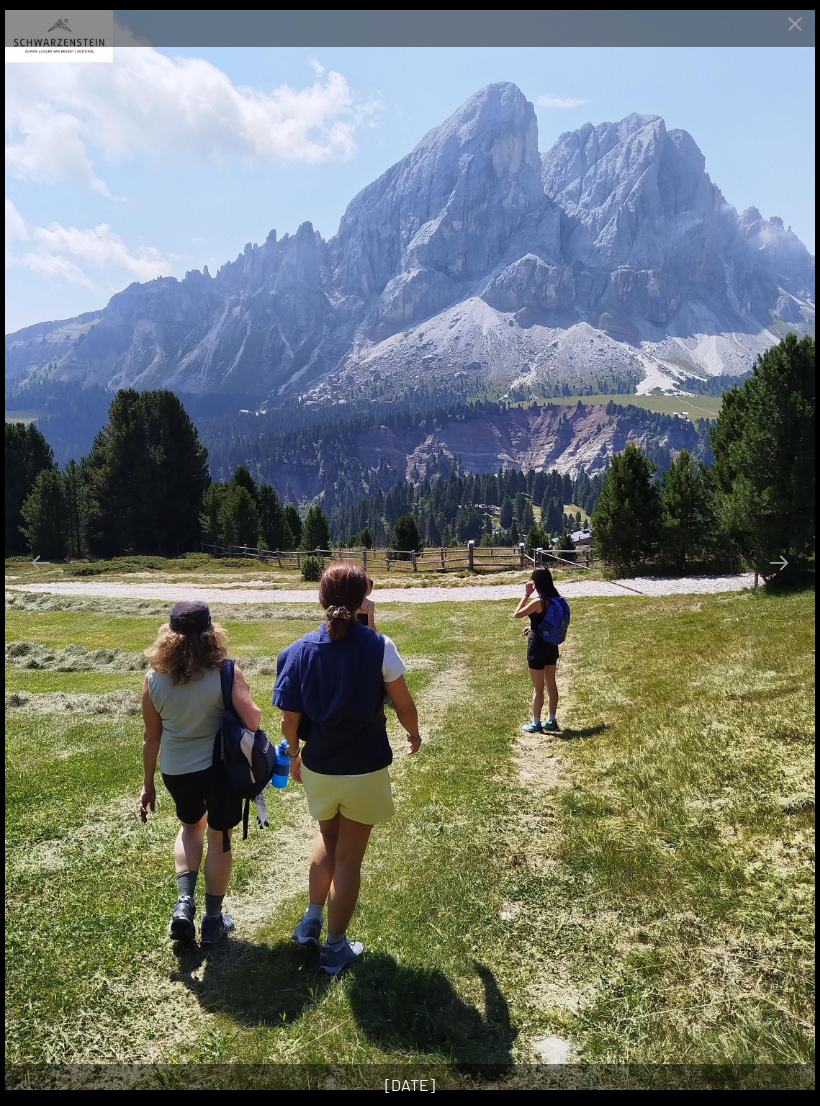 click at bounding box center [779, 562] 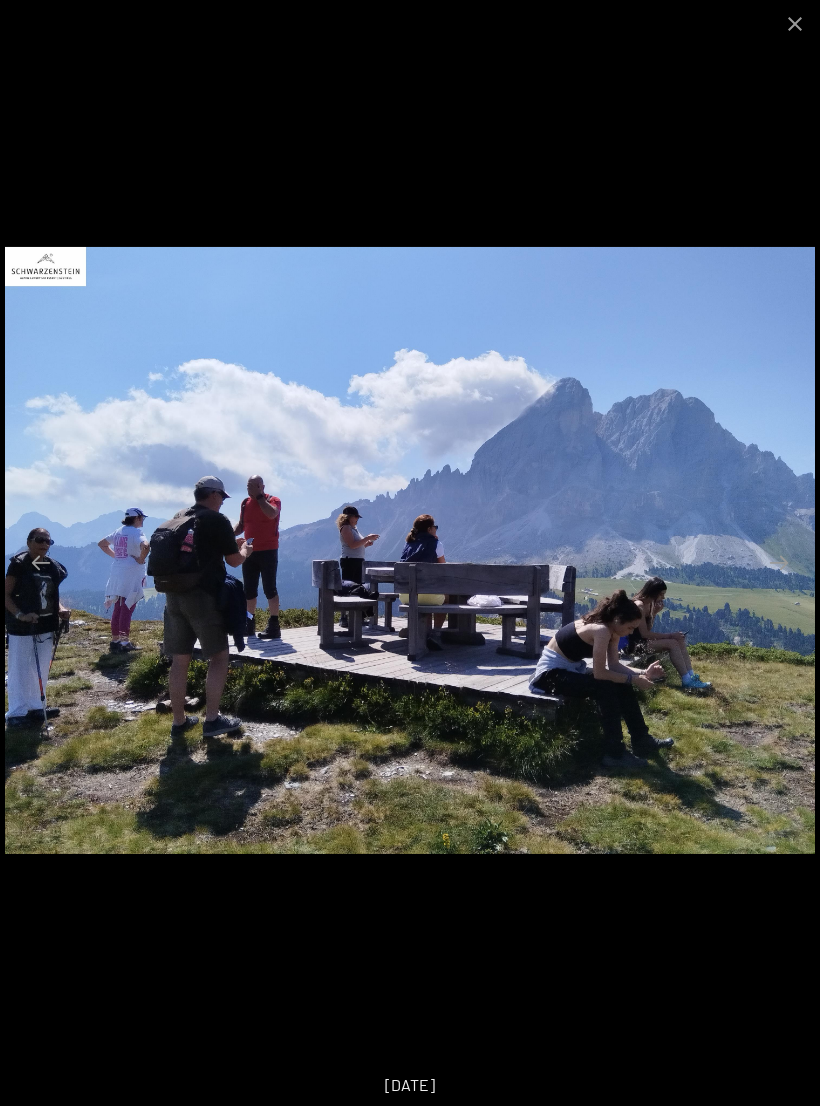 click at bounding box center [779, 562] 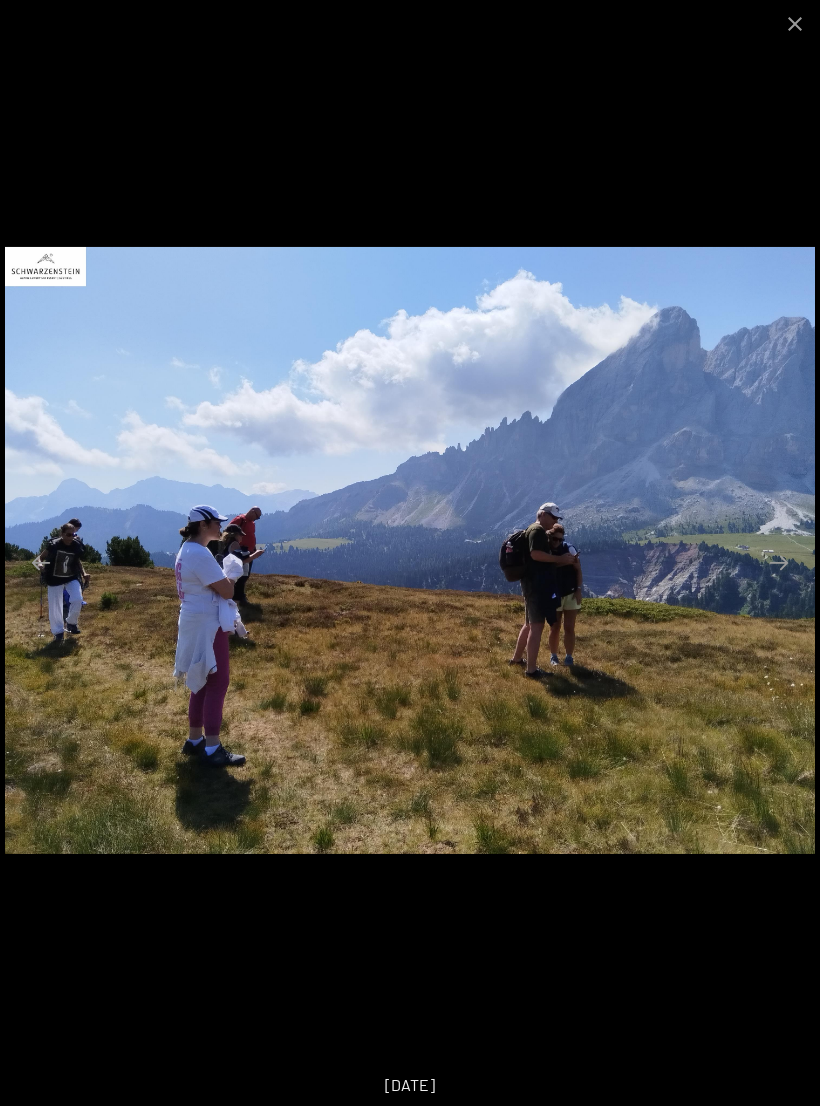 click at bounding box center (779, 562) 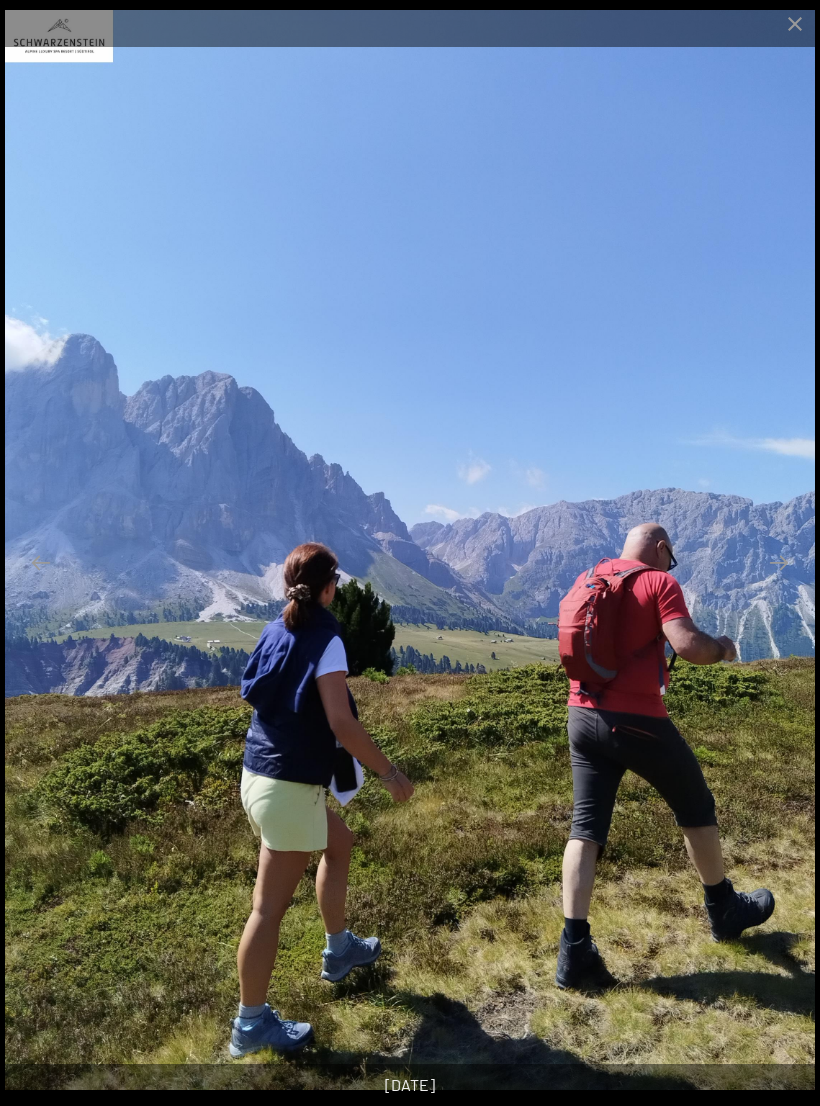 click at bounding box center (779, 562) 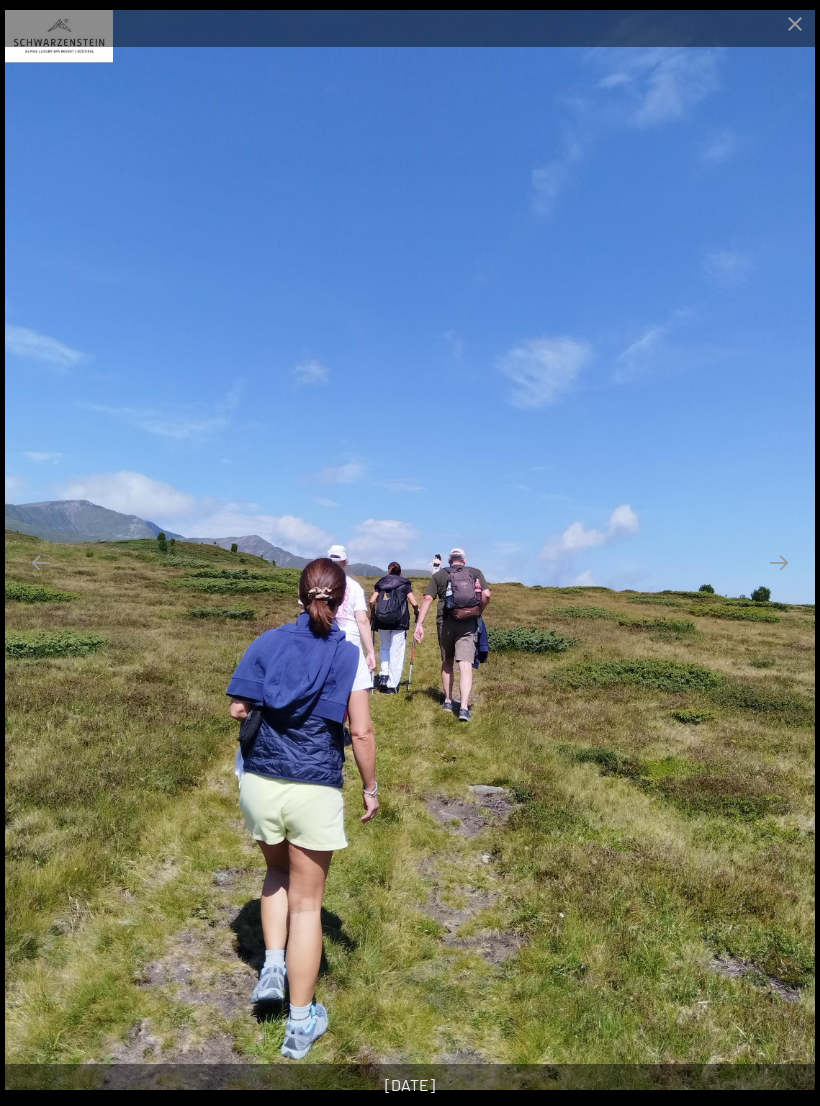 click at bounding box center (779, 562) 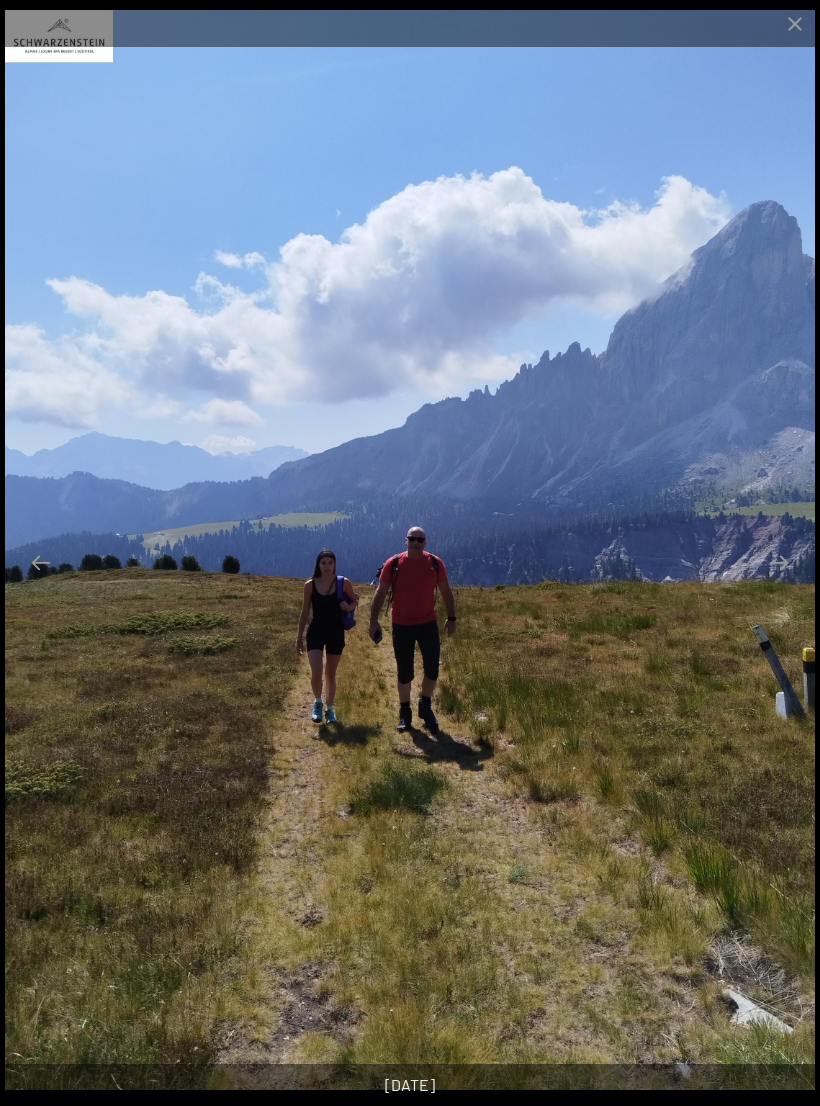 click at bounding box center (779, 562) 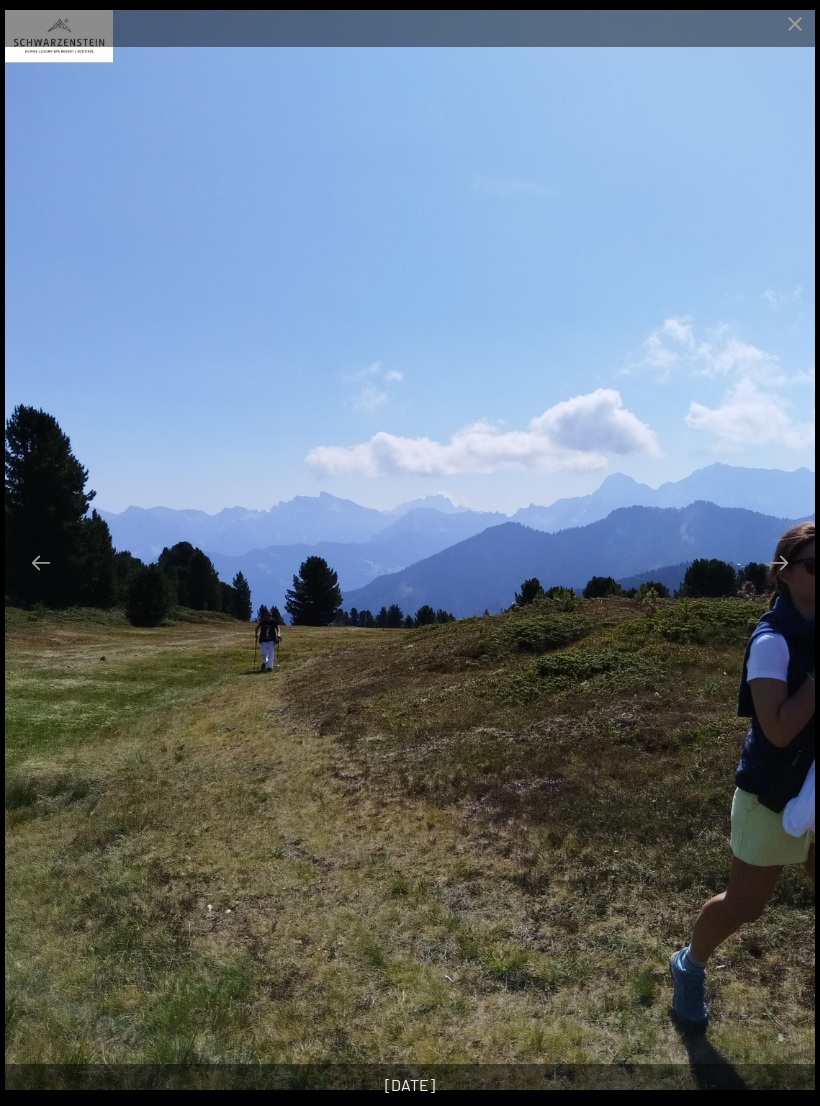 click at bounding box center (779, 562) 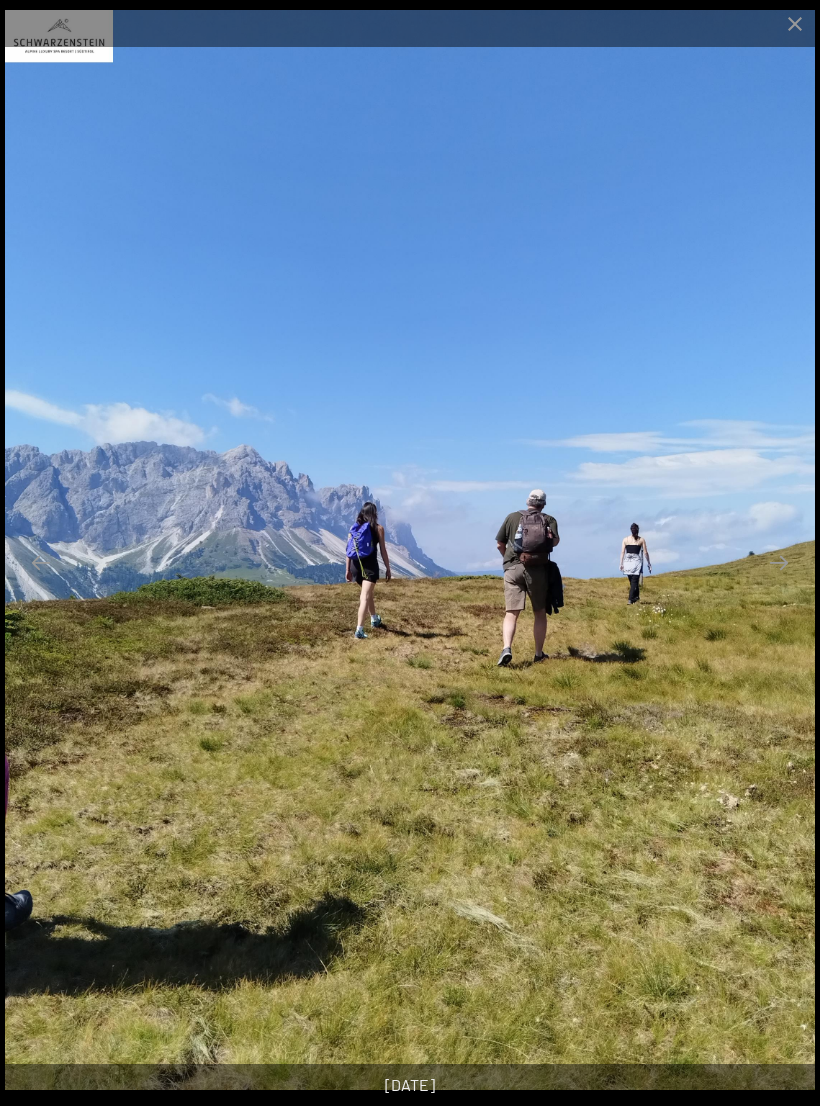 click at bounding box center [779, 562] 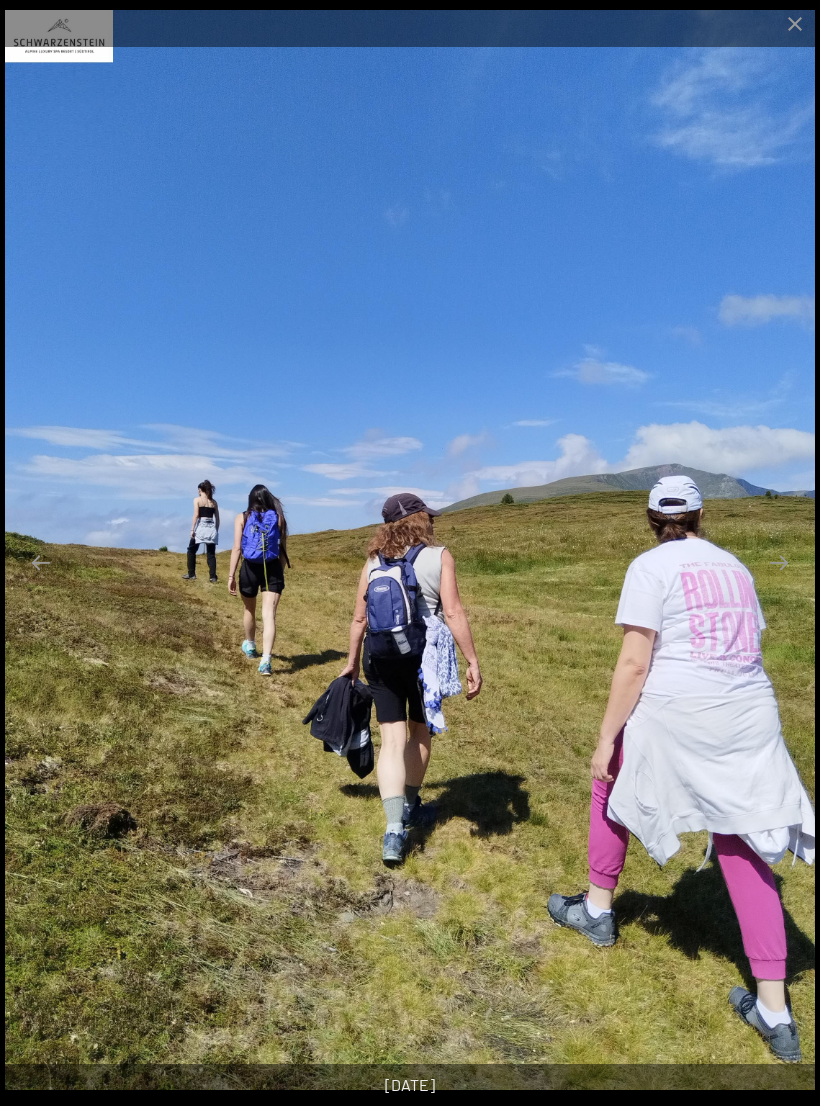click at bounding box center (779, 562) 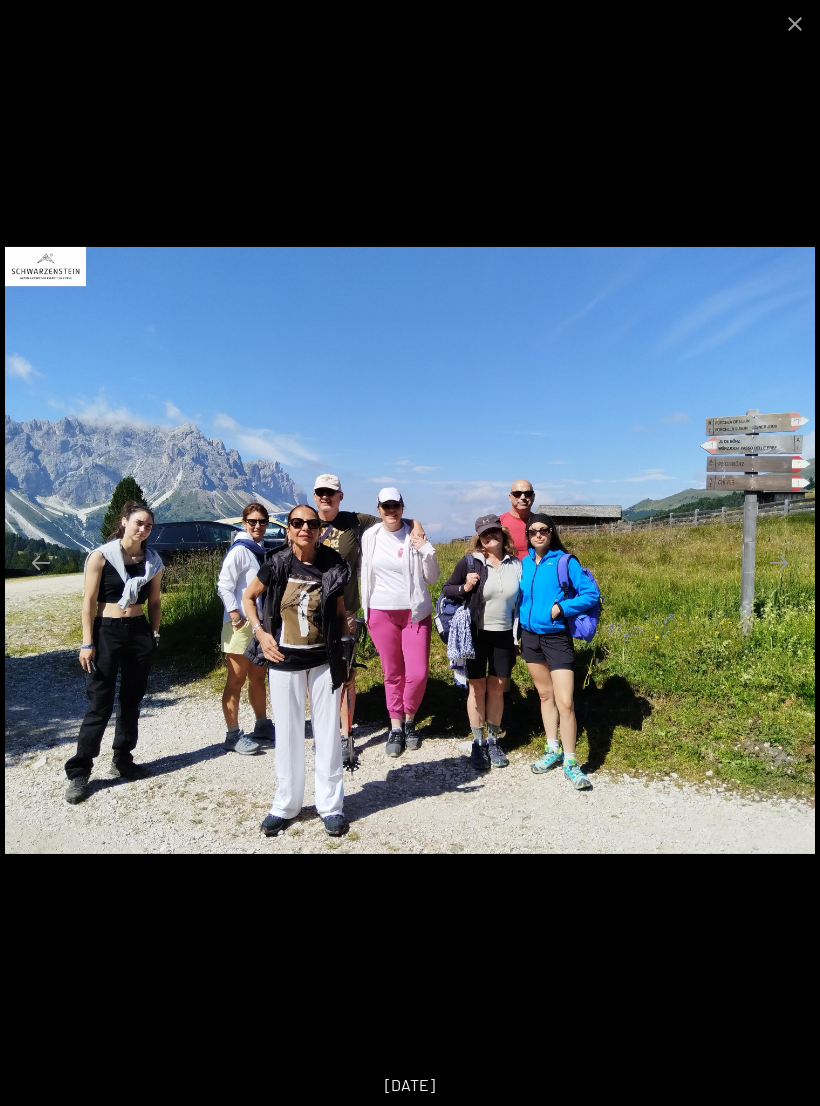 click at bounding box center (795, 23) 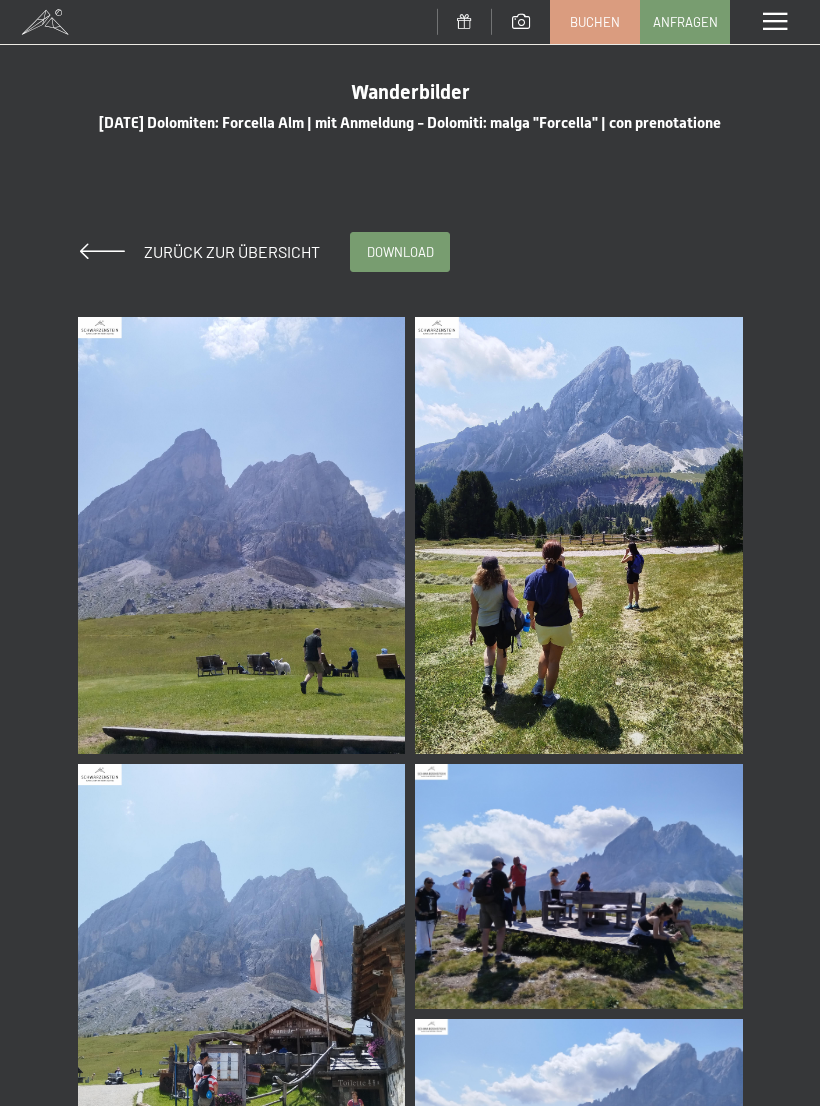 click on "Menü" at bounding box center [775, 22] 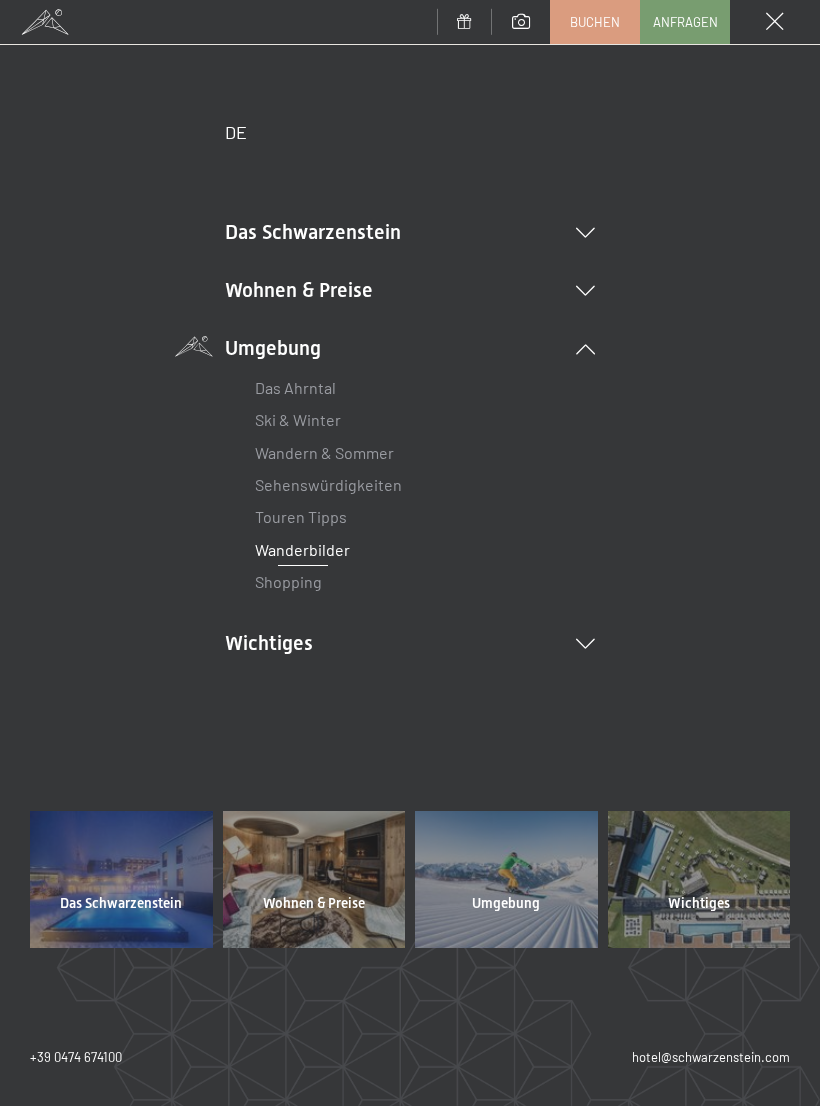click at bounding box center [775, 22] 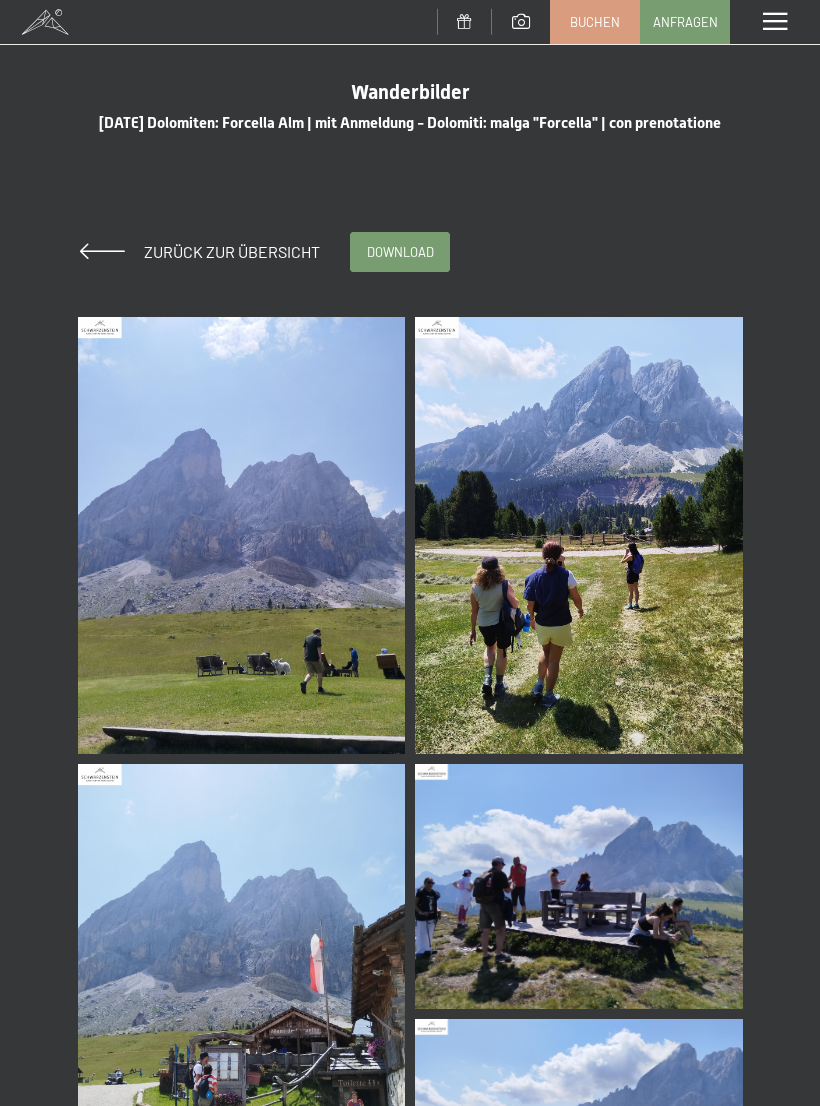 click on "Wanderbilder
19-07-2025 Dolomiten: Forcella Alm | mit Anmeldung - Dolomiti: malga "Forcella" | con prenotatione
Zurück zur Übersicht
download" at bounding box center (410, 2489) 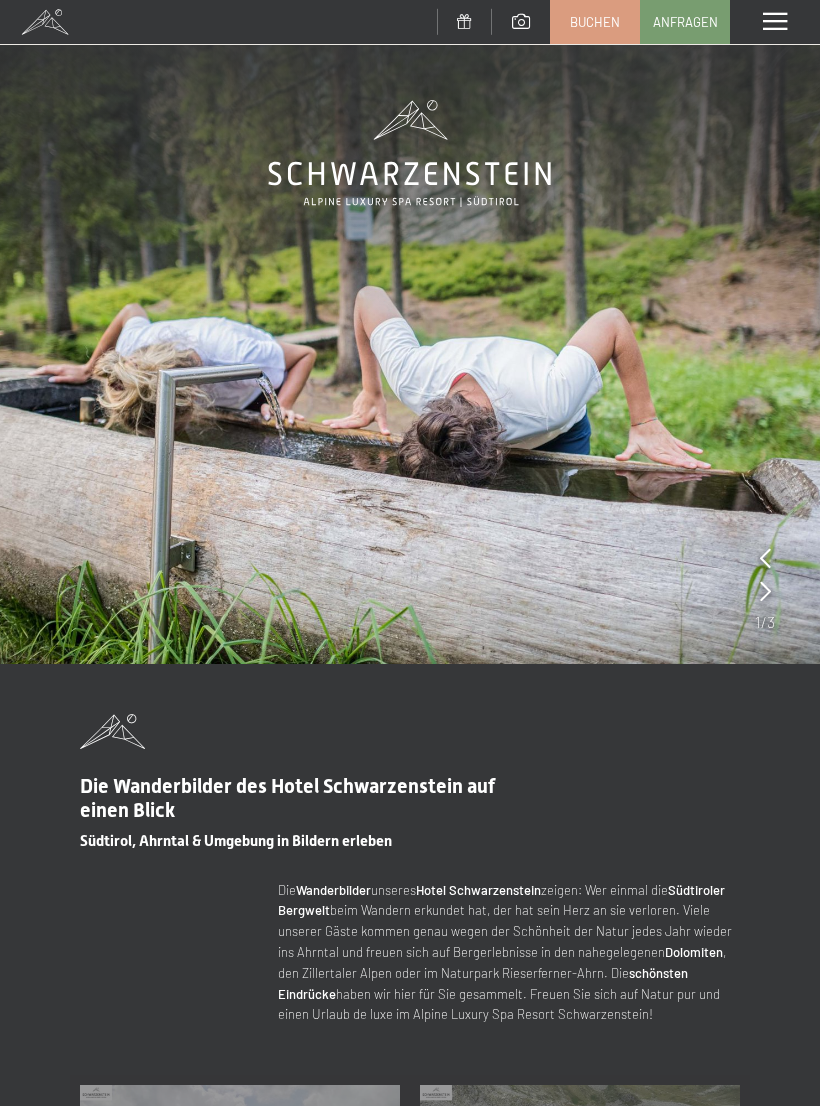 scroll, scrollTop: 0, scrollLeft: 0, axis: both 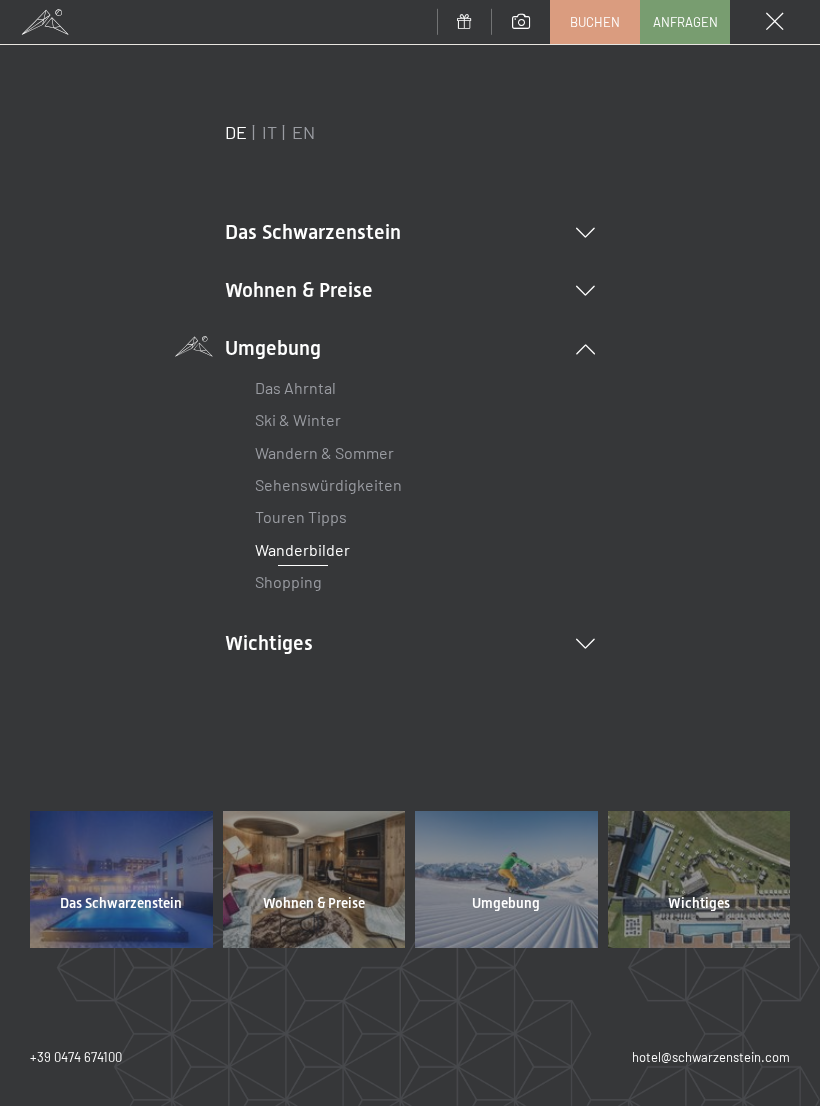 click on "DE         IT         EN" at bounding box center [270, 132] 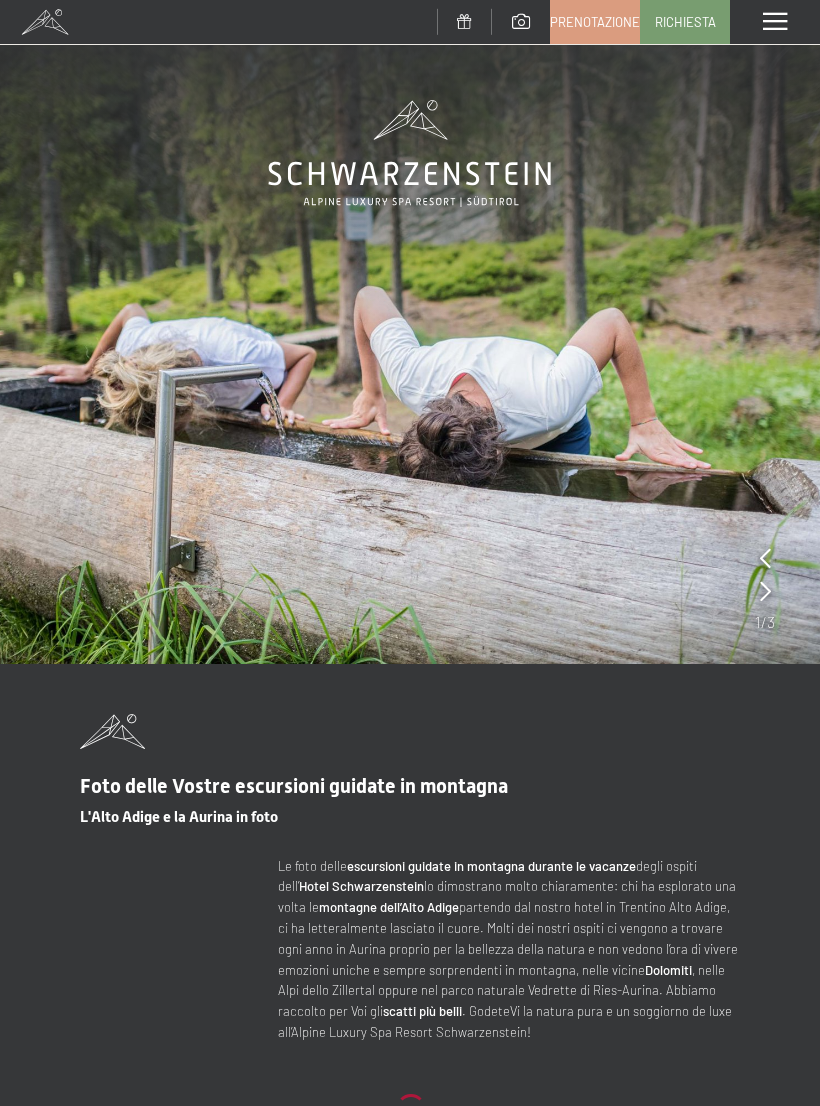 scroll, scrollTop: 0, scrollLeft: 0, axis: both 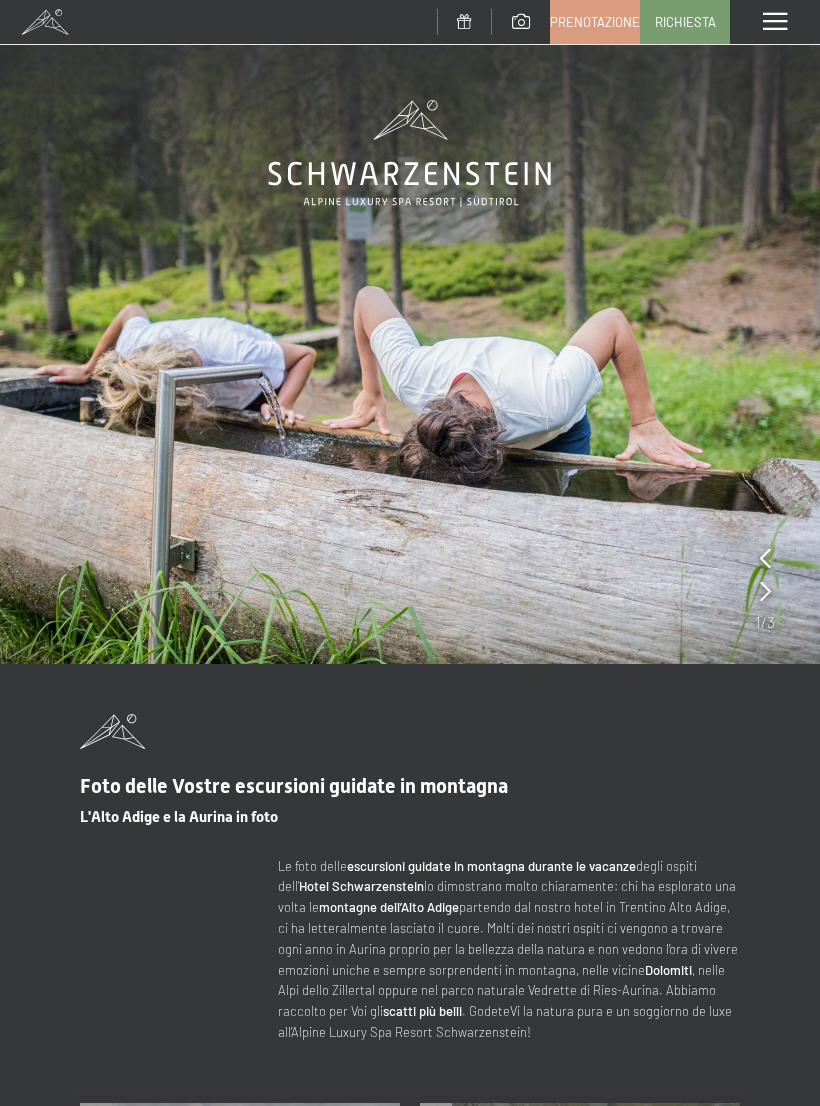 click at bounding box center [775, 22] 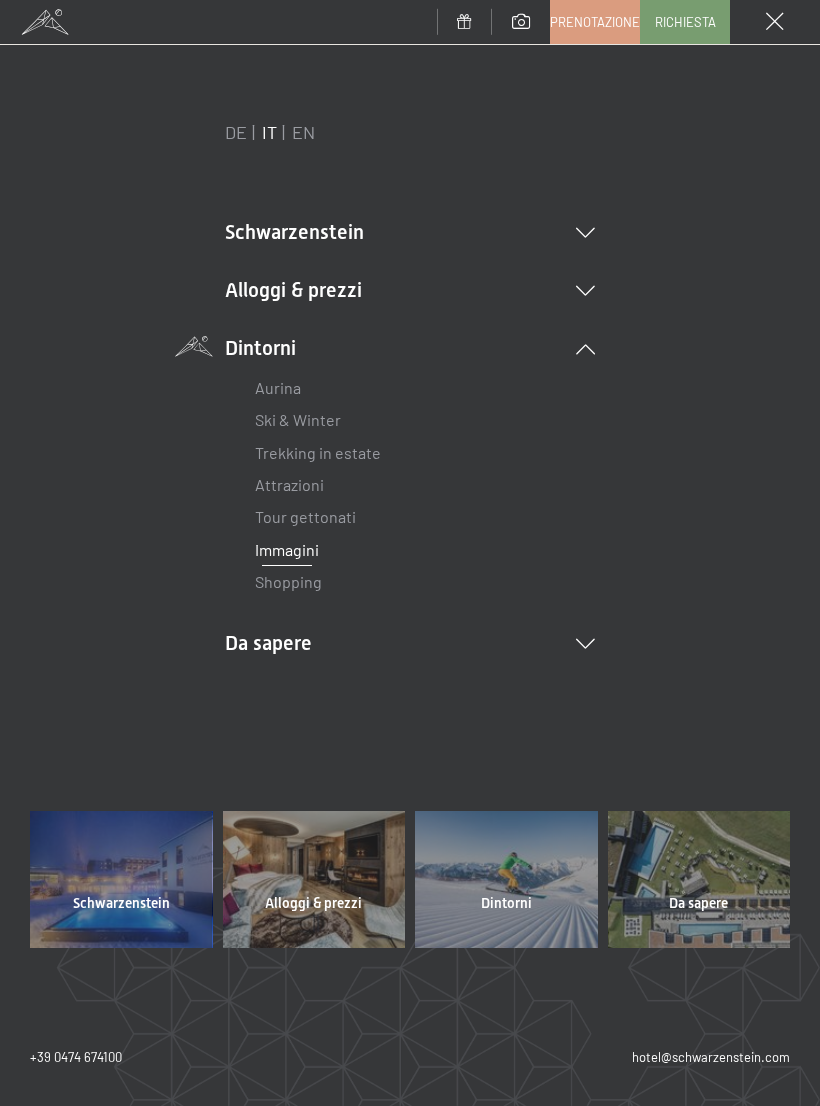 click on "Alloggi & prezzi           Servizi inclusi         Camere & prezzi         Lista             Offerte         Lista             Prezzi per famiglie         Prezzi trattmenti         Premi ospiti fedeli         Richiesta         Prenotazione         Condizioni generali         Buoni         Idee regalo         App. Luxegg" at bounding box center [410, 290] 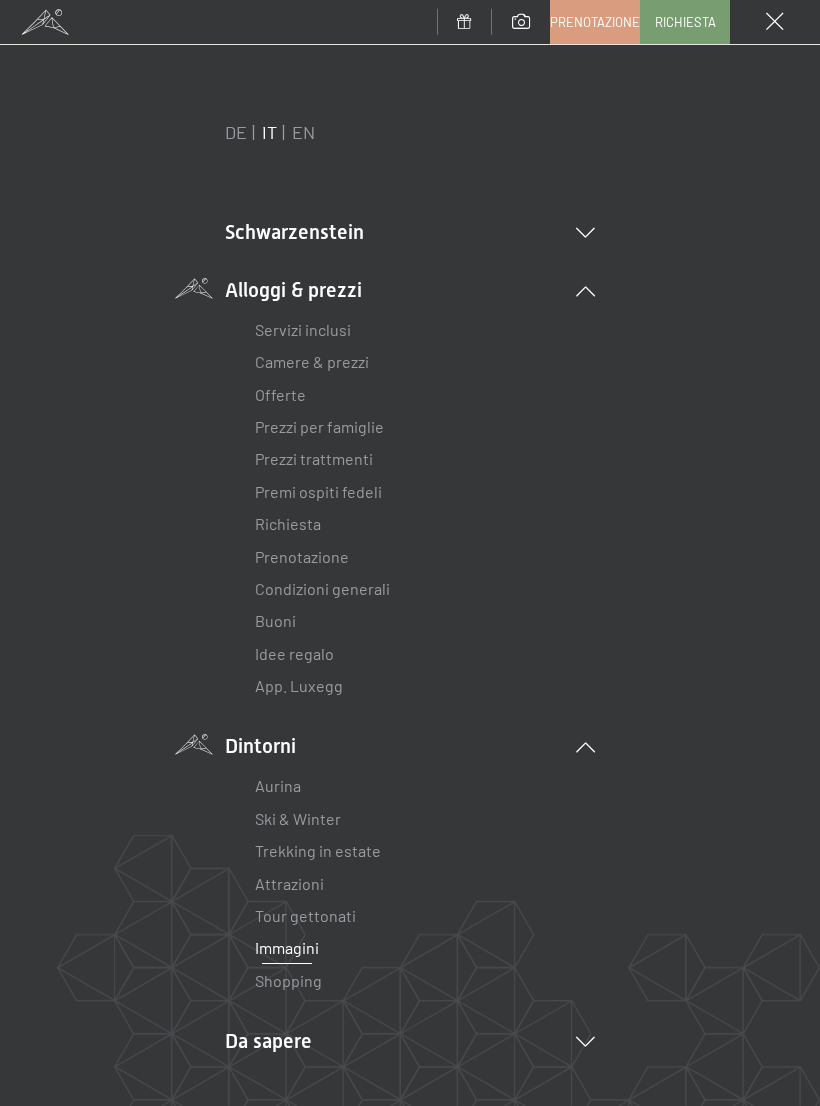 click on "Premi ospiti fedeli" at bounding box center (318, 491) 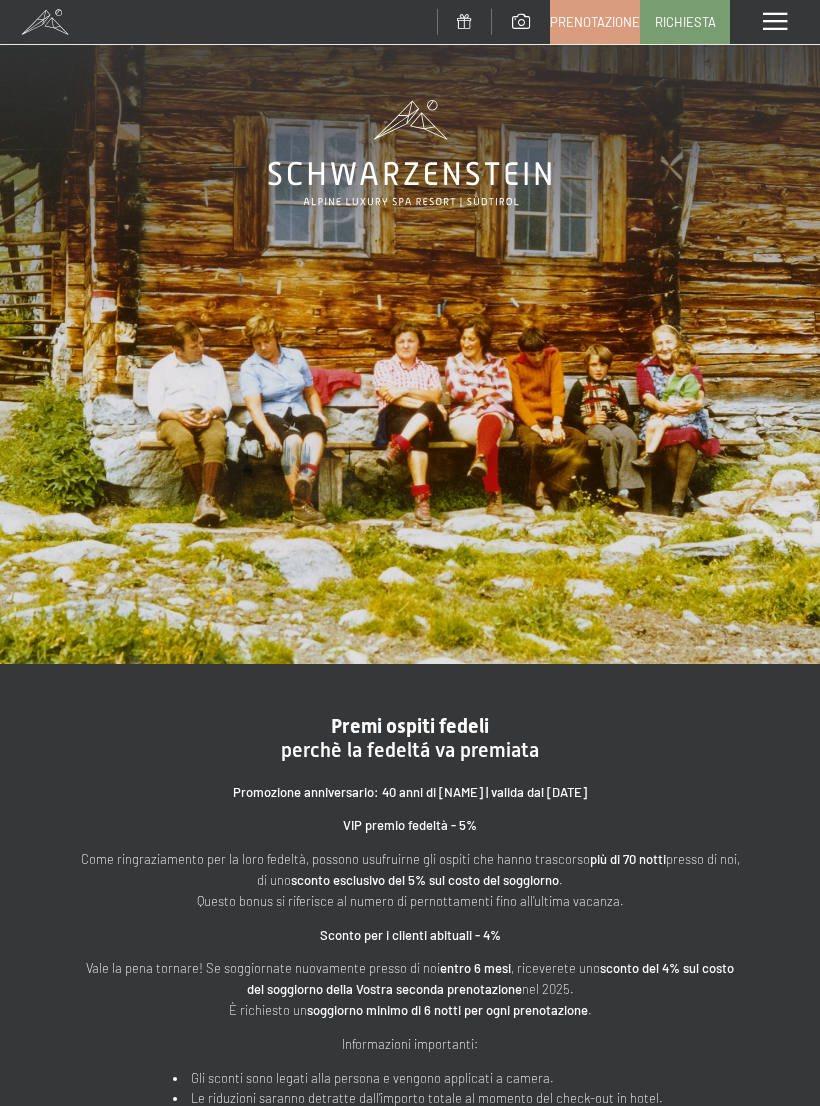 scroll, scrollTop: 0, scrollLeft: 0, axis: both 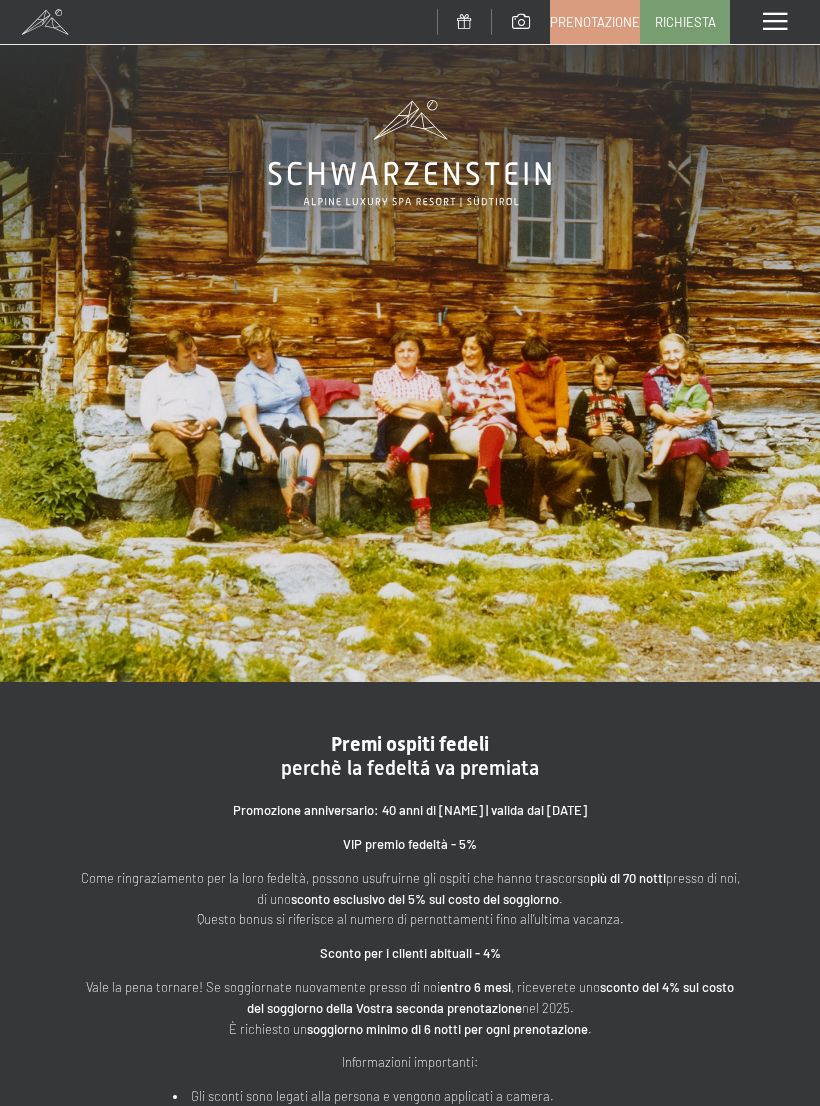 click at bounding box center [775, 22] 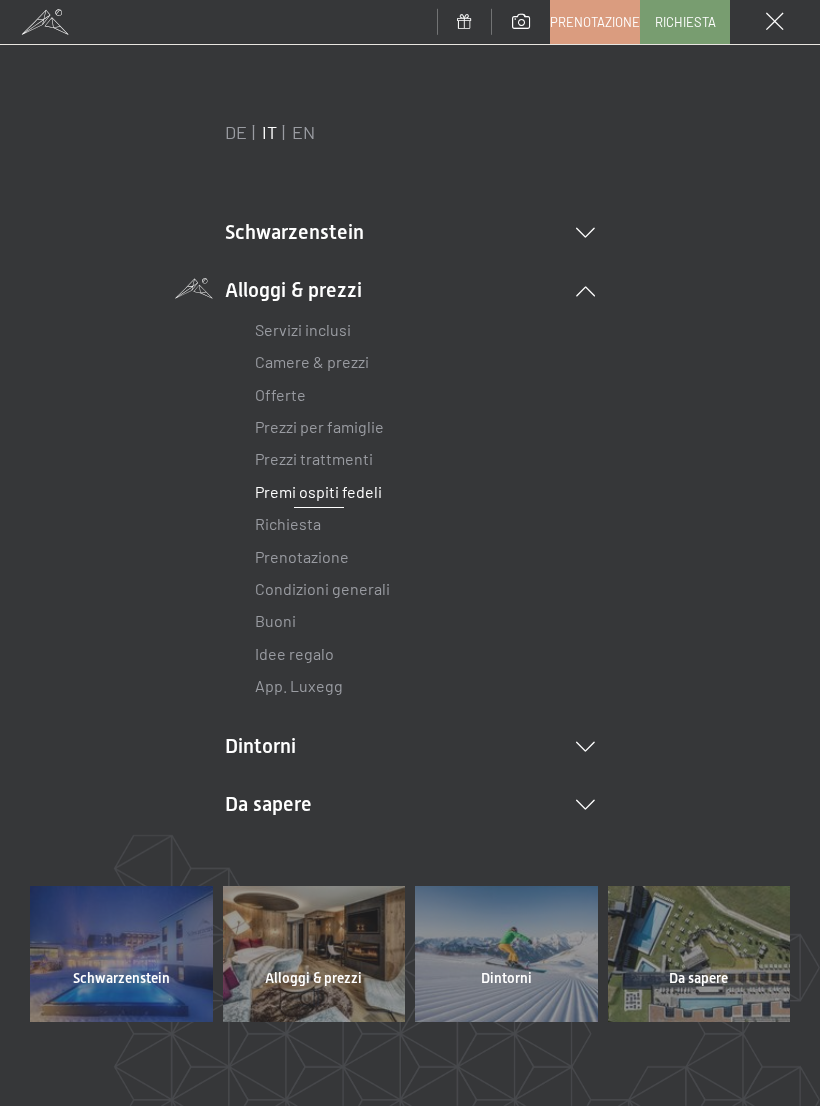 click on "Richiesta" at bounding box center (288, 523) 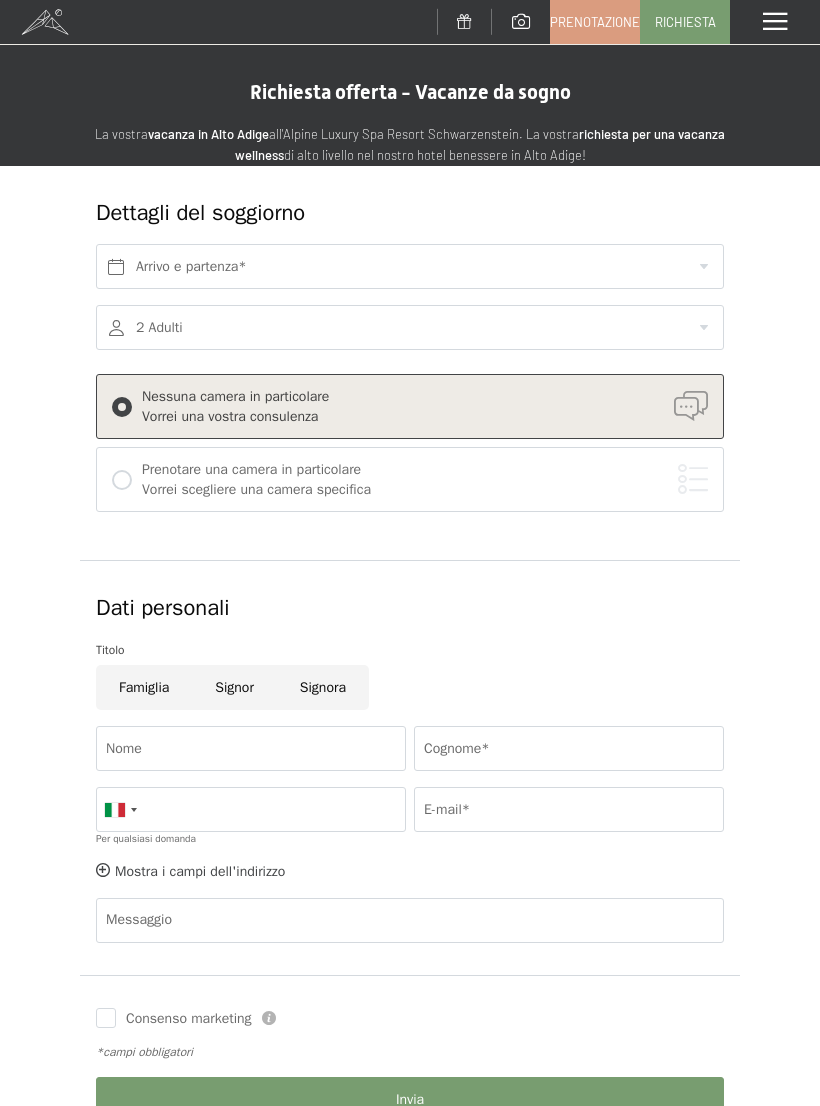 scroll, scrollTop: 0, scrollLeft: 0, axis: both 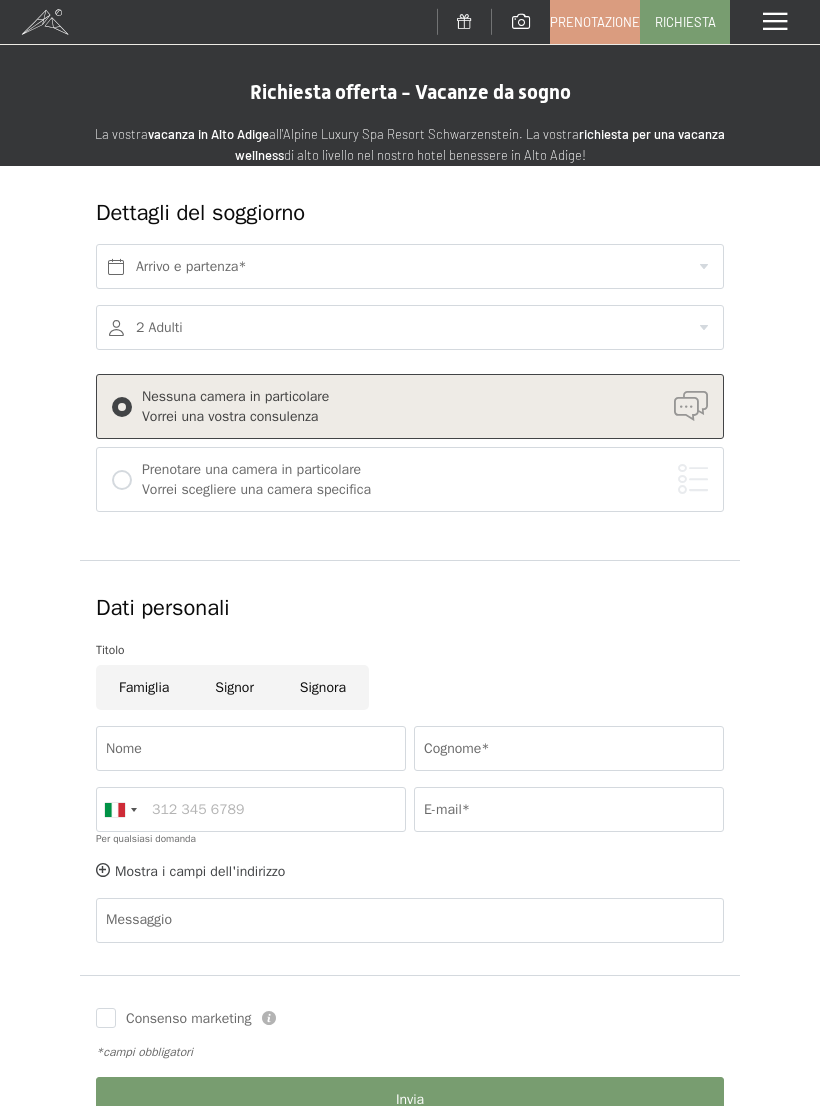 click on "Menu" at bounding box center (775, 22) 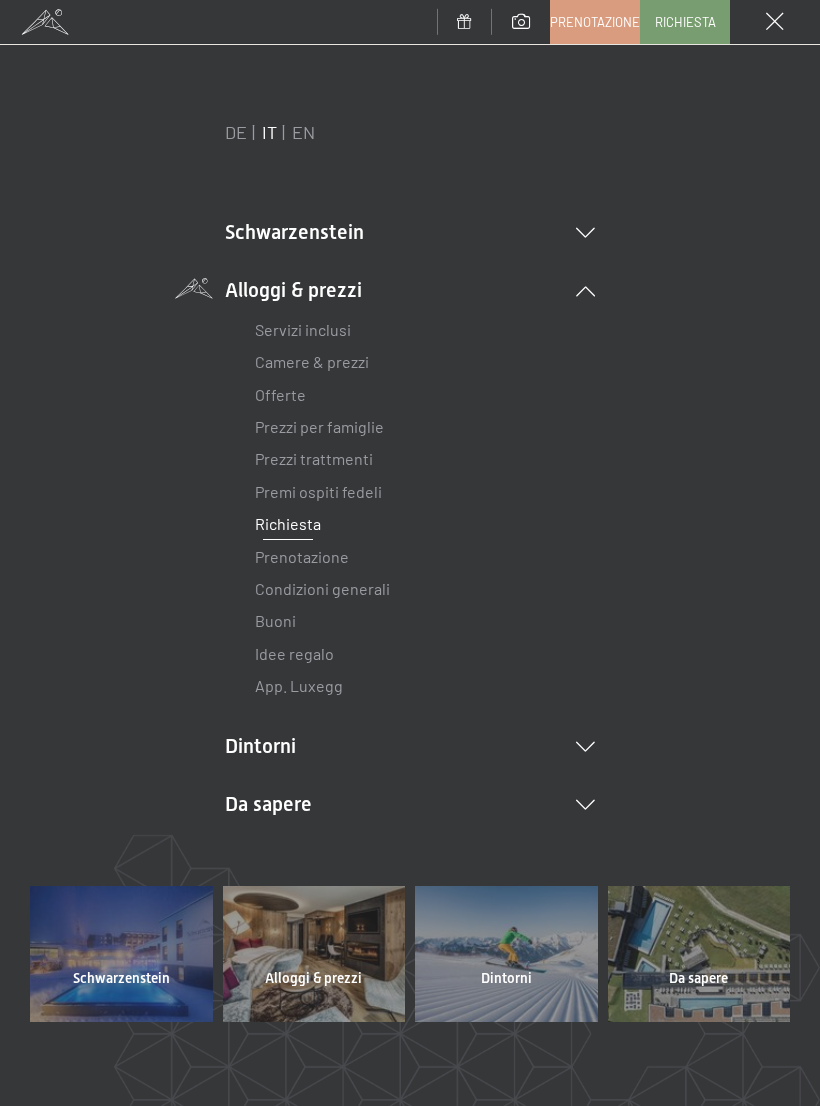 click on "Camere & prezzi" at bounding box center [312, 361] 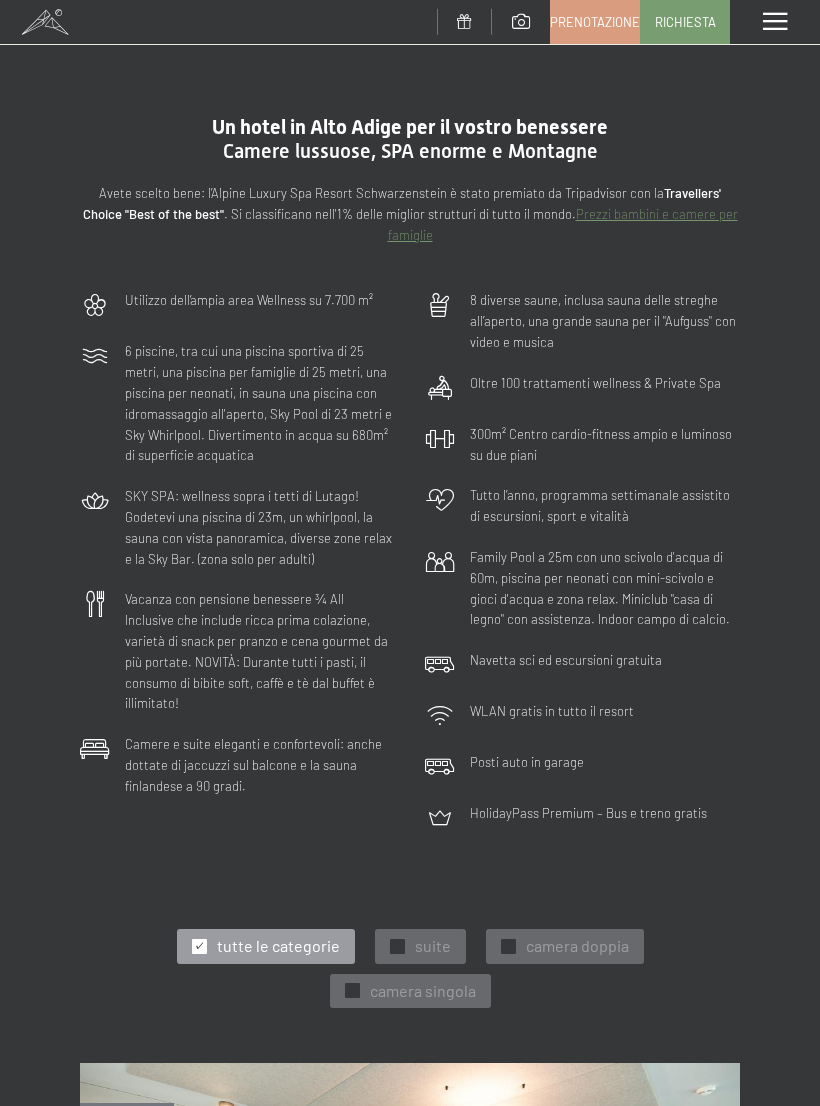 scroll, scrollTop: 0, scrollLeft: 0, axis: both 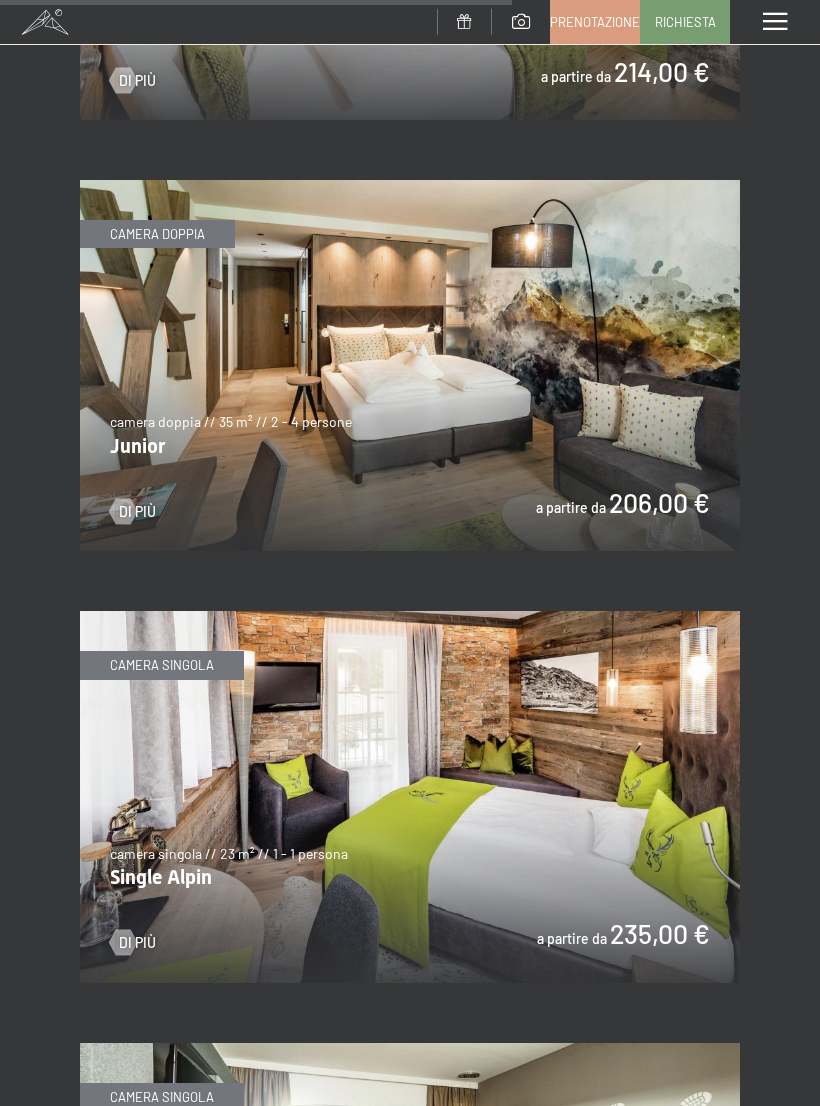 click at bounding box center [410, 365] 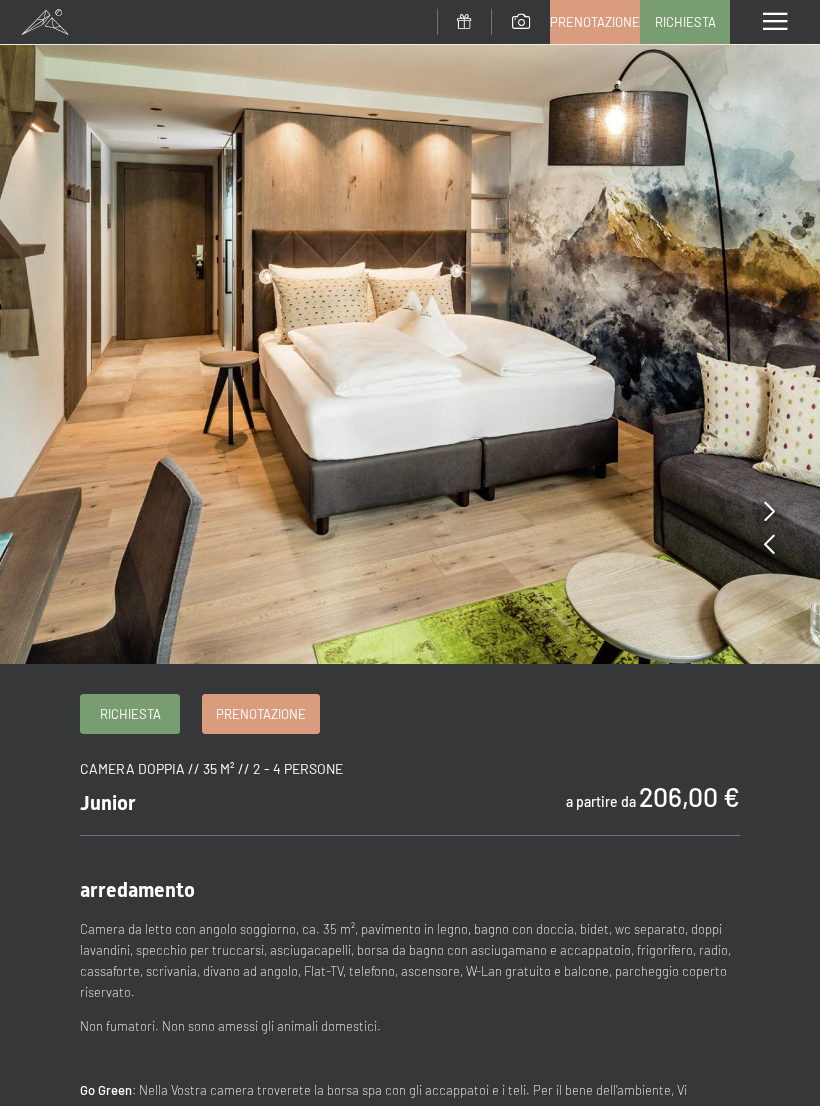 scroll, scrollTop: 0, scrollLeft: 0, axis: both 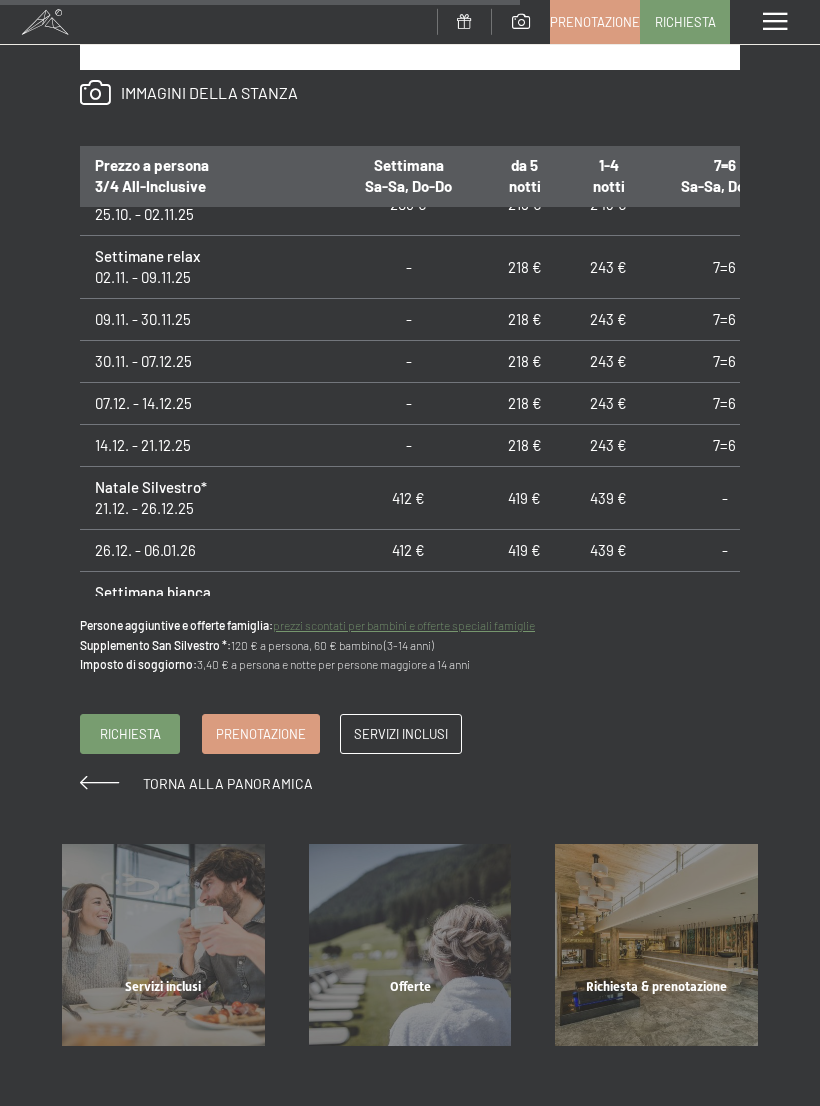 click on "Prenotazione" at bounding box center [261, 734] 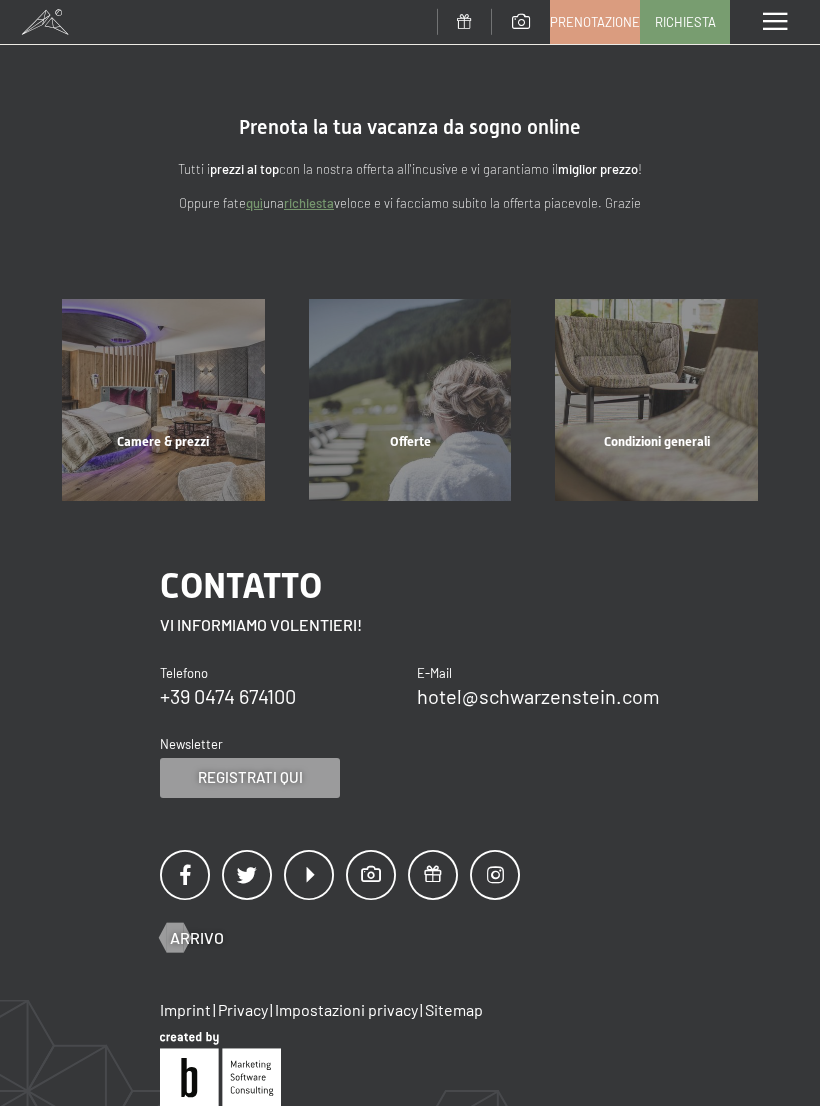 scroll, scrollTop: 0, scrollLeft: 0, axis: both 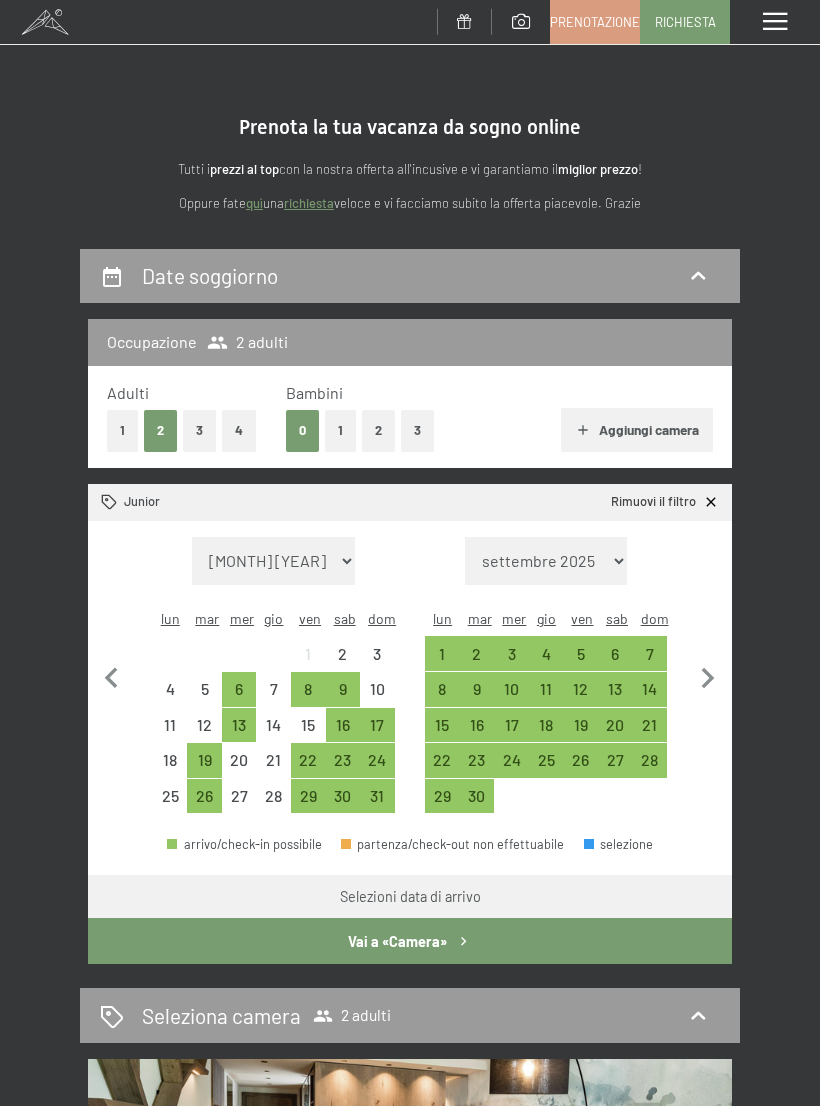 click 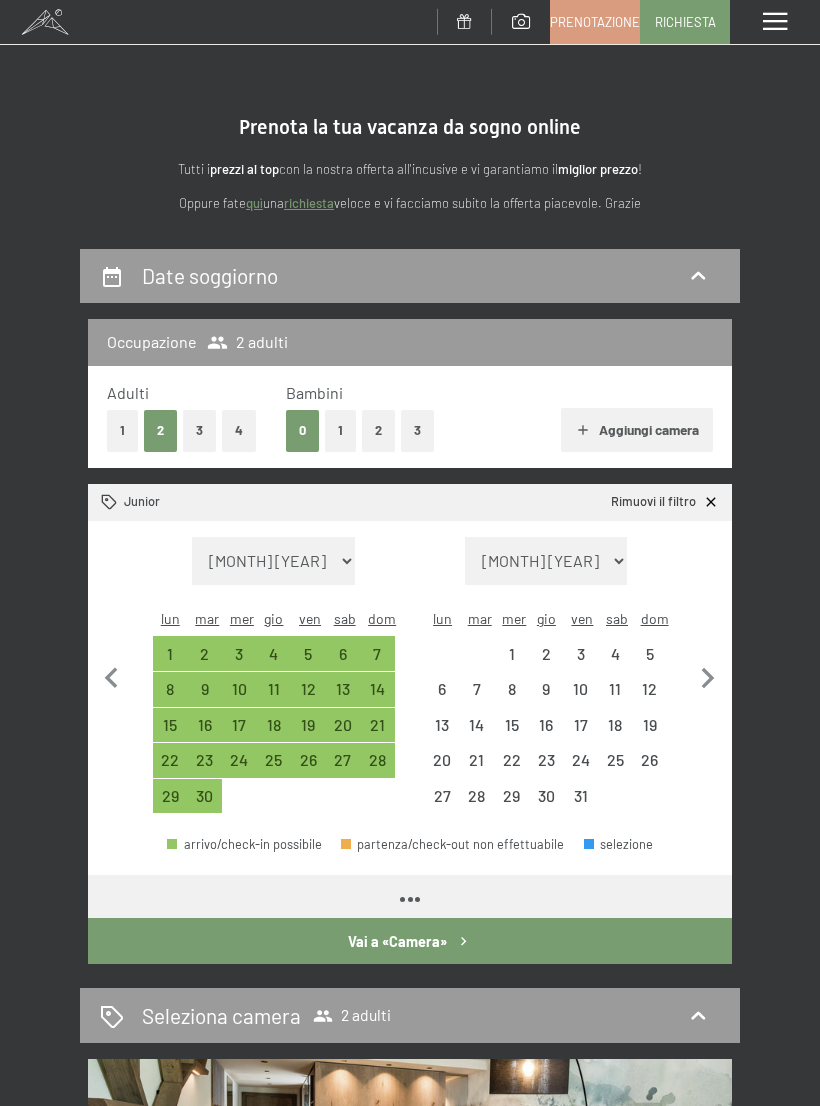 select on "2025-09-01" 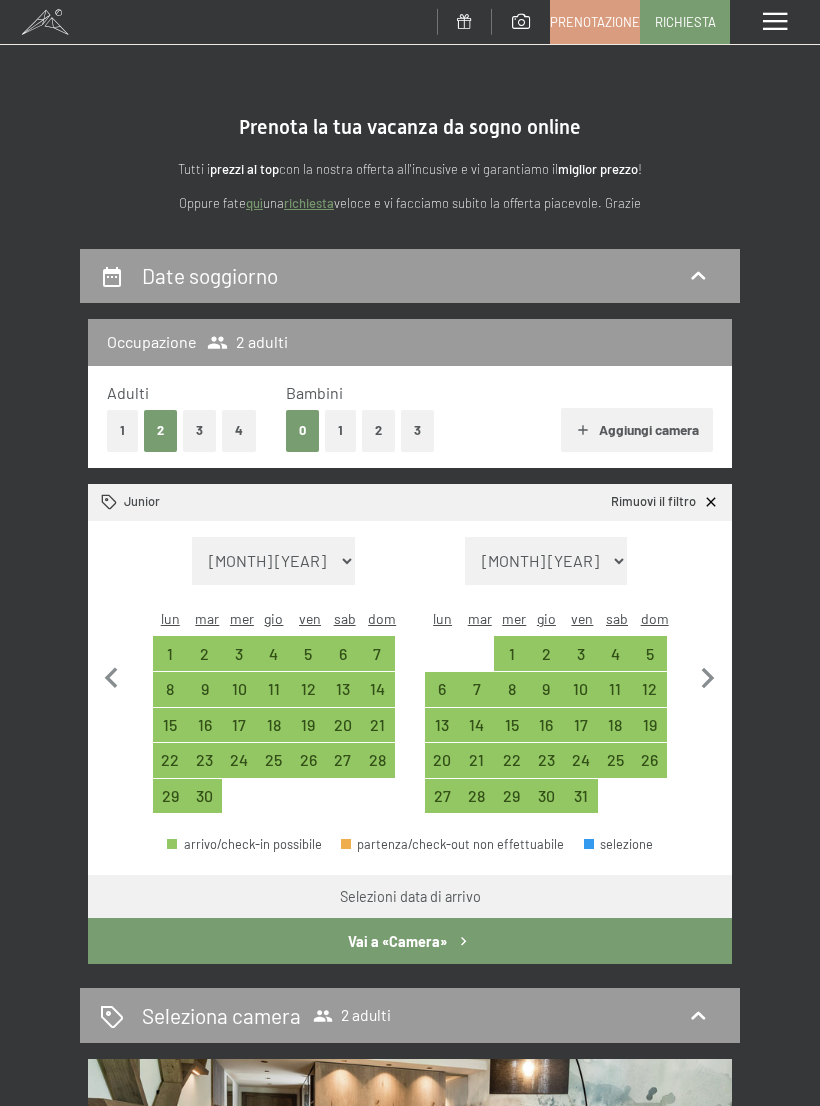click 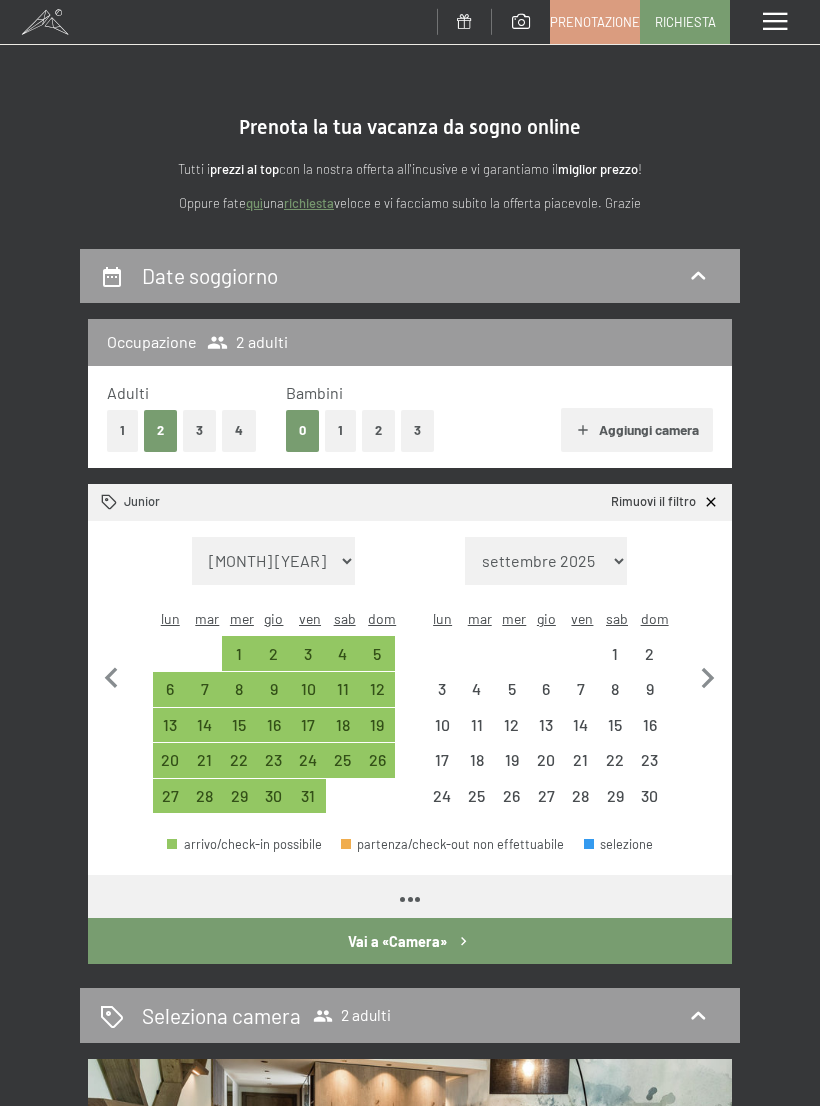 select on "2025-10-01" 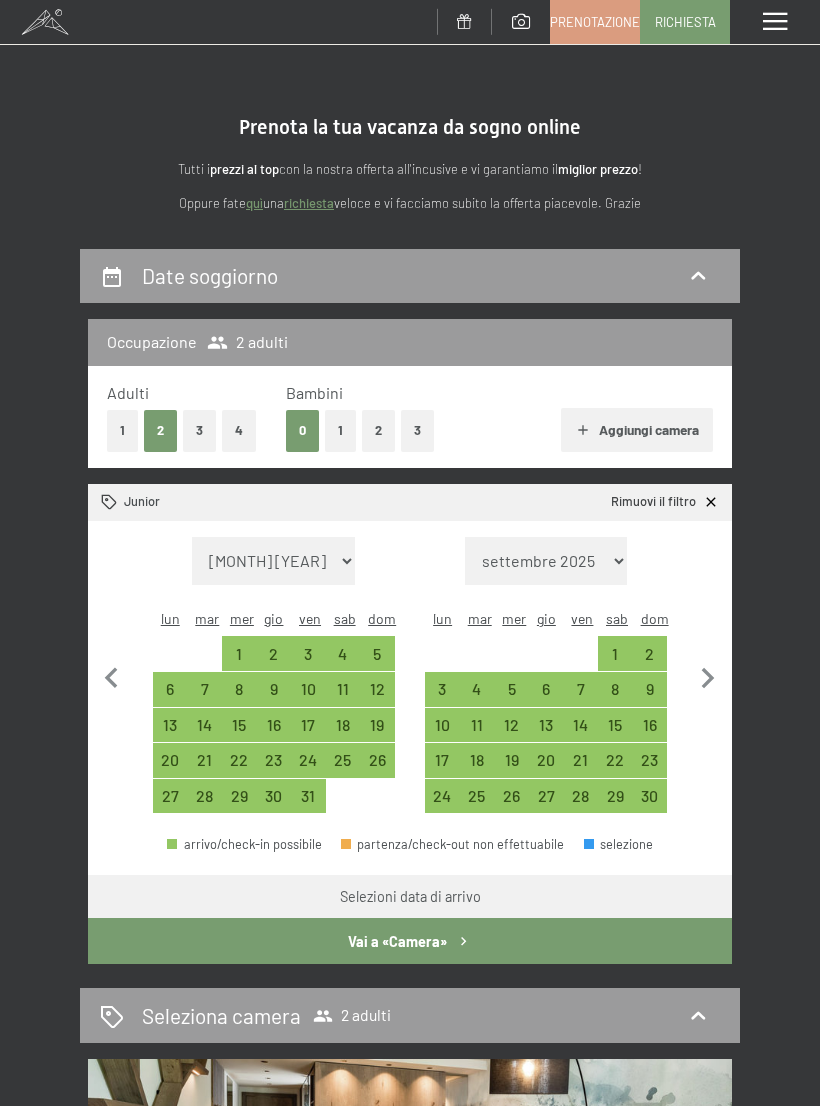 click 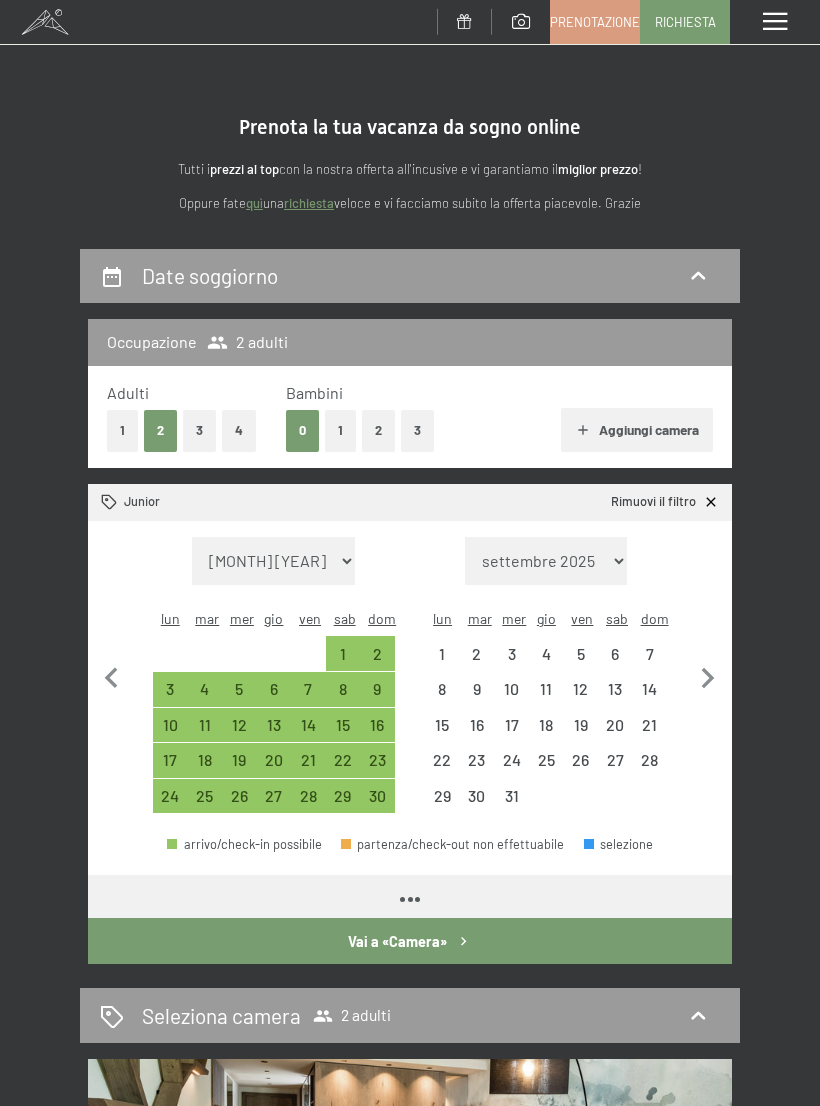 select on "2025-11-01" 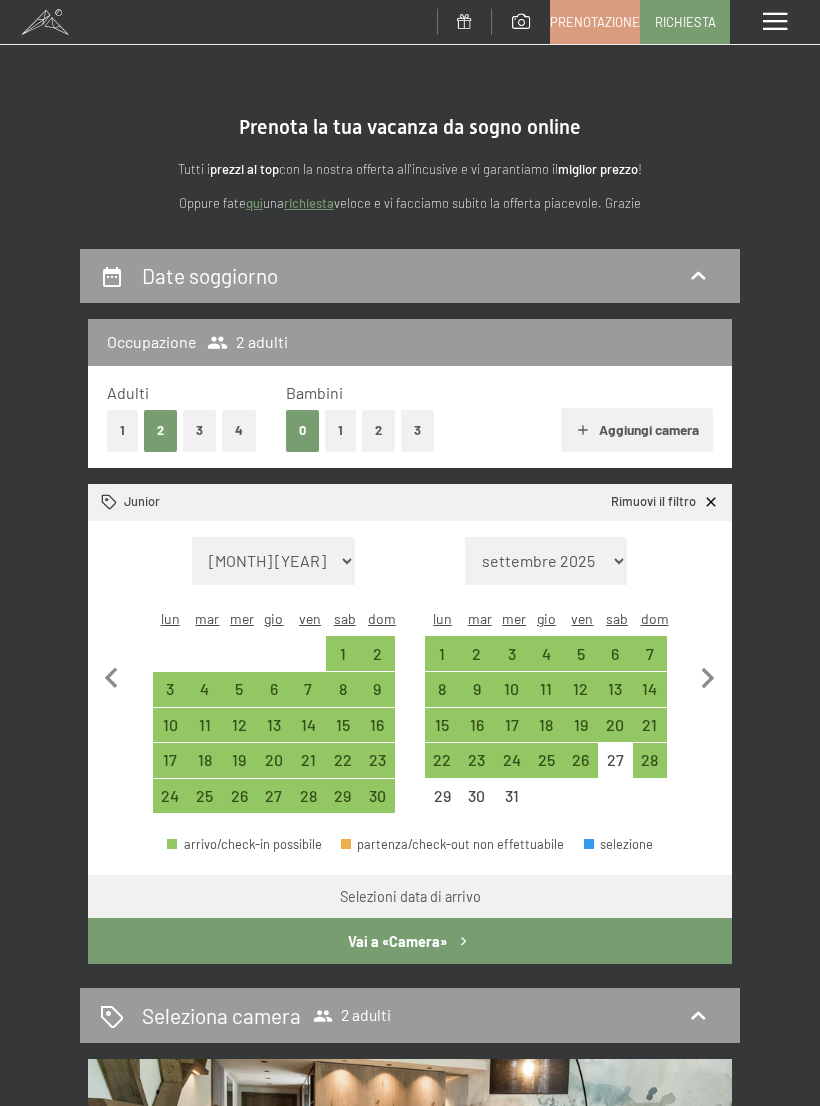 click on "7" at bounding box center (650, 661) 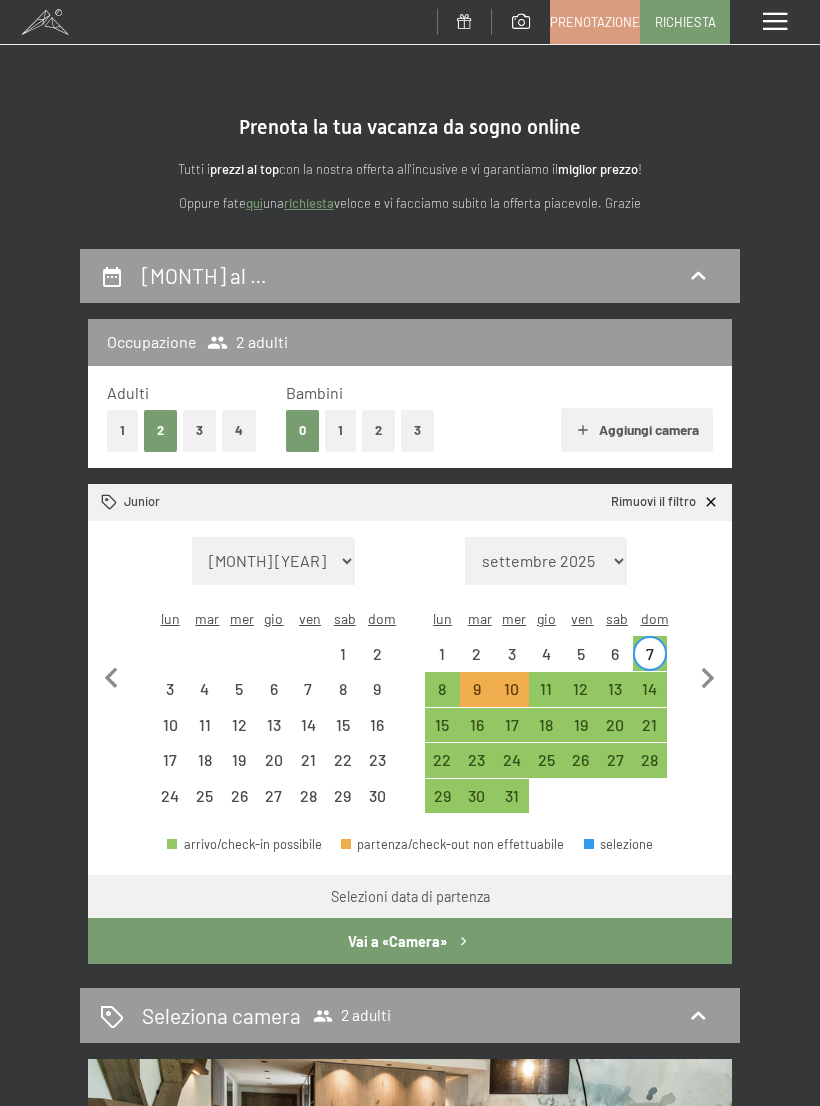 click on "14" at bounding box center (650, 696) 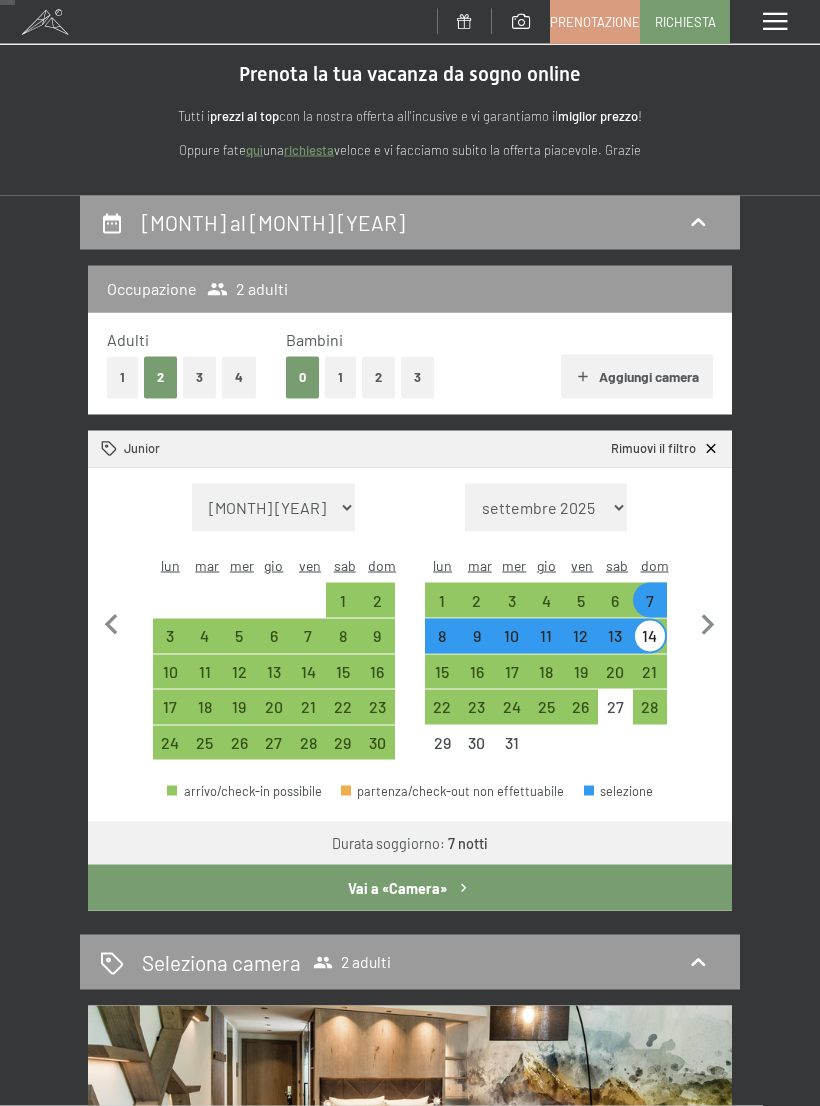 scroll, scrollTop: 57, scrollLeft: 0, axis: vertical 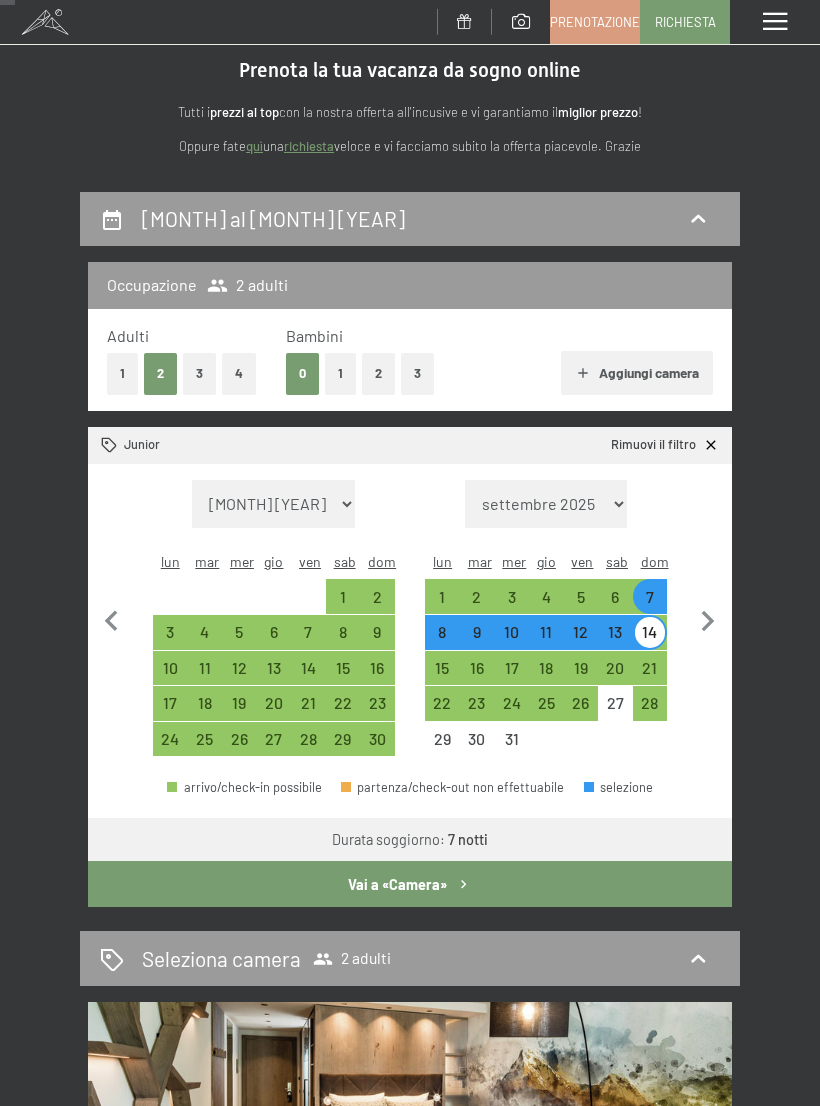 click on "Vai a «Camera»" at bounding box center [410, 884] 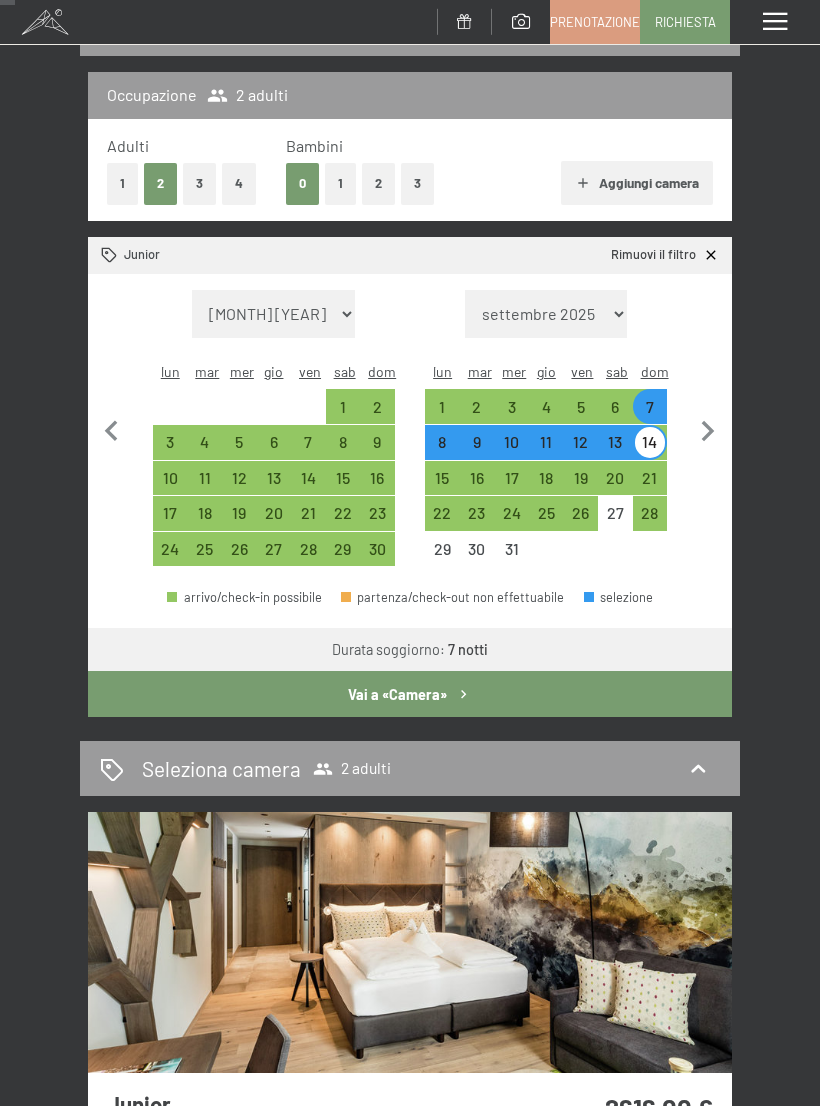 select on "2025-11-01" 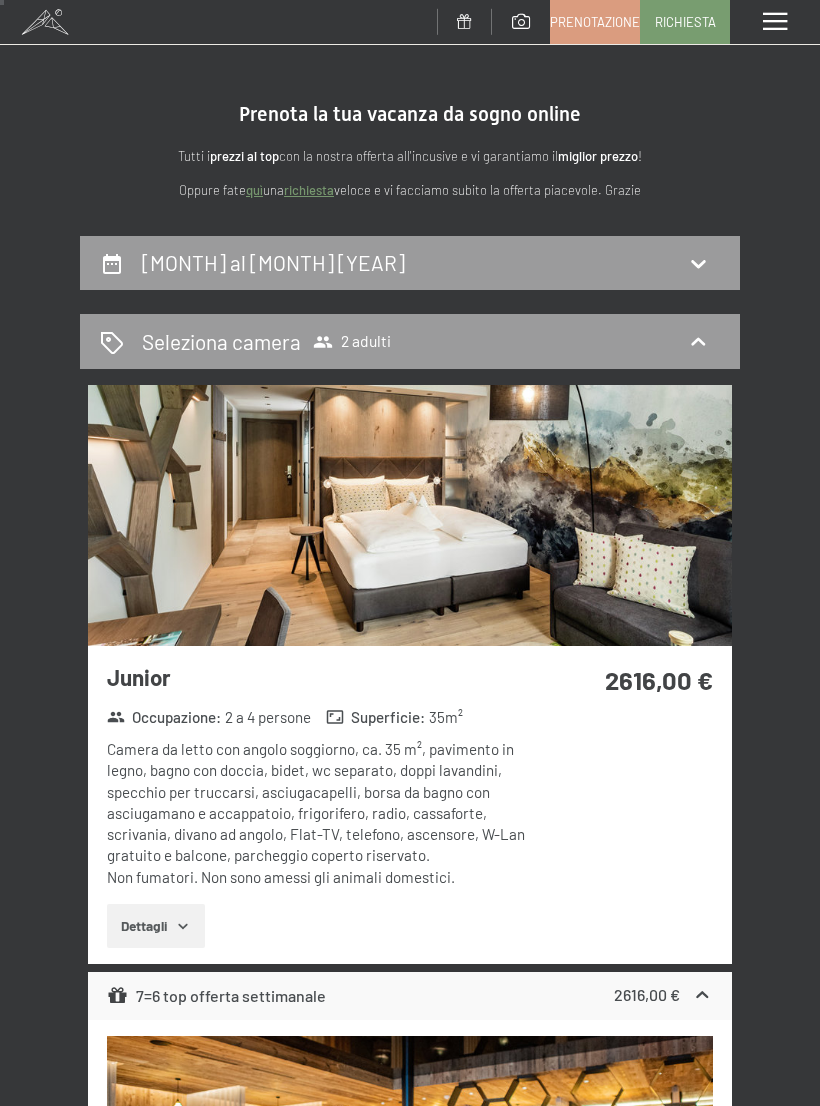 scroll, scrollTop: 0, scrollLeft: 0, axis: both 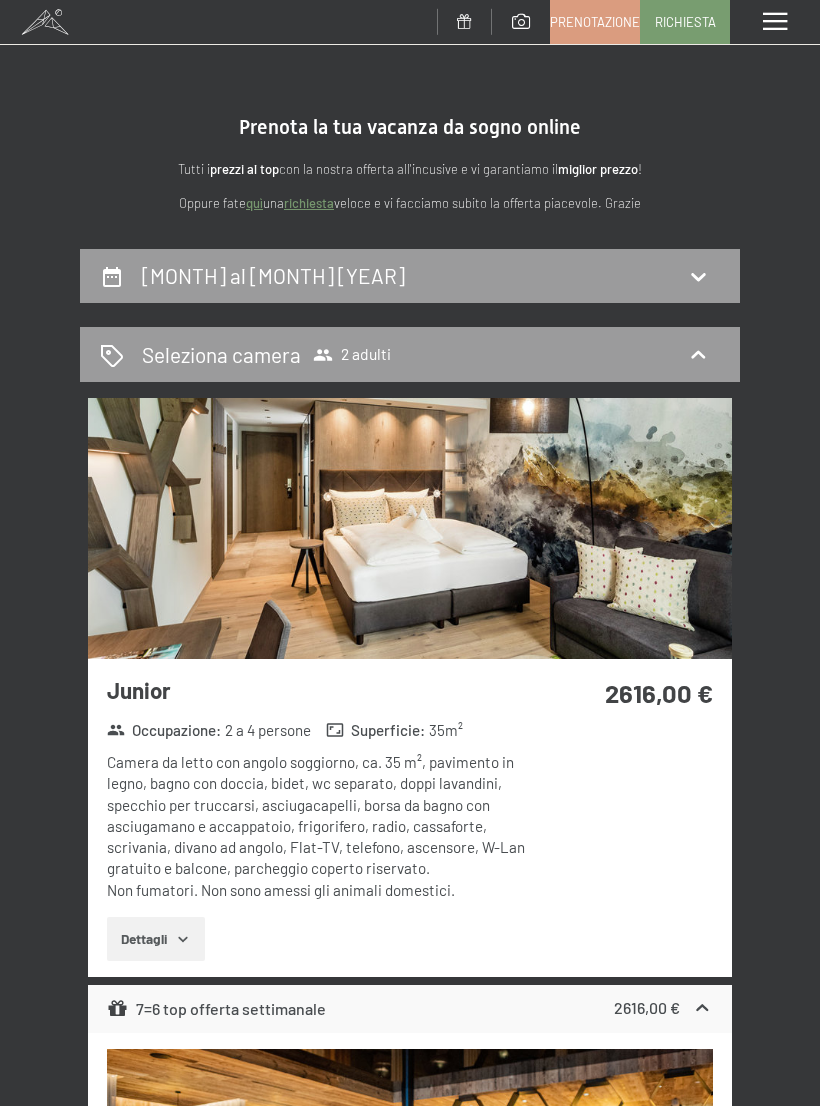 click on "7 dicembre al 14 dicembre 2025" at bounding box center (410, 275) 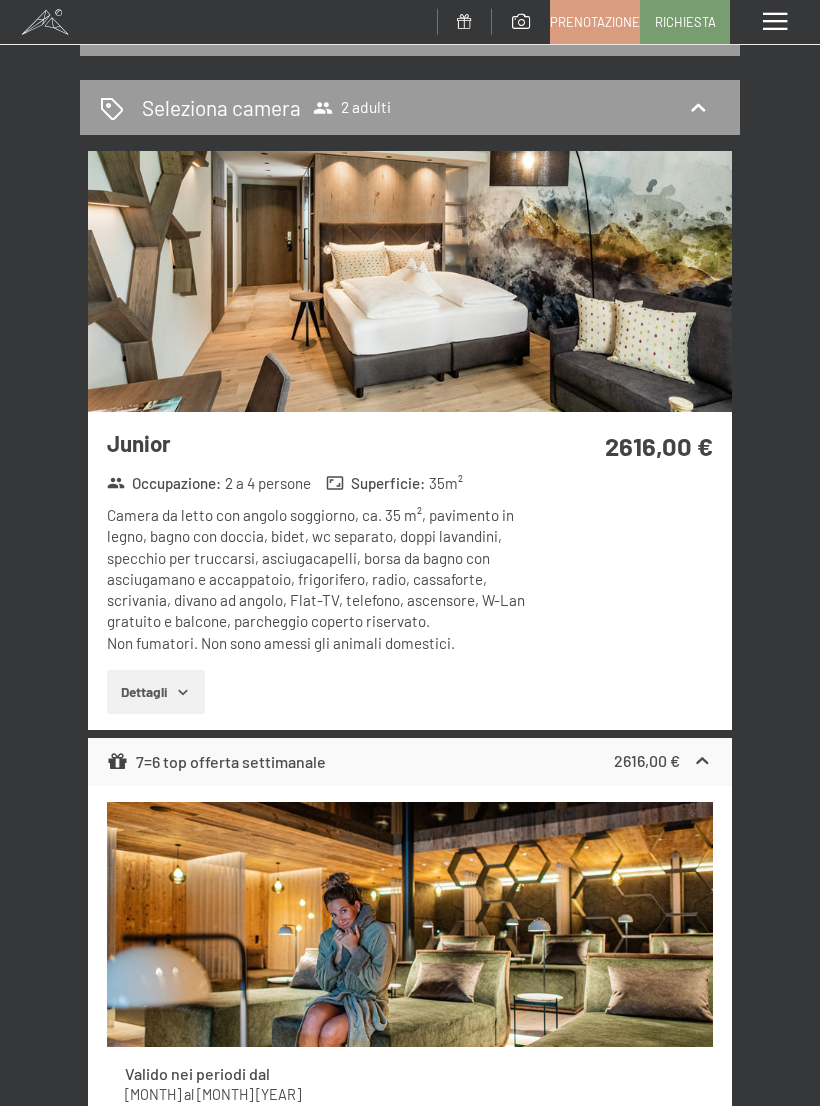 select on "2025-11-01" 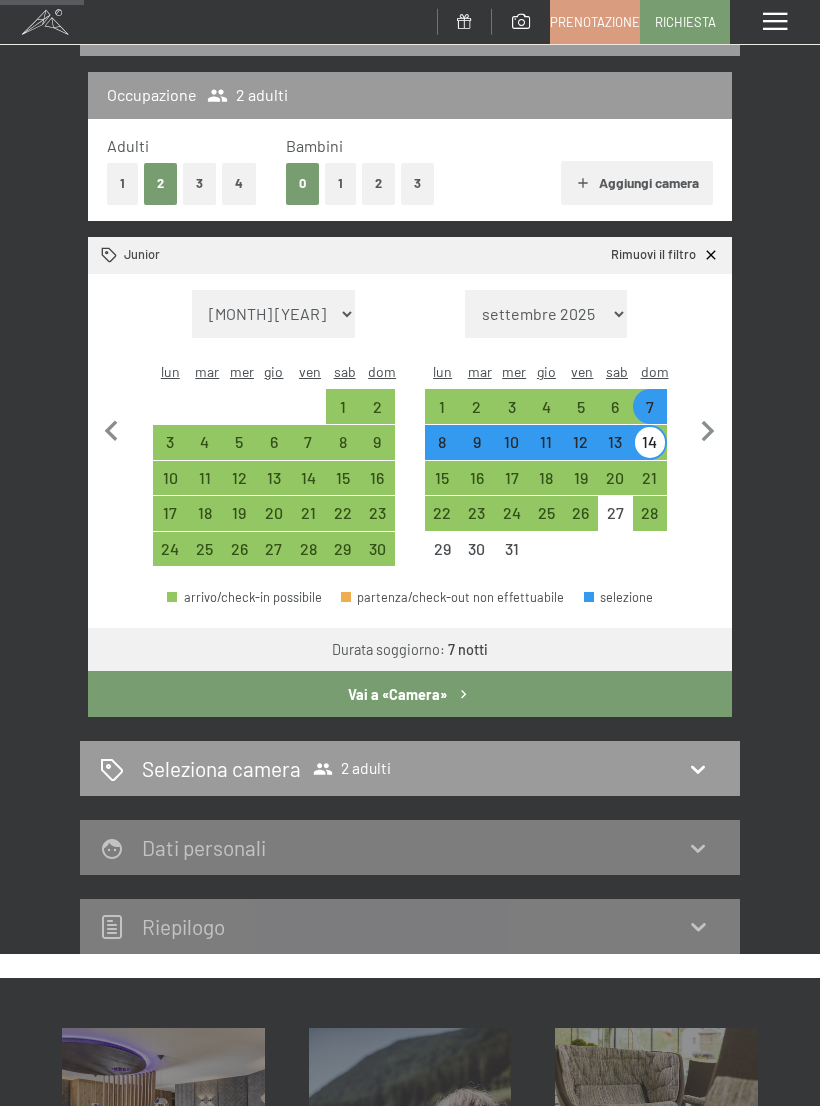 click on "6" at bounding box center [615, 414] 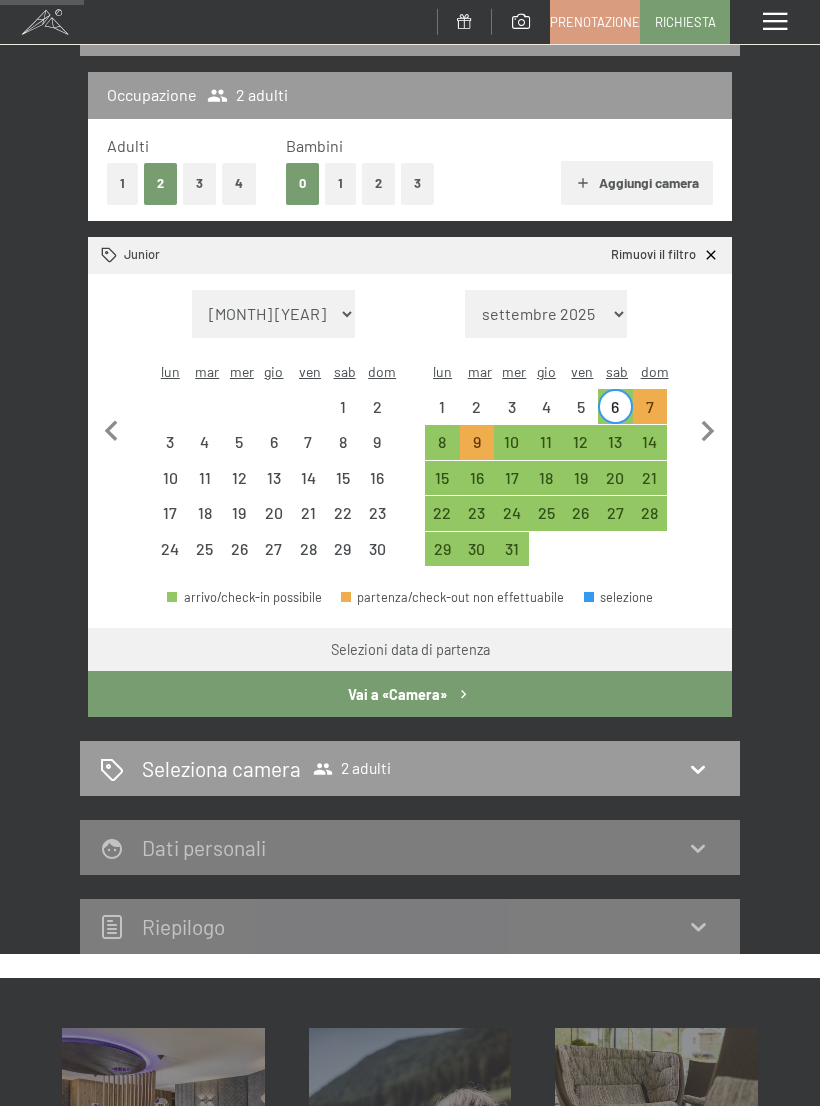 click on "13" at bounding box center (615, 449) 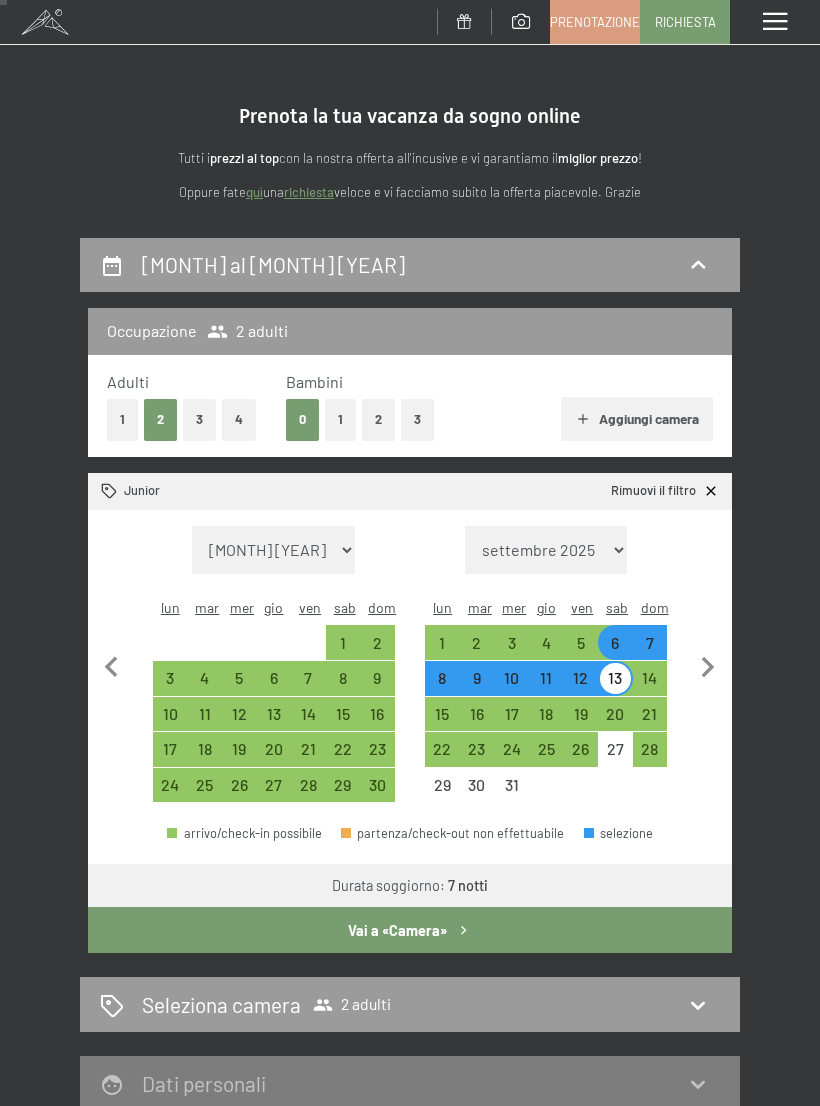 scroll, scrollTop: 0, scrollLeft: 0, axis: both 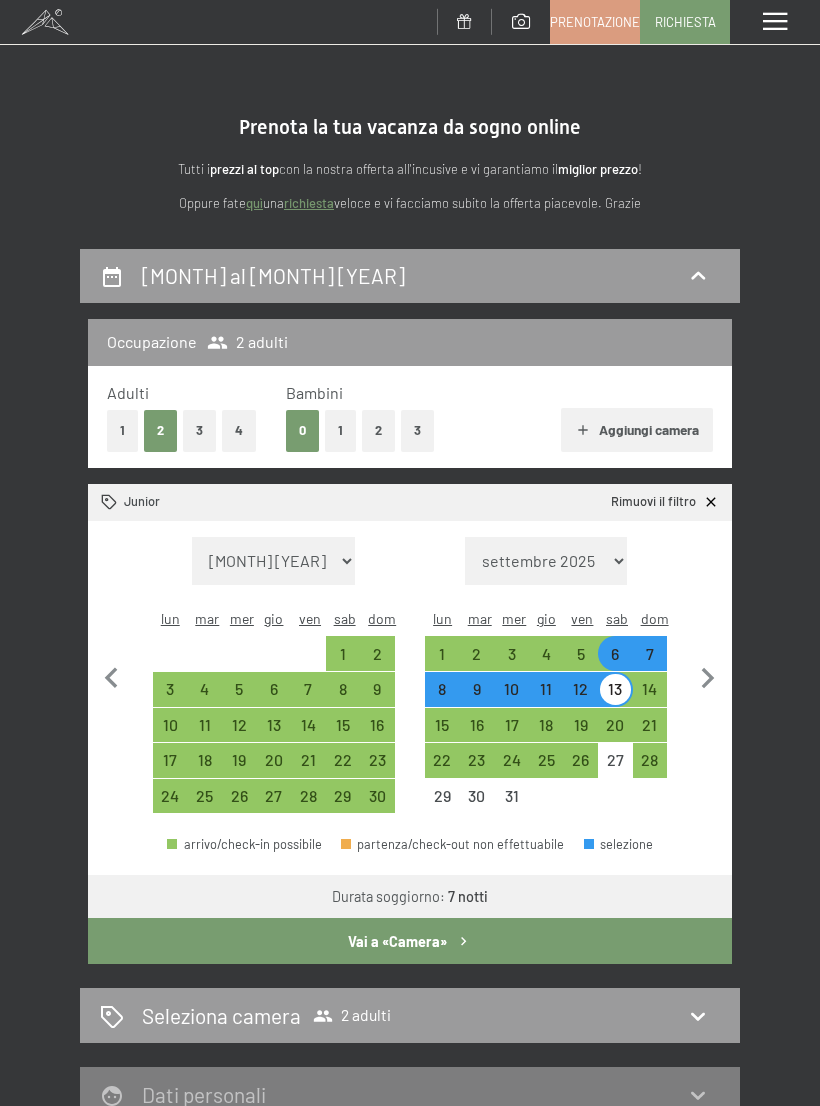 click on "Vai a «Camera»" at bounding box center (410, 941) 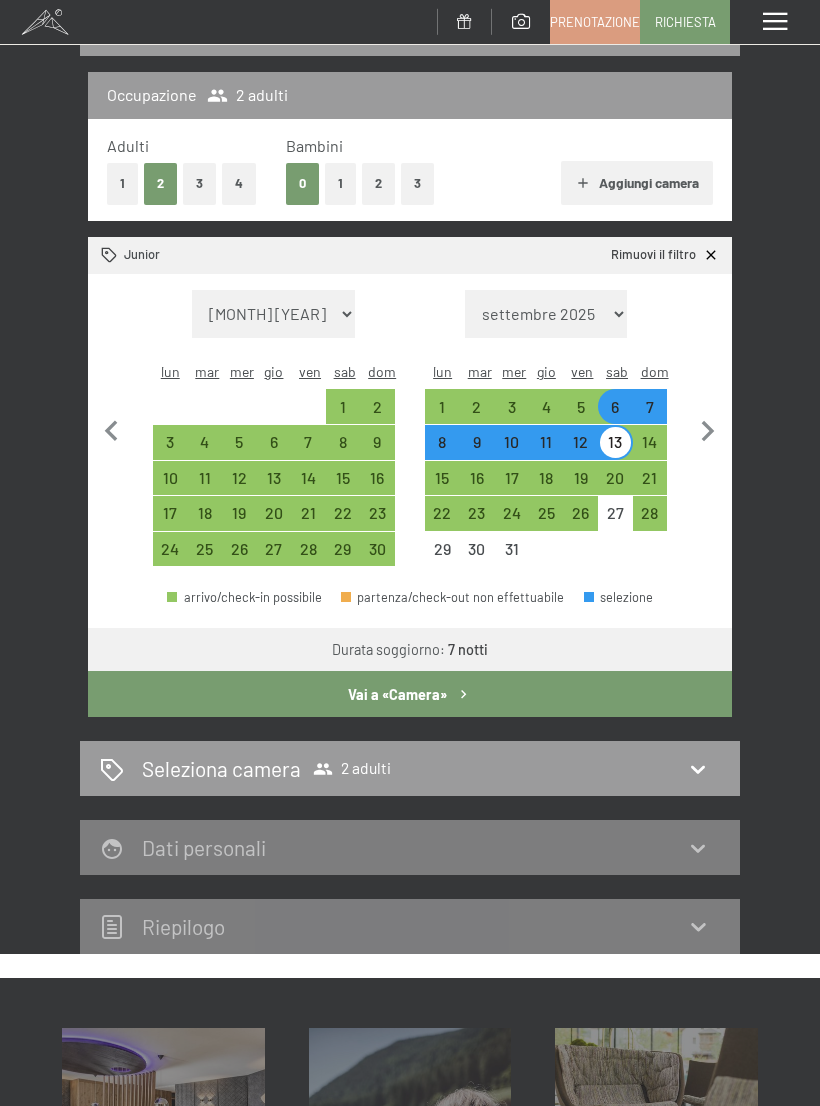 select on "2025-11-01" 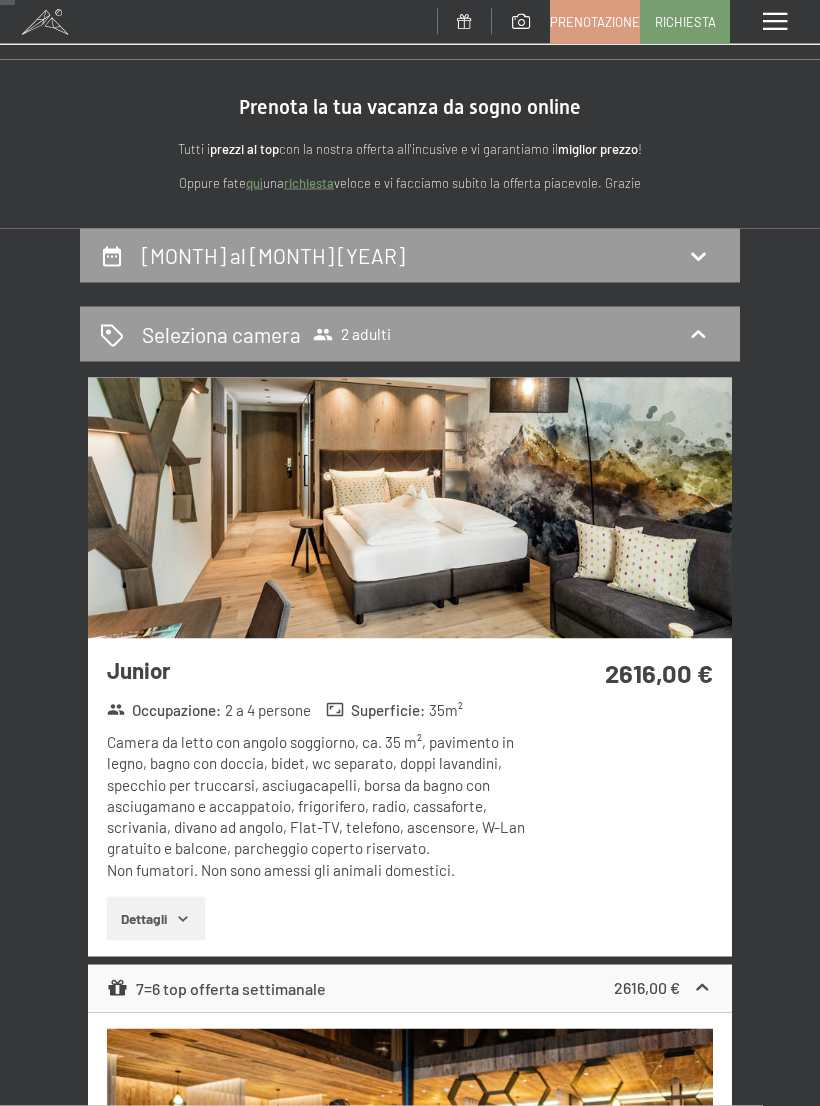 scroll, scrollTop: 0, scrollLeft: 0, axis: both 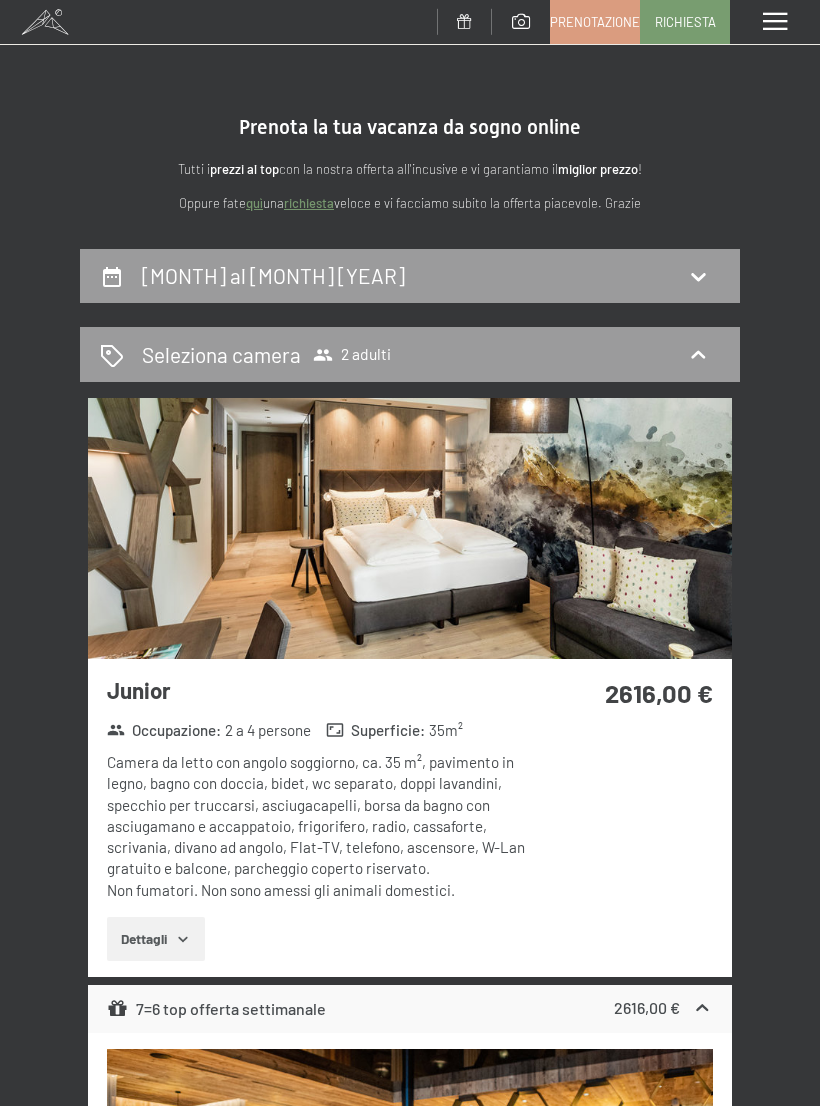 click on "6 dicembre al 13 dicembre 2025" at bounding box center (410, 275) 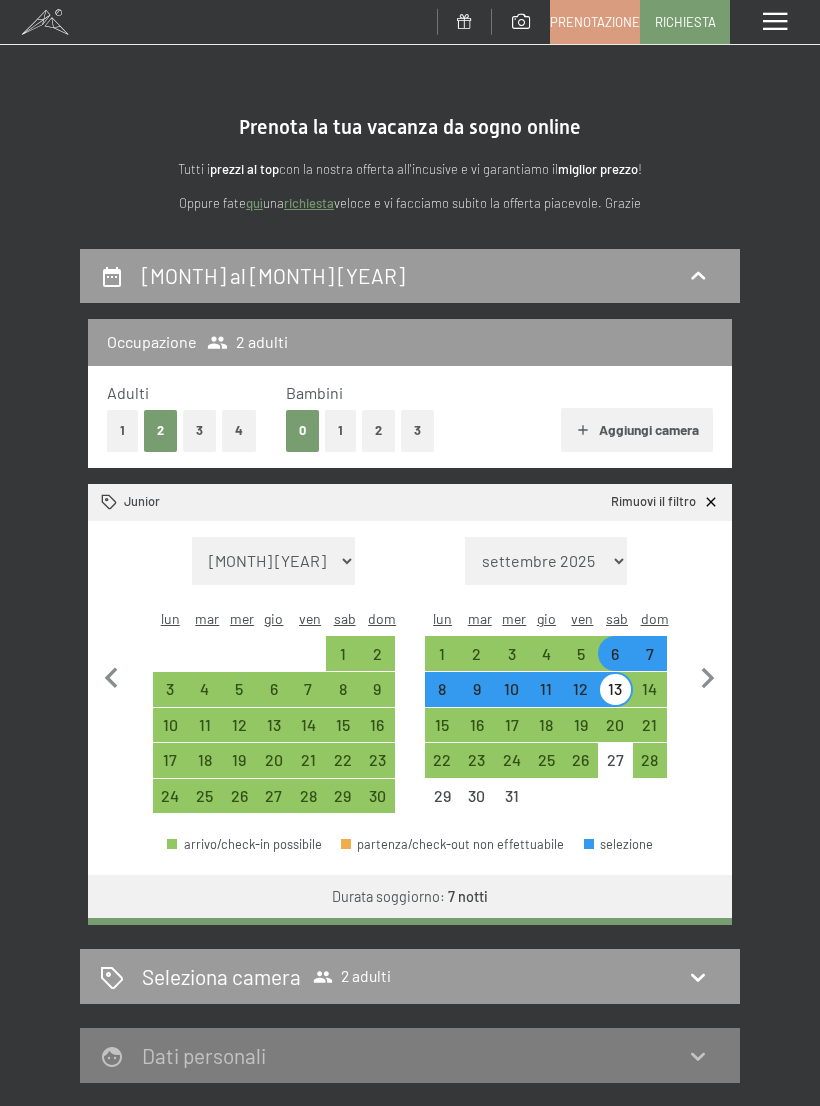 scroll, scrollTop: 247, scrollLeft: 0, axis: vertical 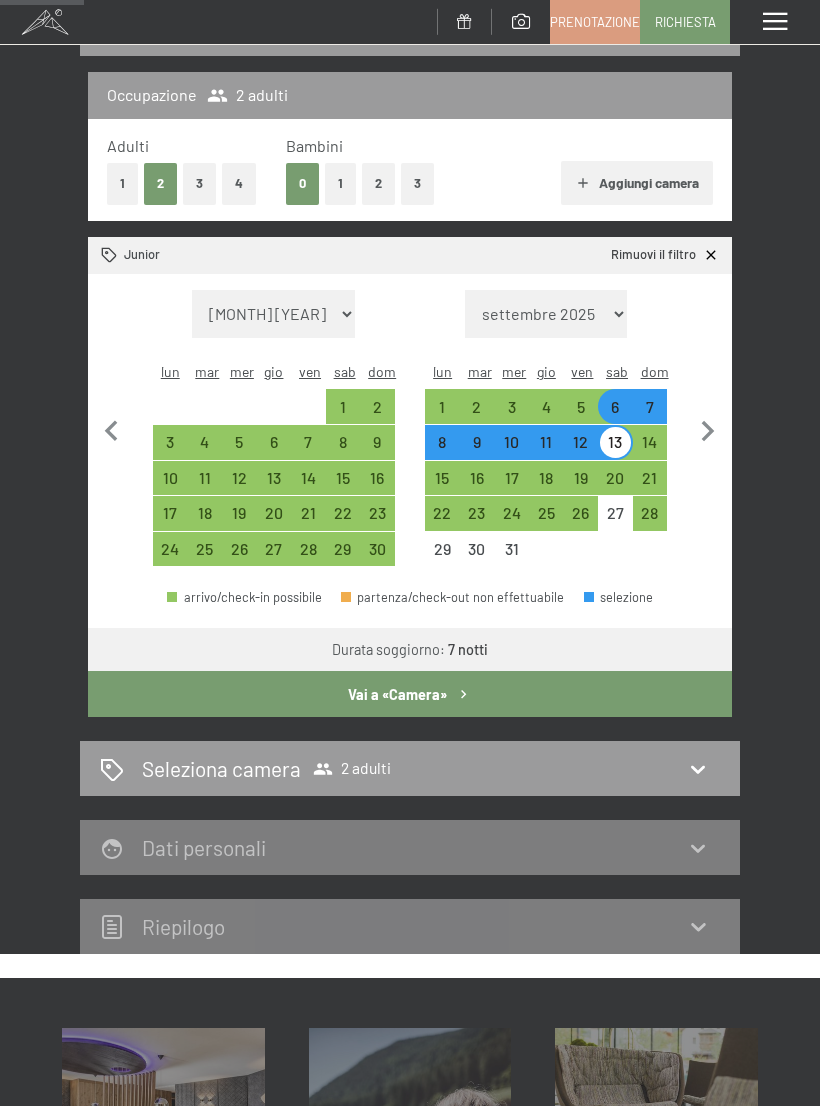 click on "7" at bounding box center [650, 406] 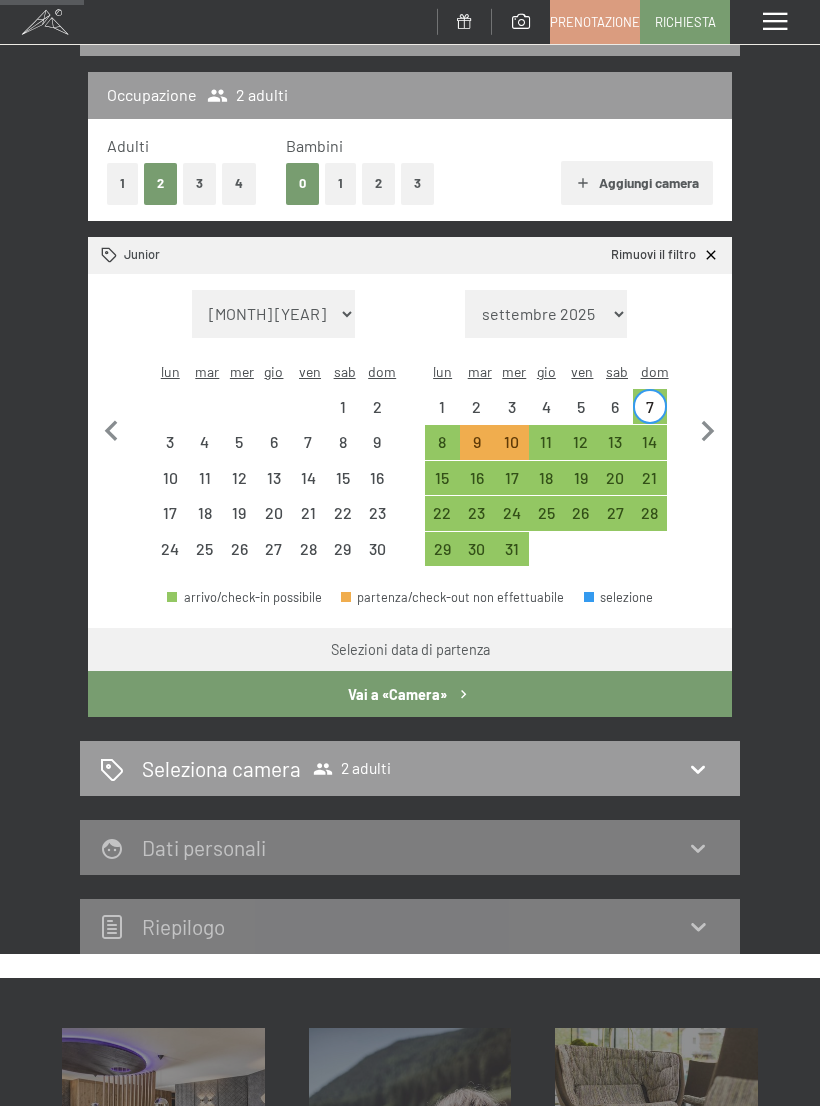 click on "14" at bounding box center (650, 449) 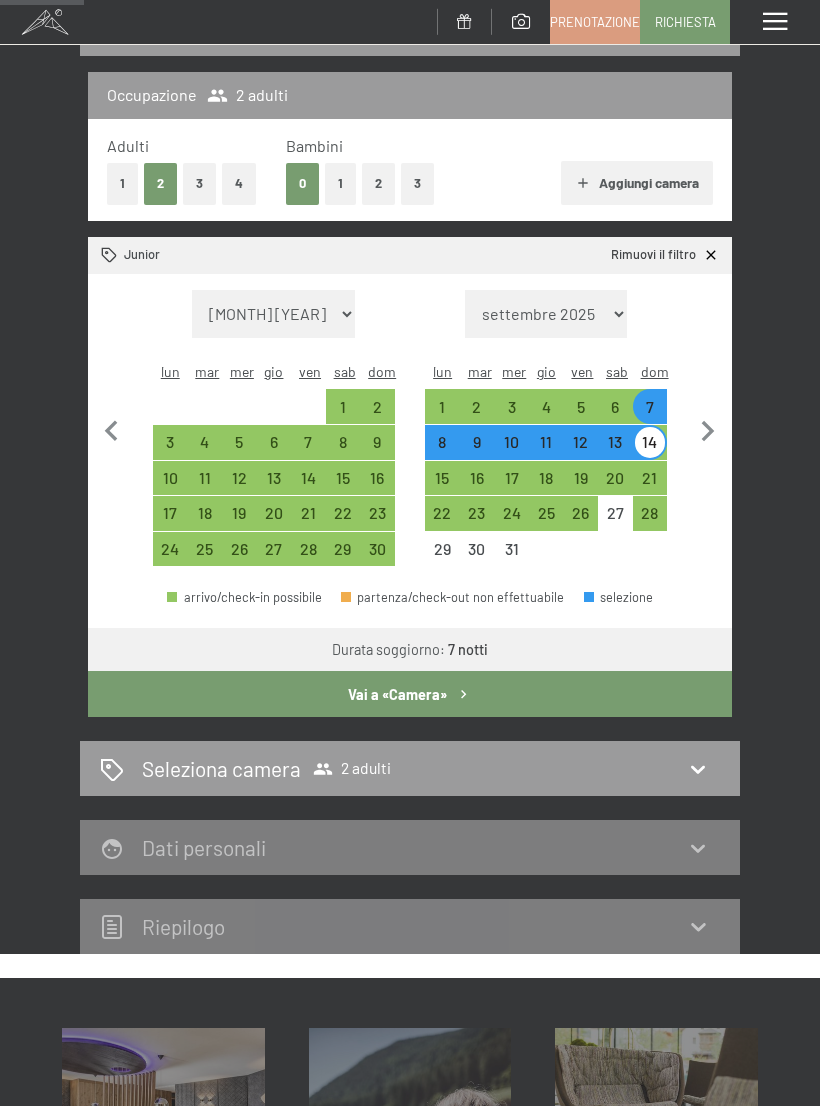 click on "Vai a «Camera»" at bounding box center [410, 694] 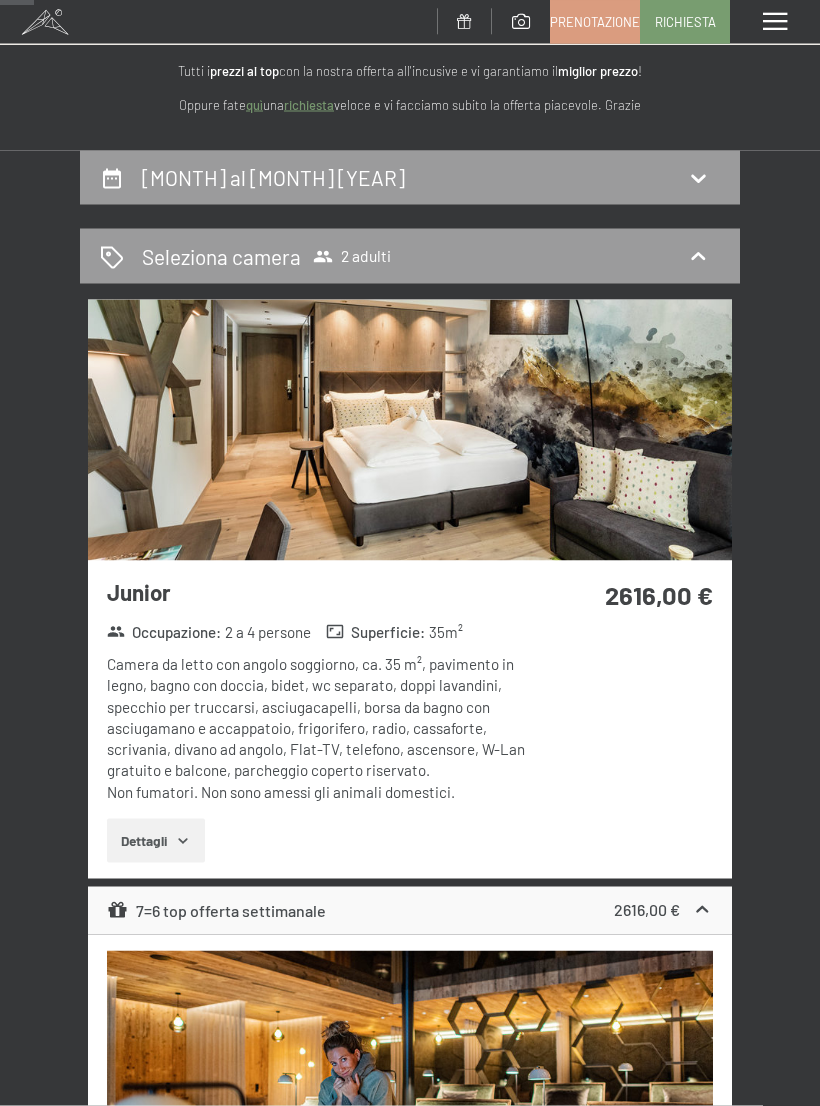 scroll, scrollTop: 100, scrollLeft: 0, axis: vertical 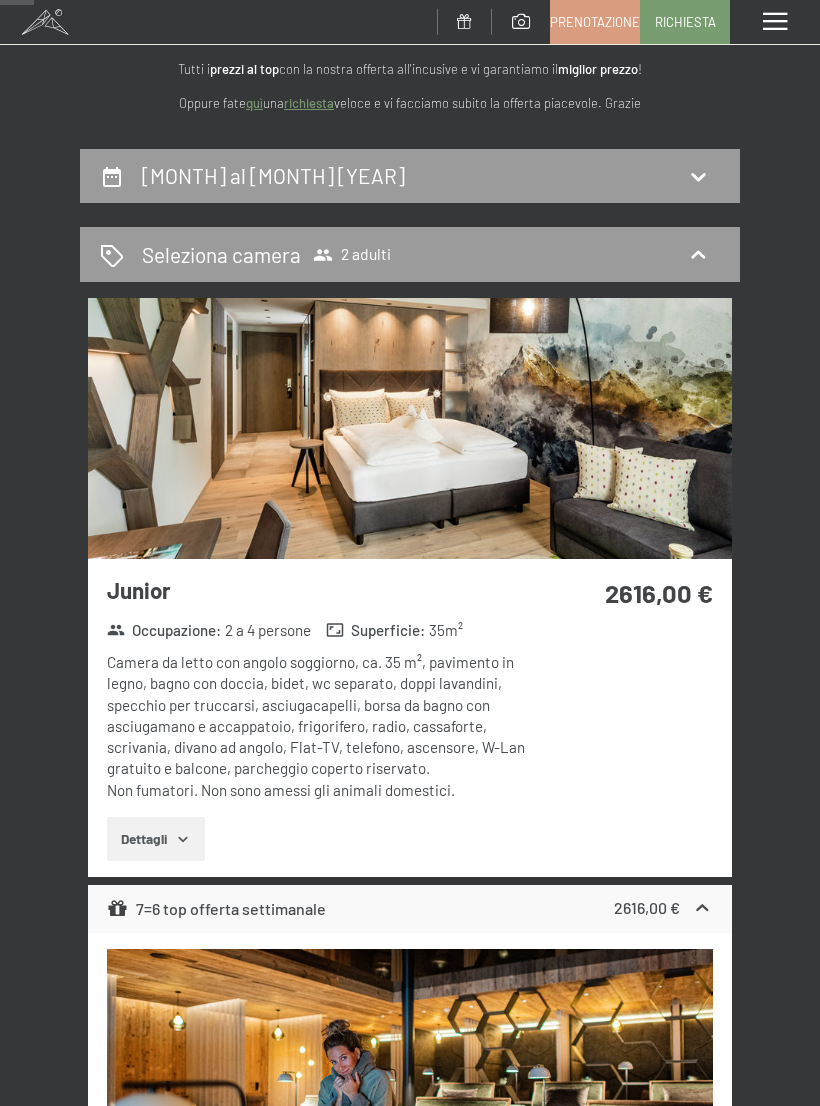 click on "7 dicembre al 14 dicembre 2025" at bounding box center (410, 176) 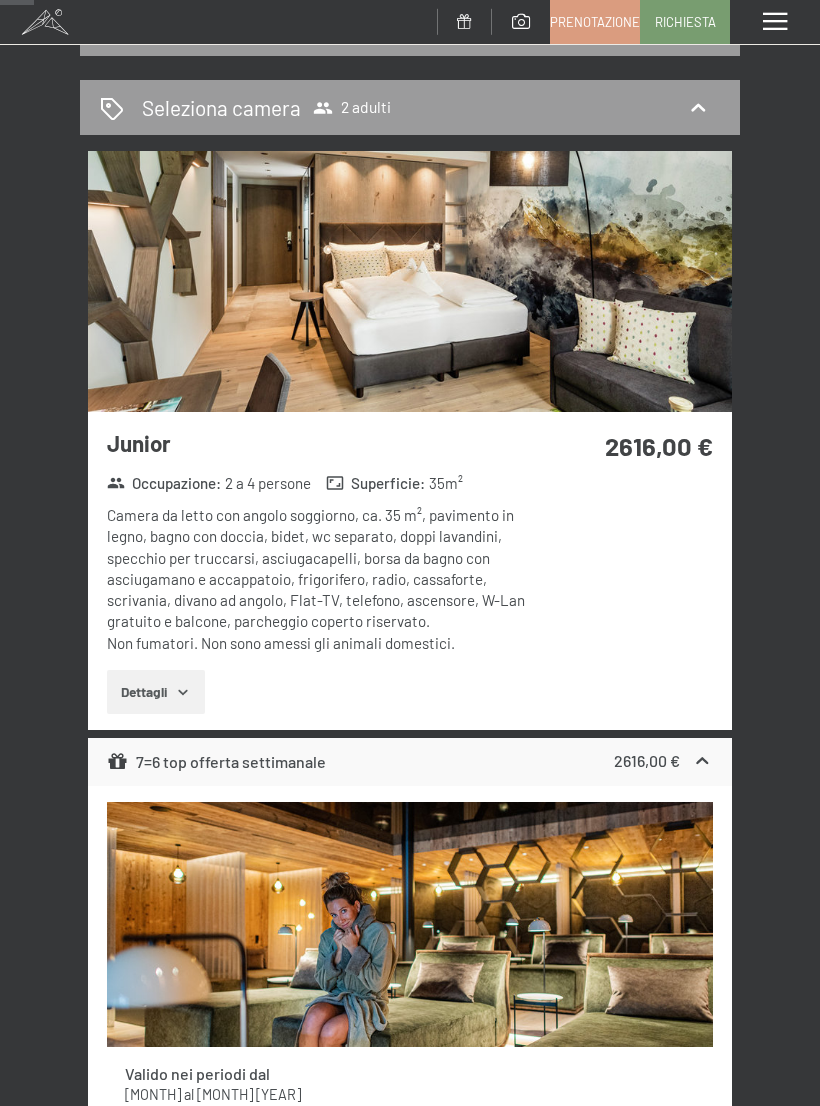 select on "2025-11-01" 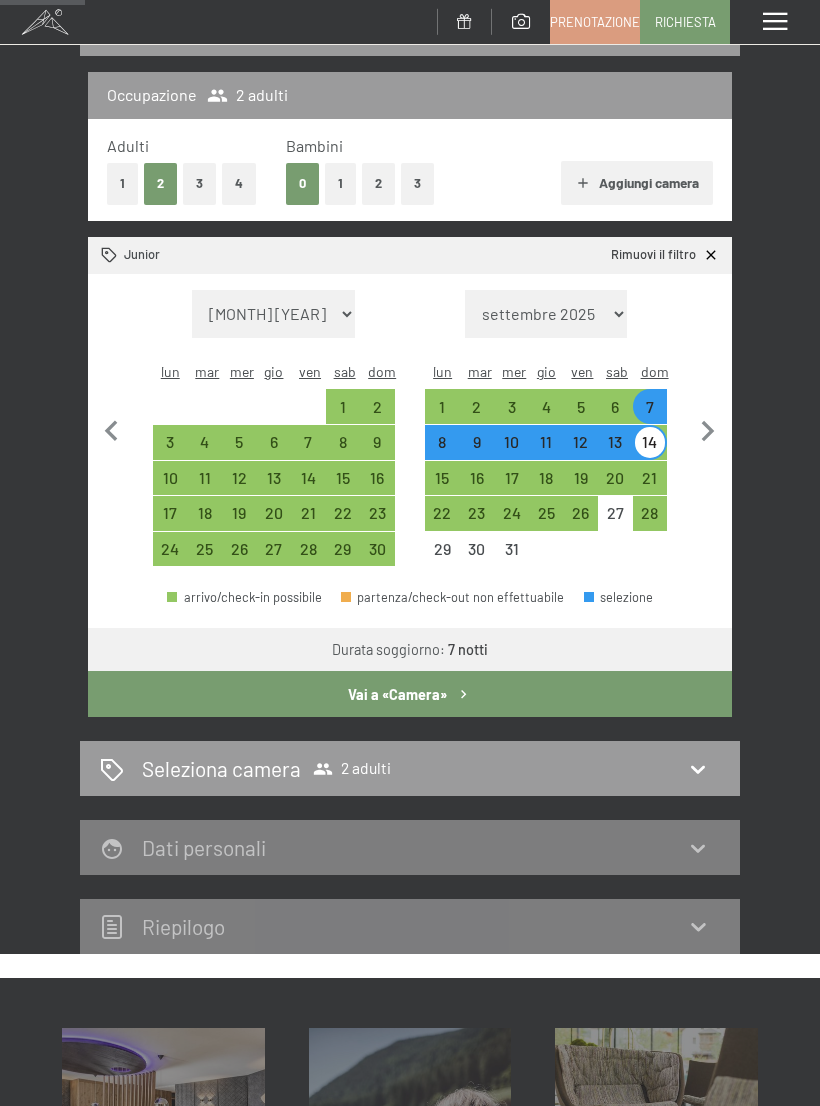 click on "6" at bounding box center [615, 414] 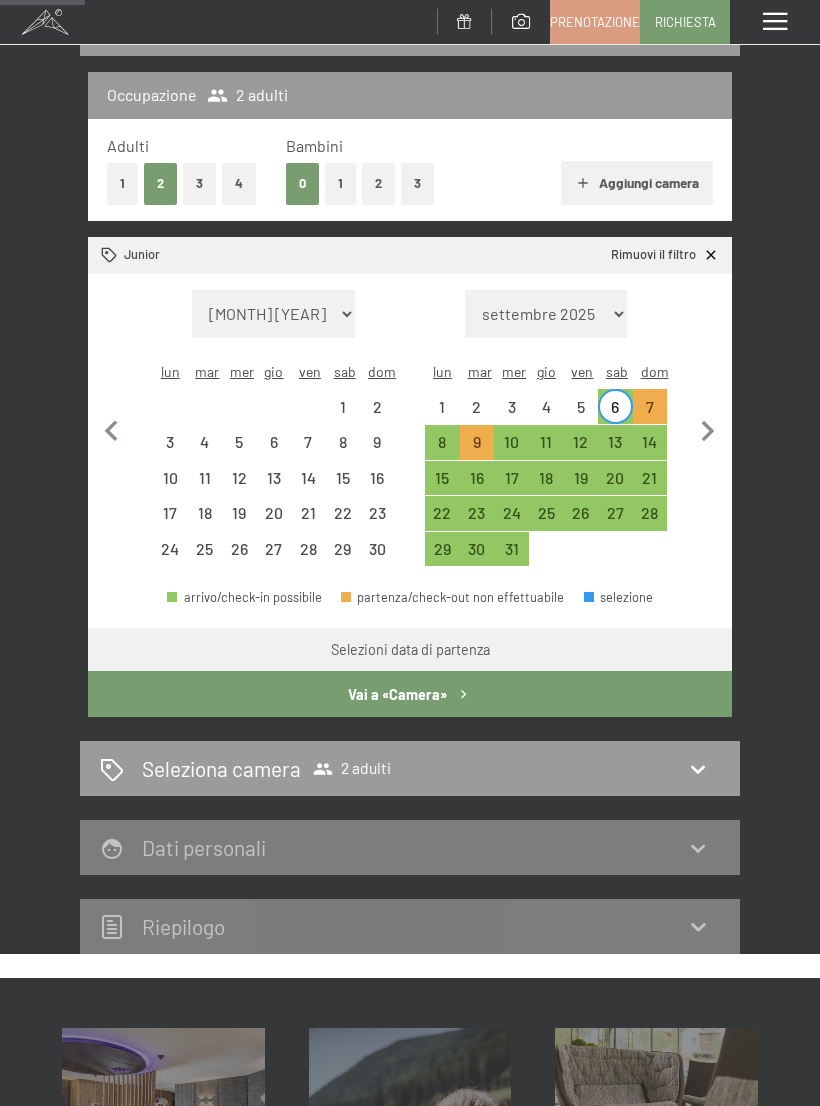 click on "13" at bounding box center [615, 449] 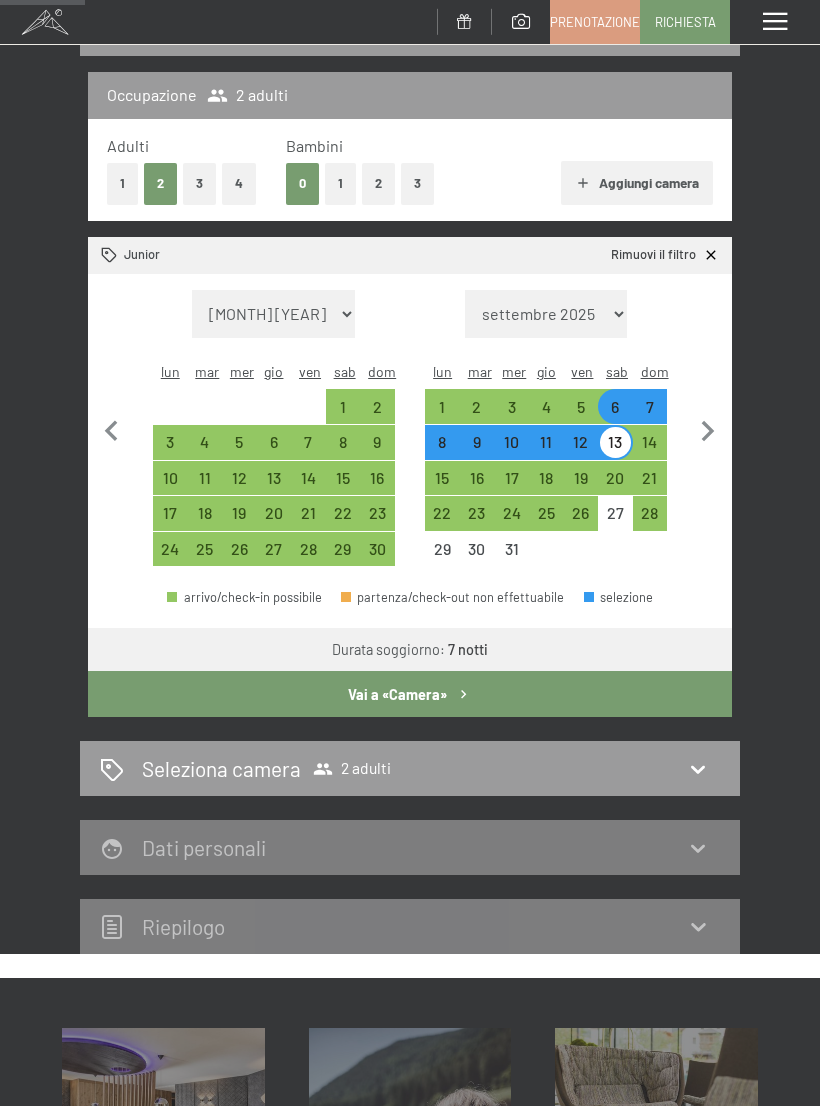 click on "Vai a «Camera»" at bounding box center (410, 694) 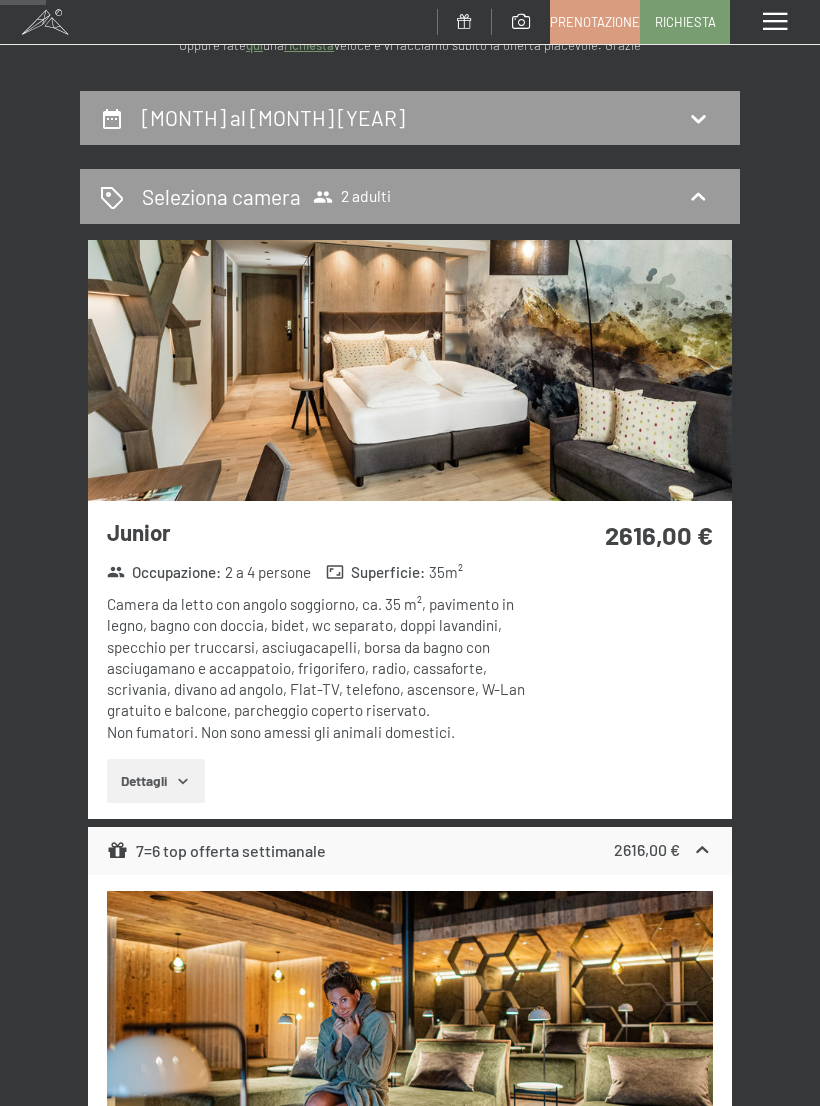 scroll, scrollTop: 0, scrollLeft: 0, axis: both 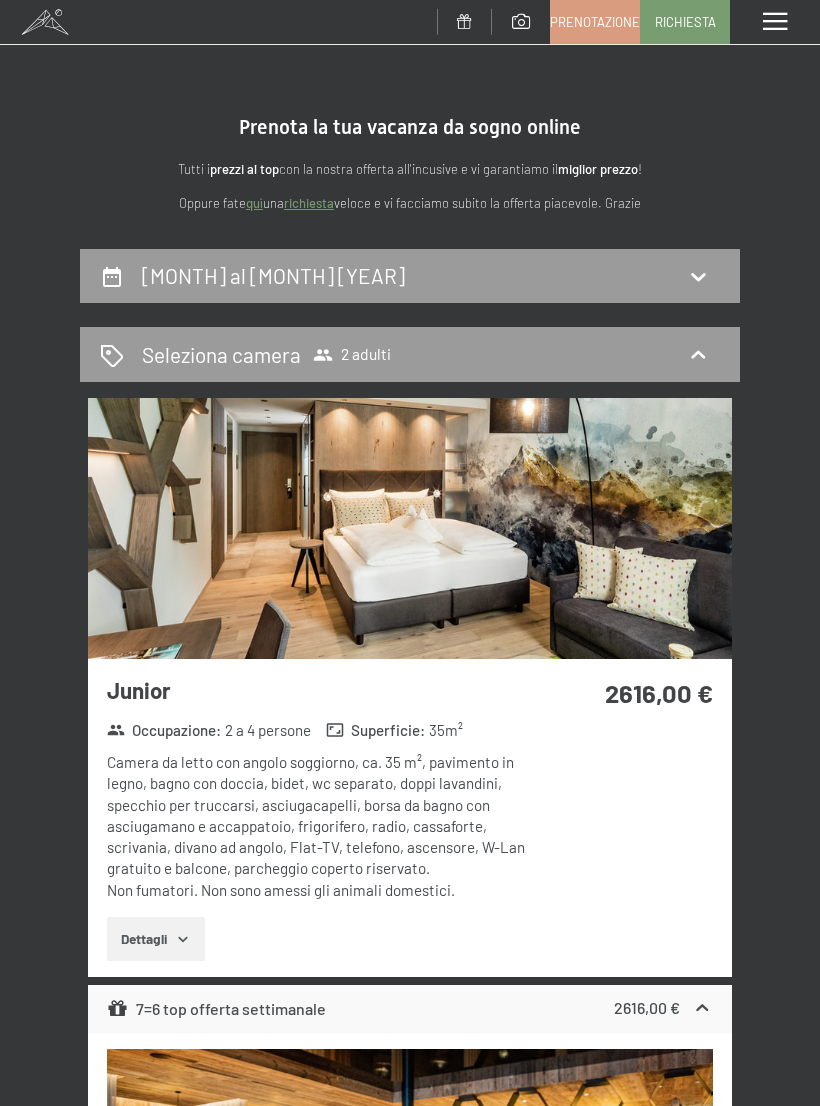 click on "6 dicembre al 13 dicembre 2025" at bounding box center [410, 275] 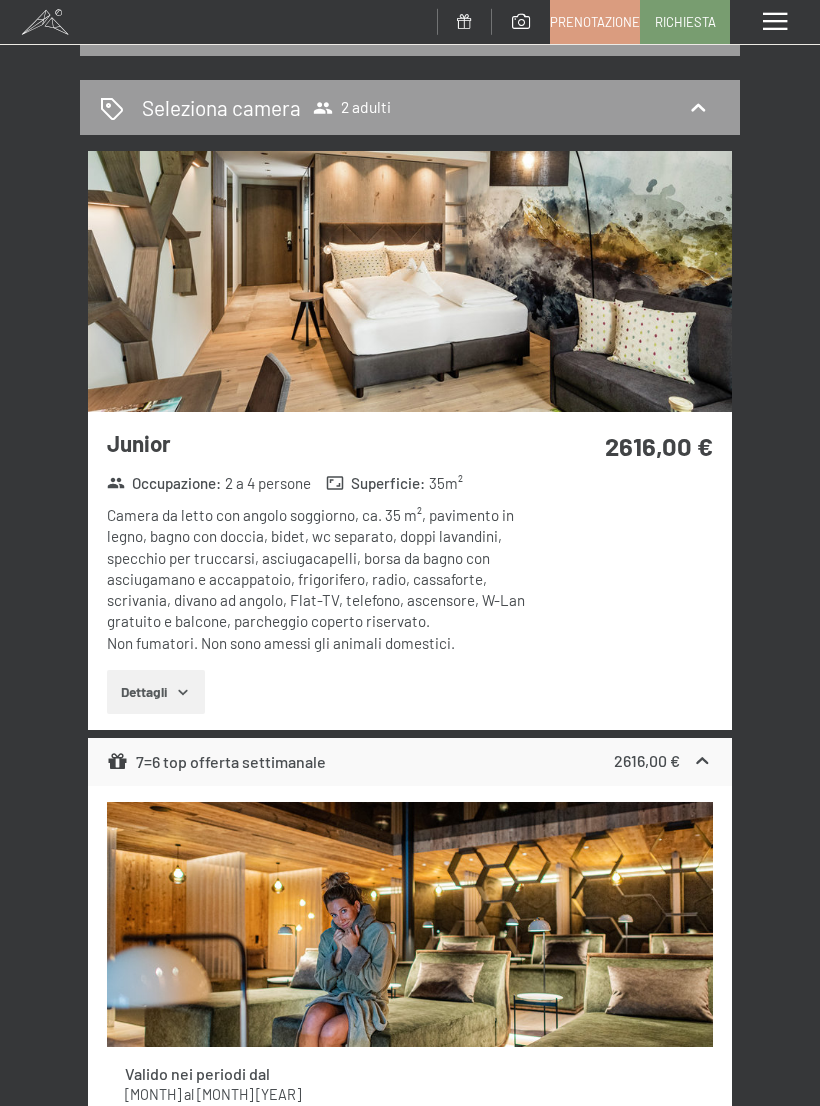 select on "2025-11-01" 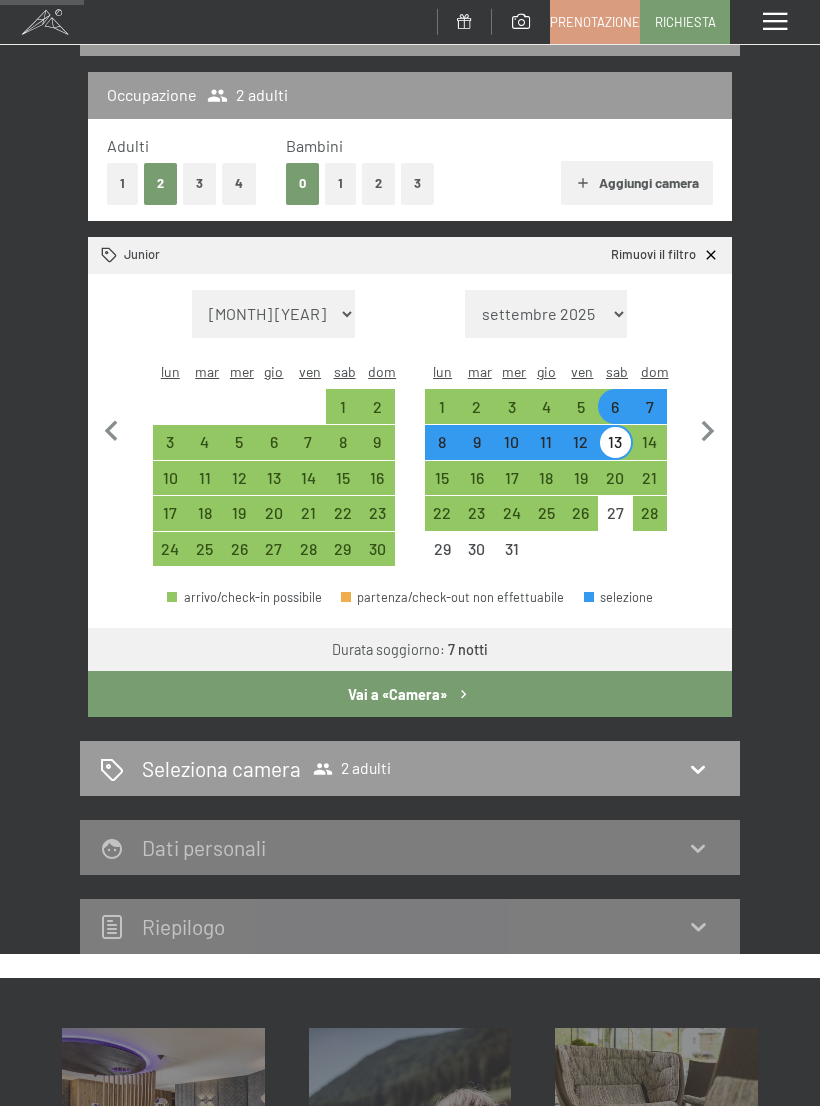 click on "6" at bounding box center [615, 406] 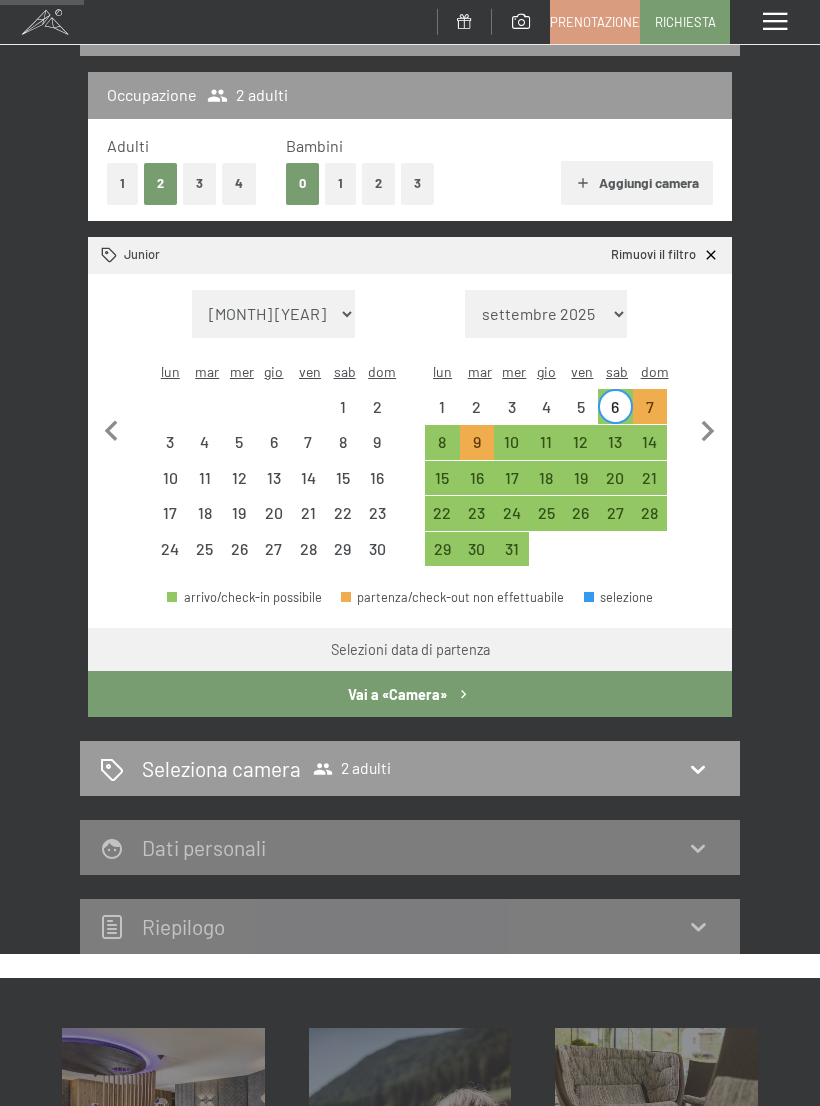 click on "14" at bounding box center [650, 442] 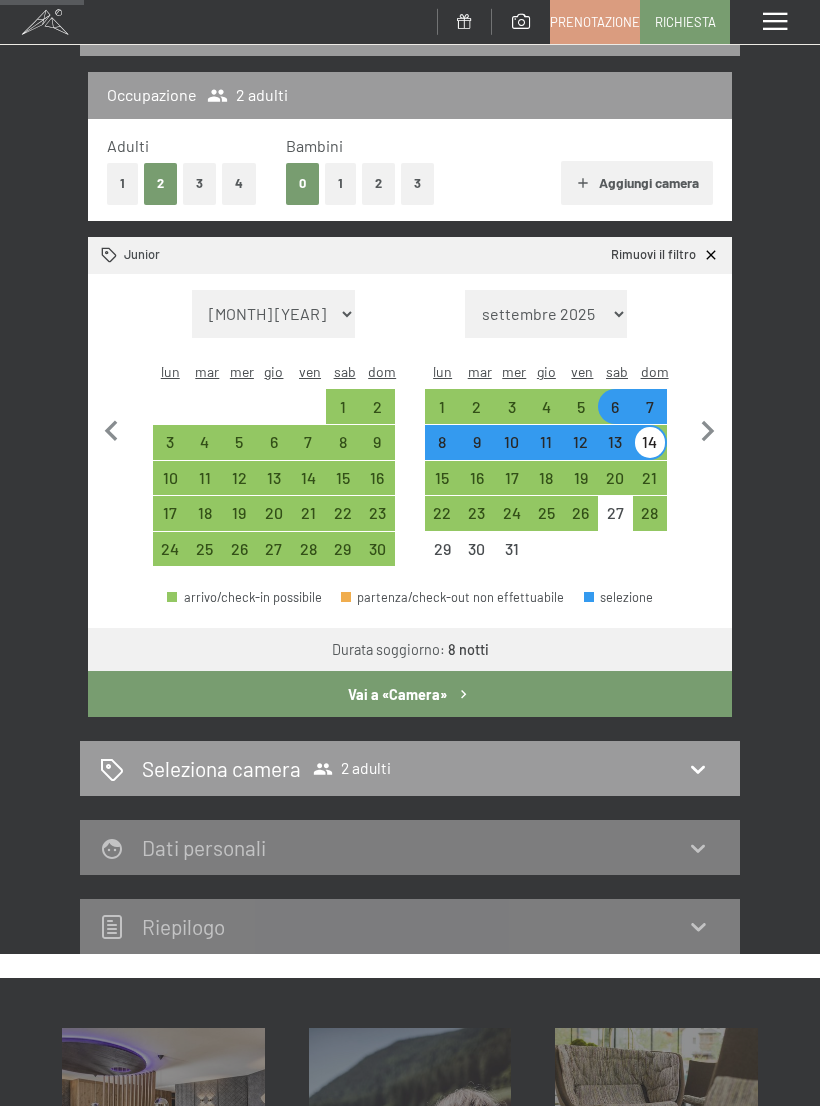click on "Vai a «Camera»" at bounding box center [410, 694] 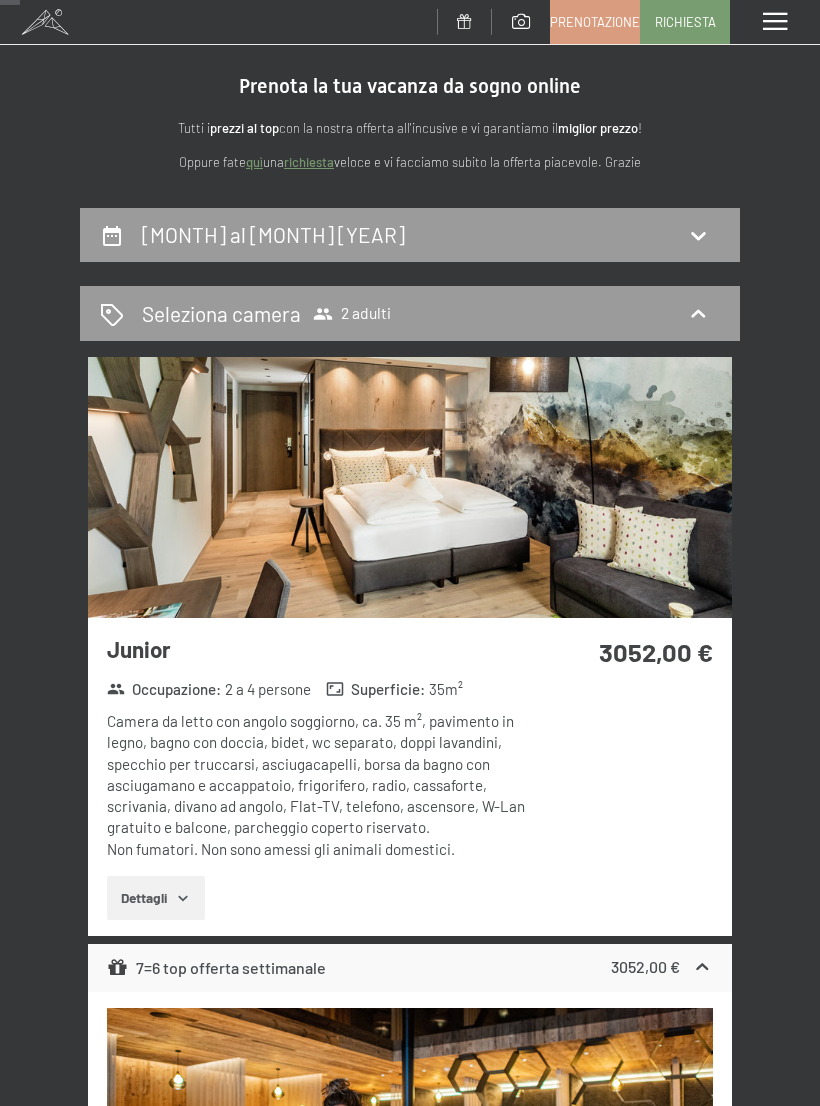 scroll, scrollTop: 0, scrollLeft: 0, axis: both 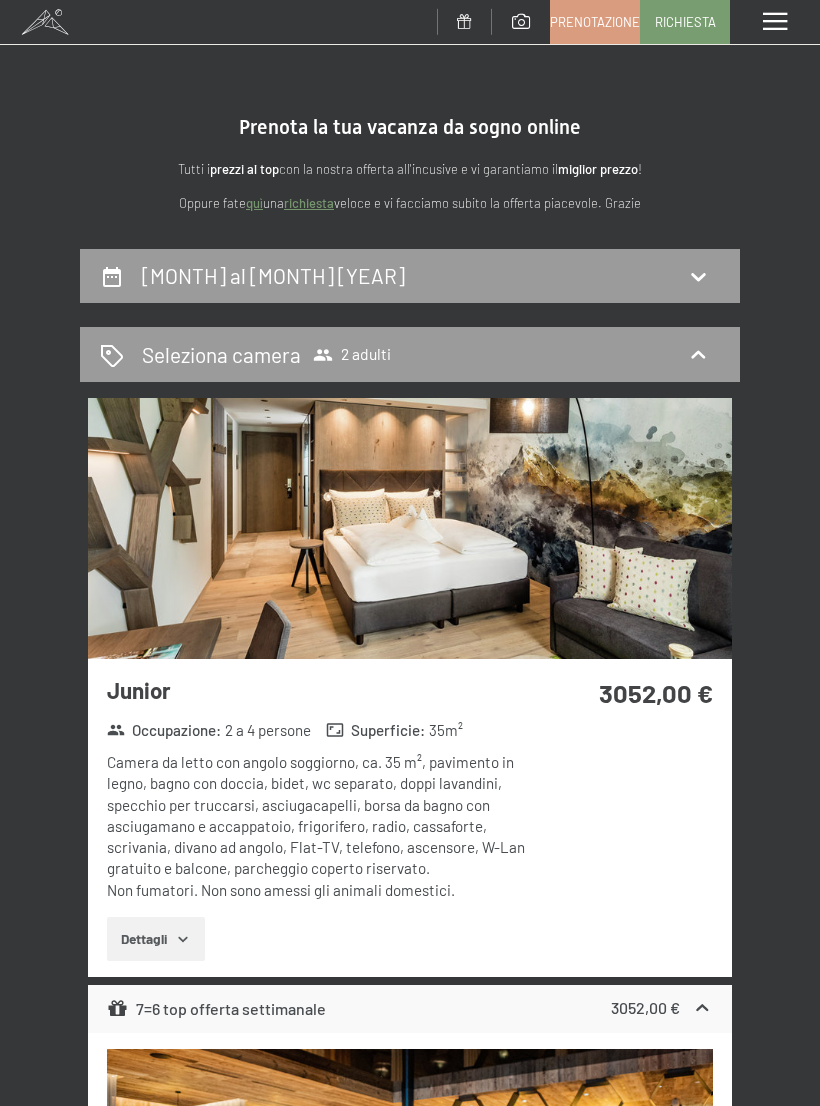 click 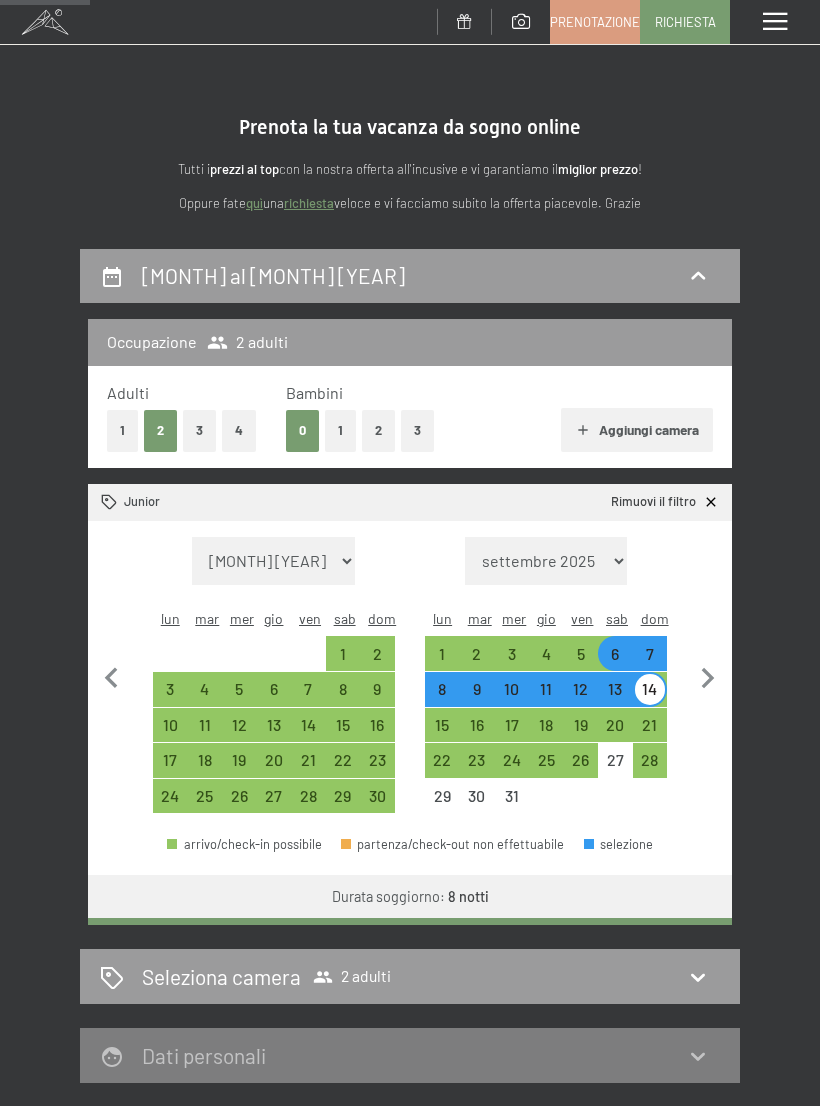 scroll, scrollTop: 247, scrollLeft: 0, axis: vertical 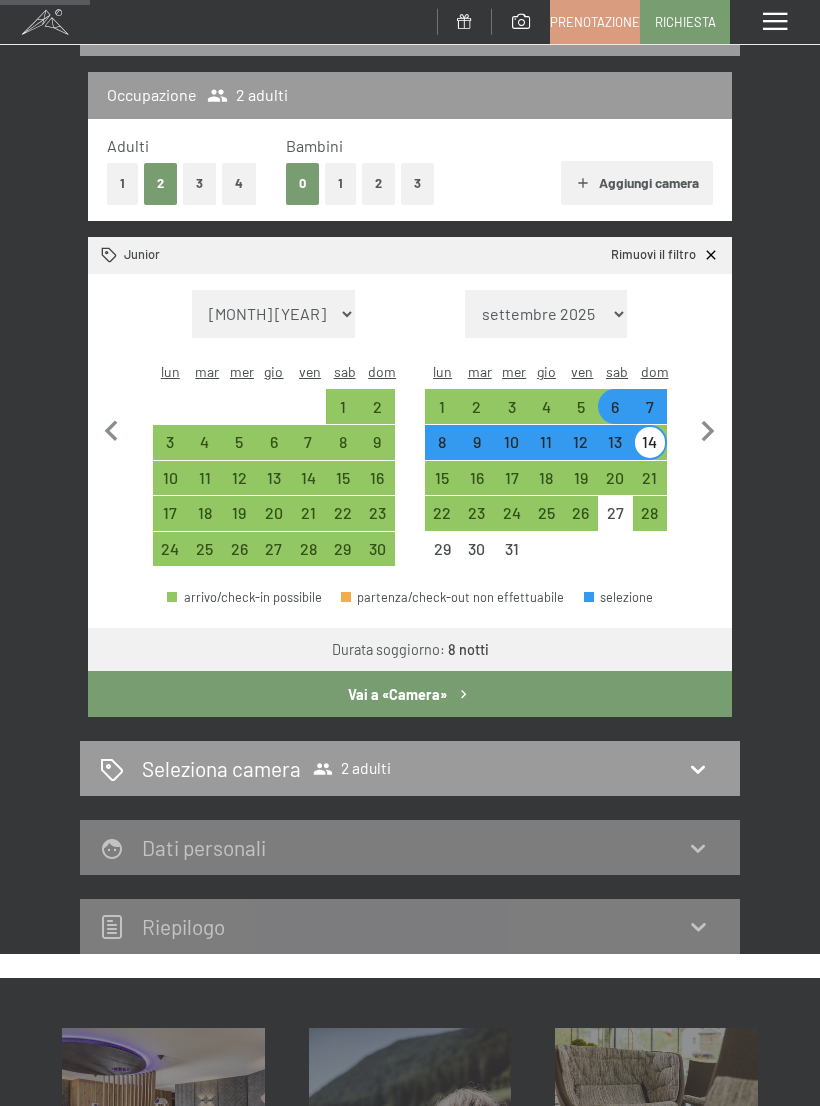 click on "6" at bounding box center (615, 414) 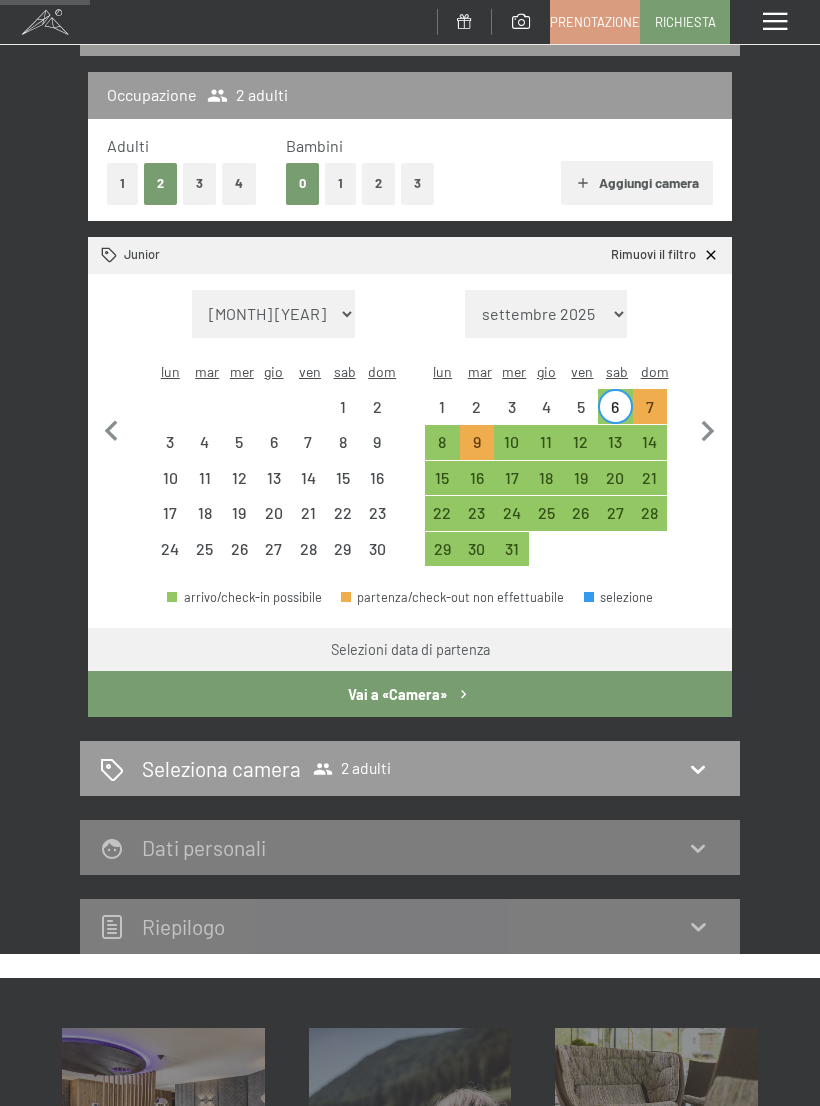click on "13" at bounding box center (615, 442) 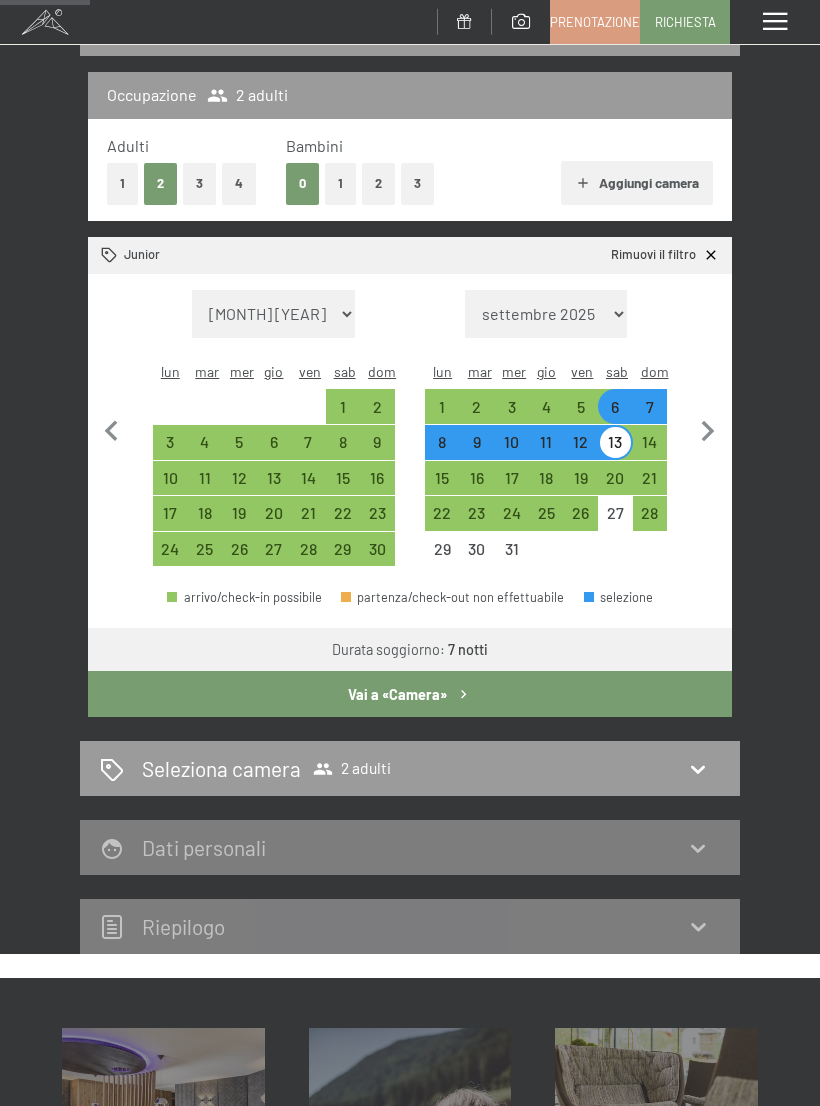 click on "Vai a «Camera»" at bounding box center (410, 694) 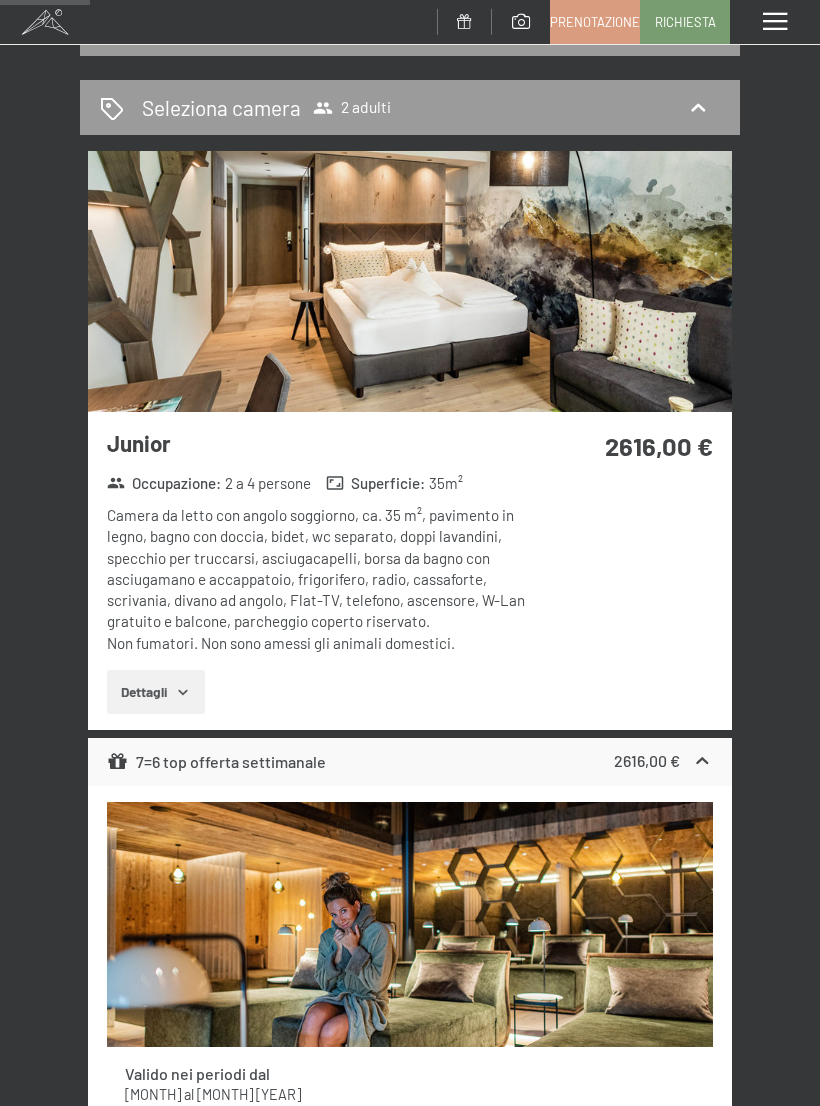 click on "Dettagli" at bounding box center (155, 692) 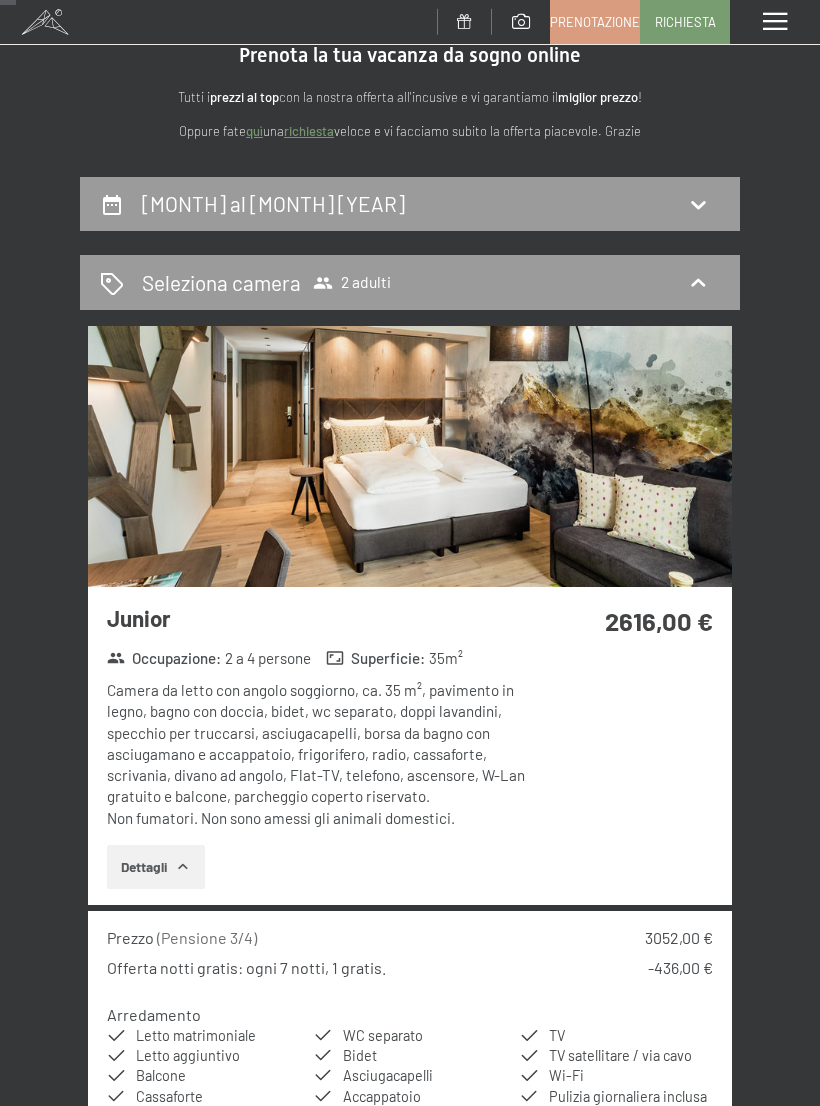 scroll, scrollTop: 30, scrollLeft: 0, axis: vertical 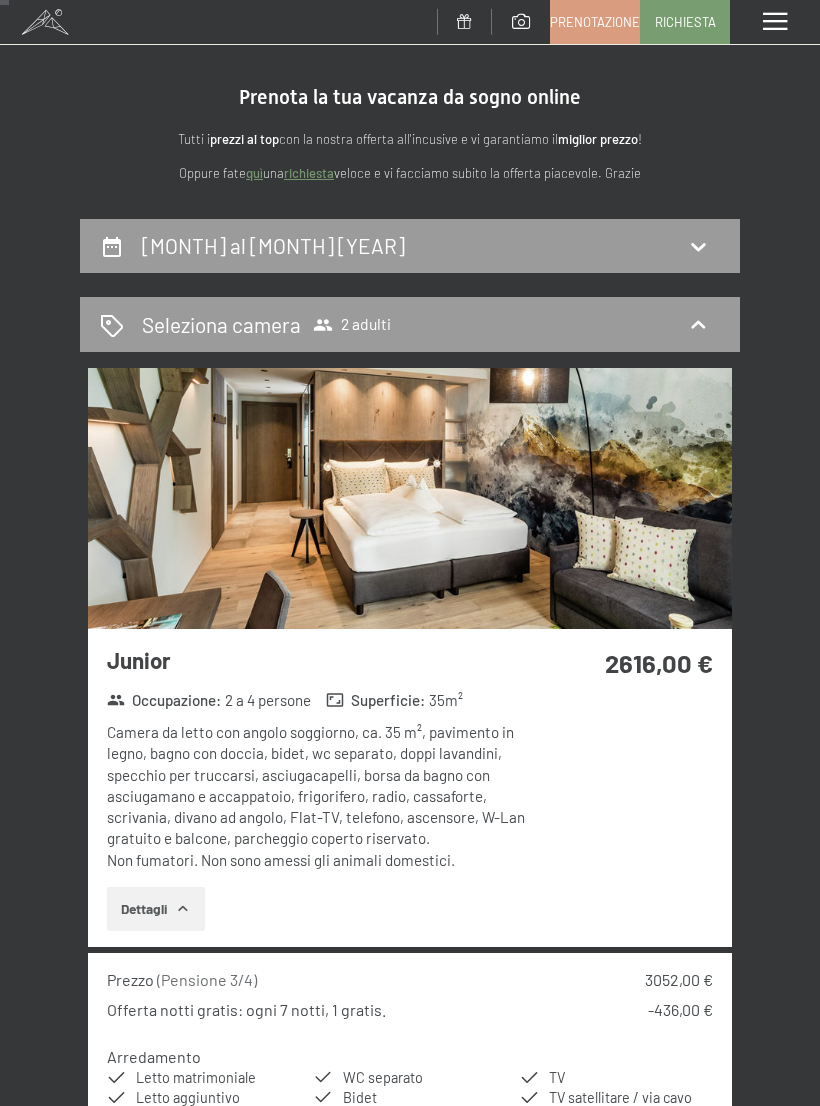click at bounding box center (410, 498) 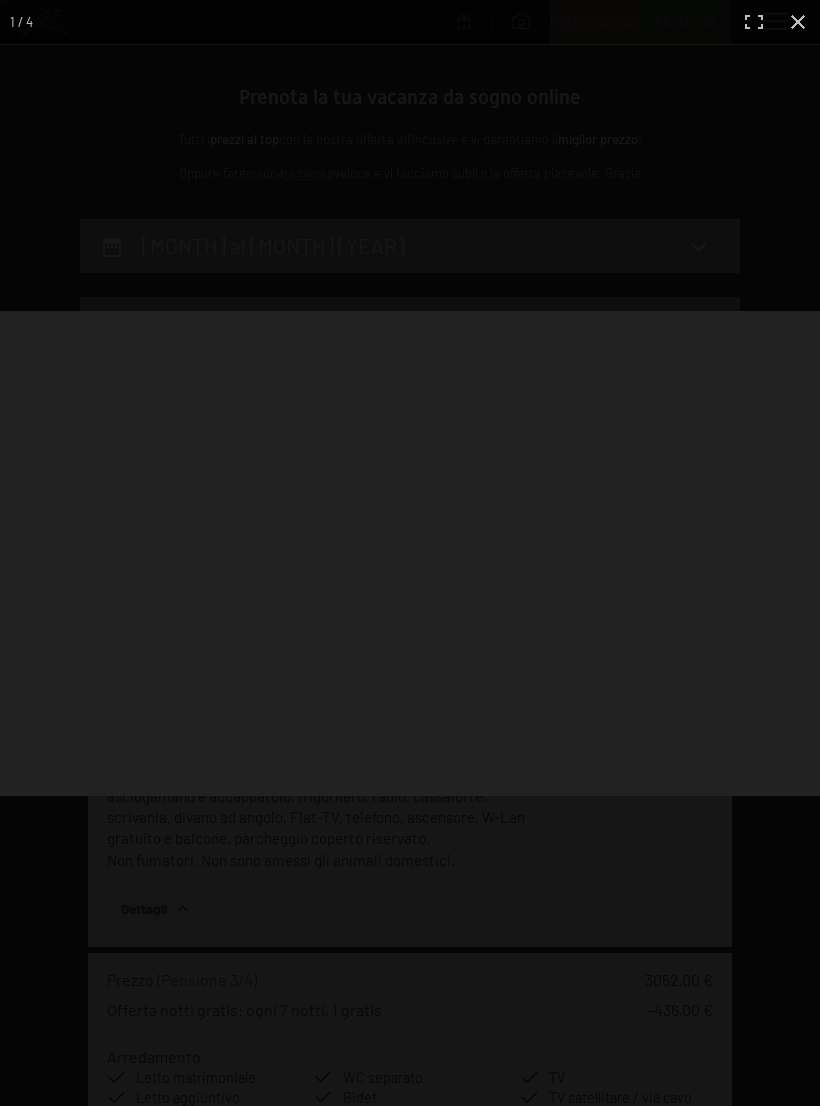 click at bounding box center [410, 553] 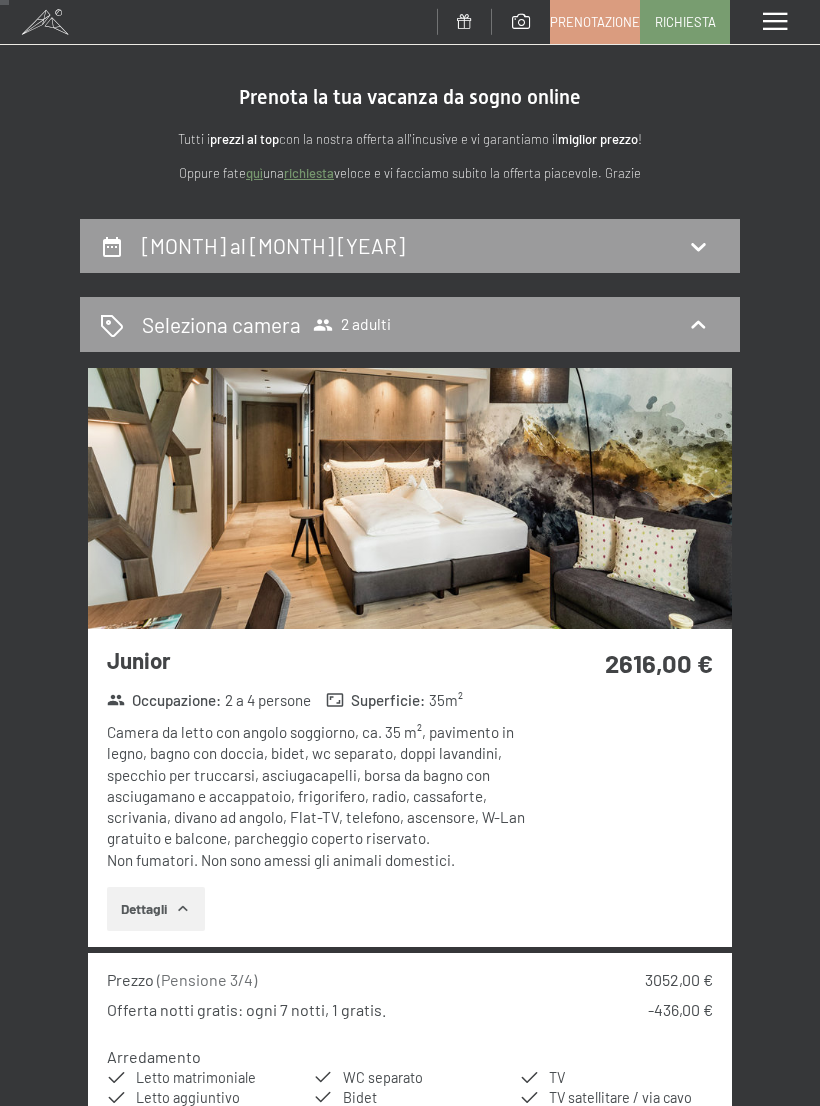click on "Menu" at bounding box center [775, 22] 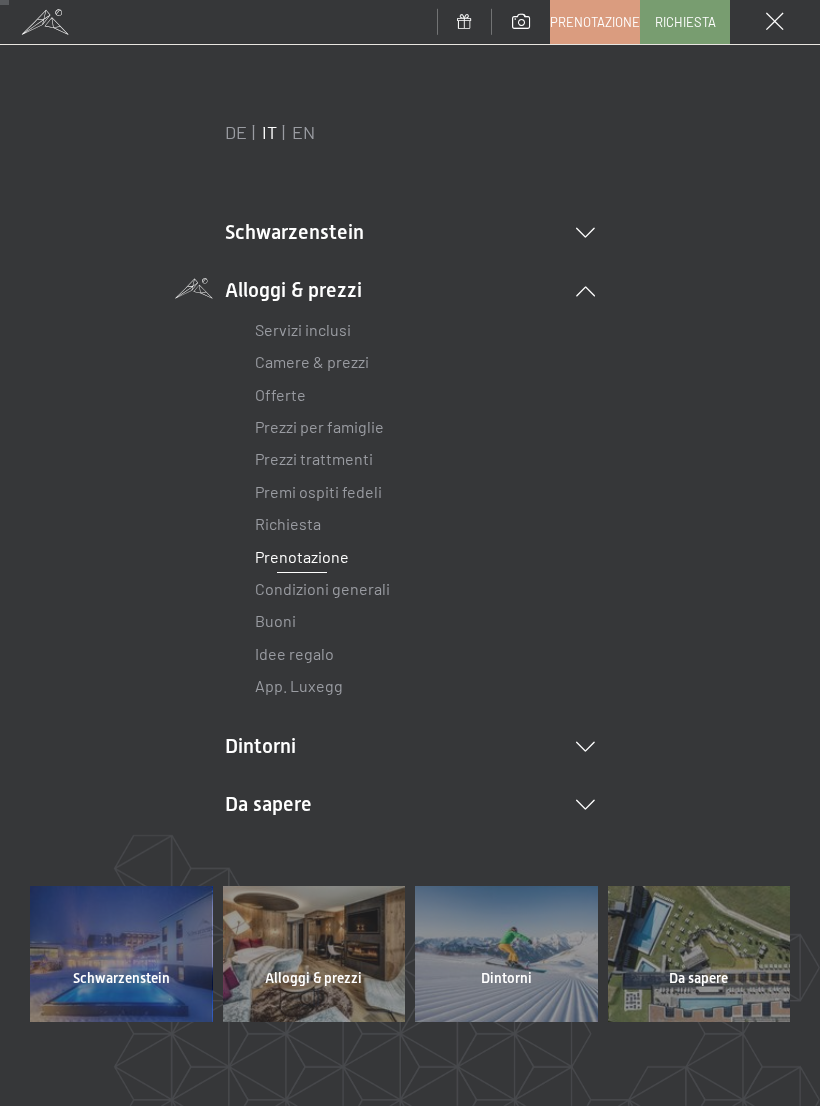 click at bounding box center (699, 954) 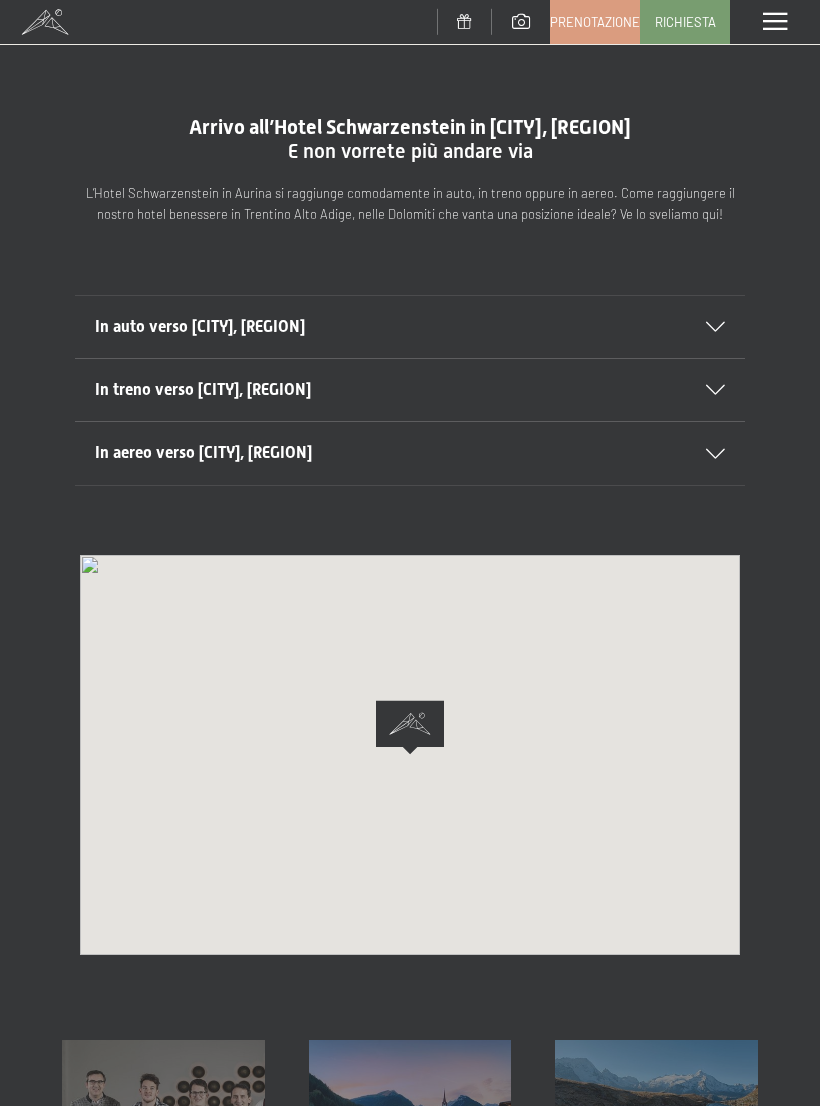 scroll, scrollTop: 0, scrollLeft: 0, axis: both 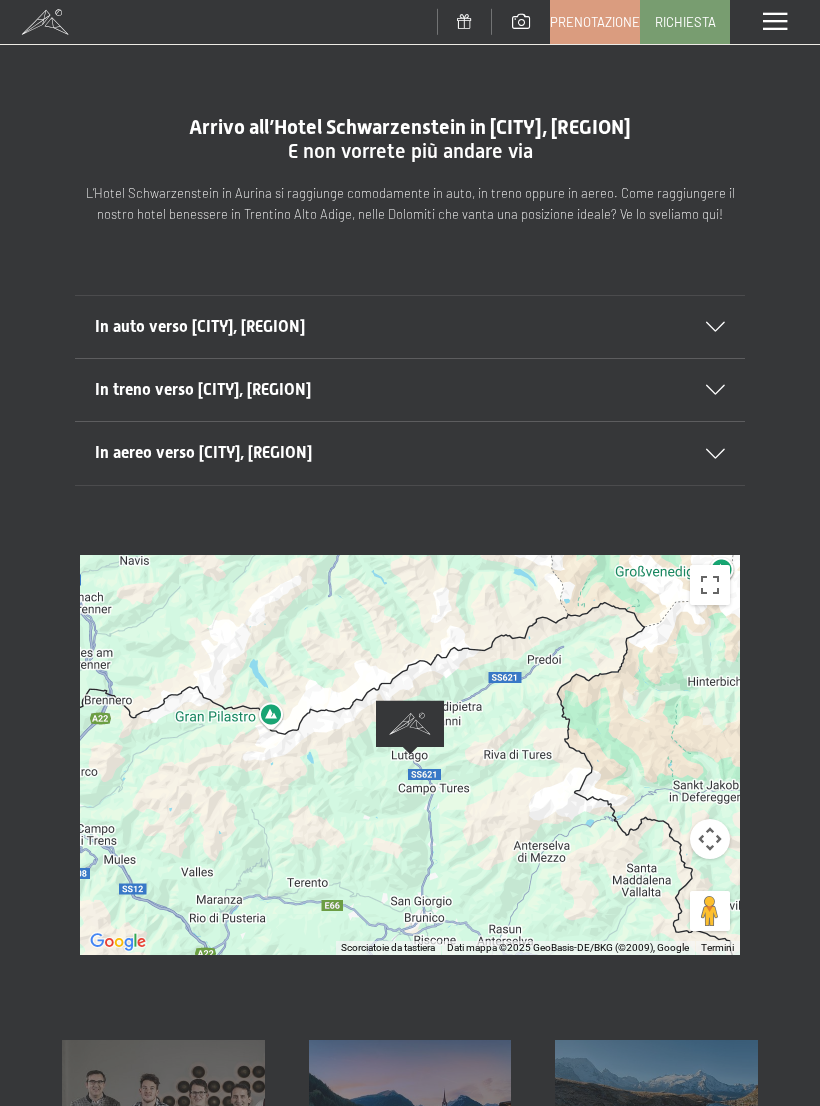 click on "In auto verso Lutago, Alto Adige" at bounding box center (410, 327) 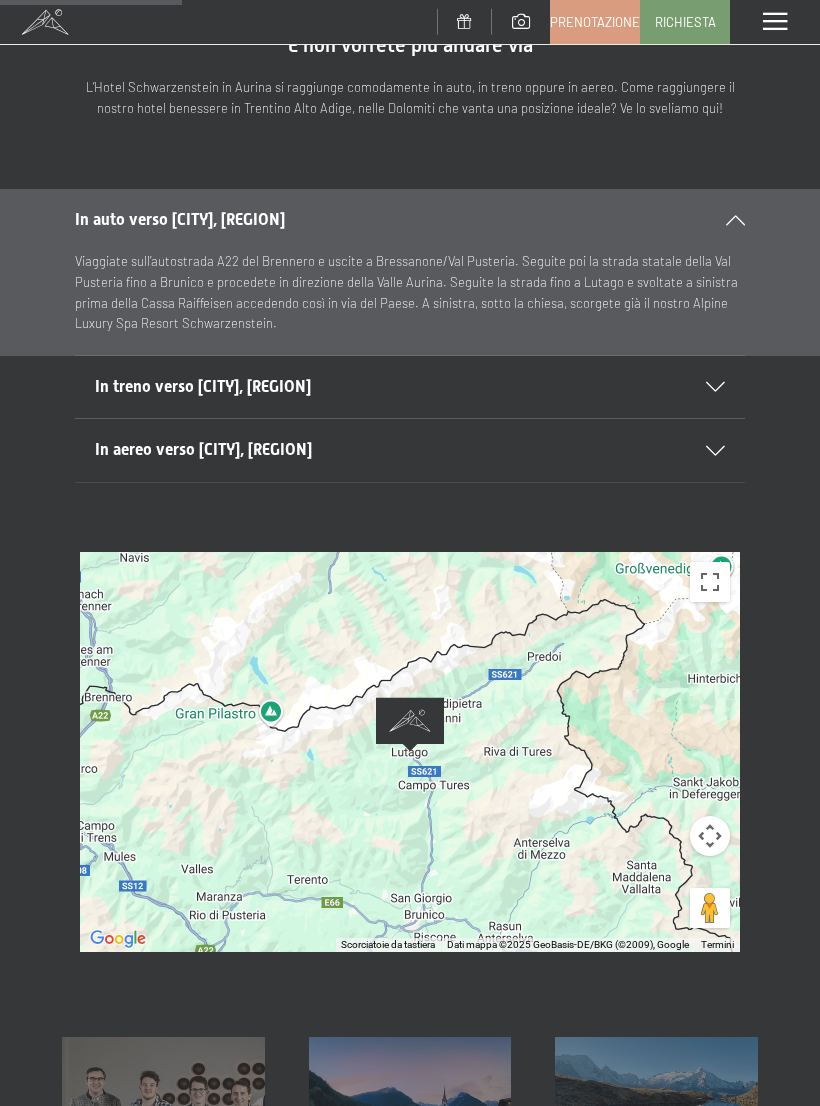scroll, scrollTop: 0, scrollLeft: 0, axis: both 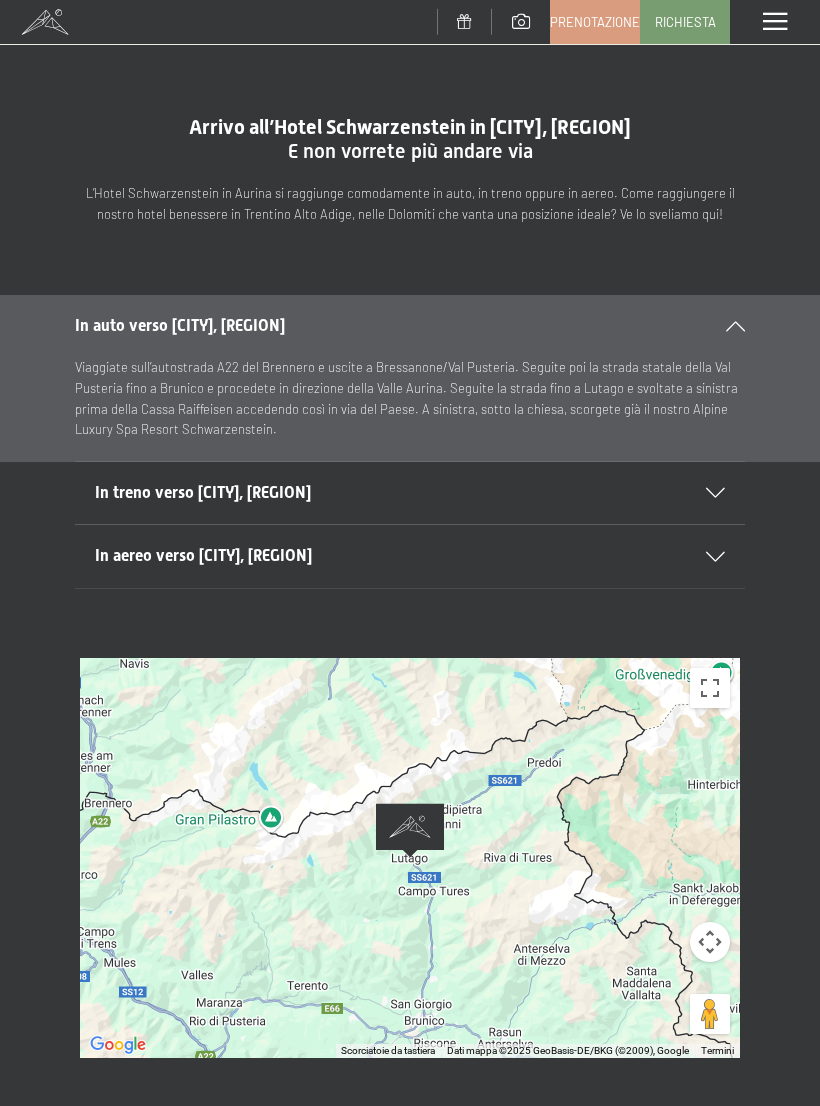 click at bounding box center [775, 22] 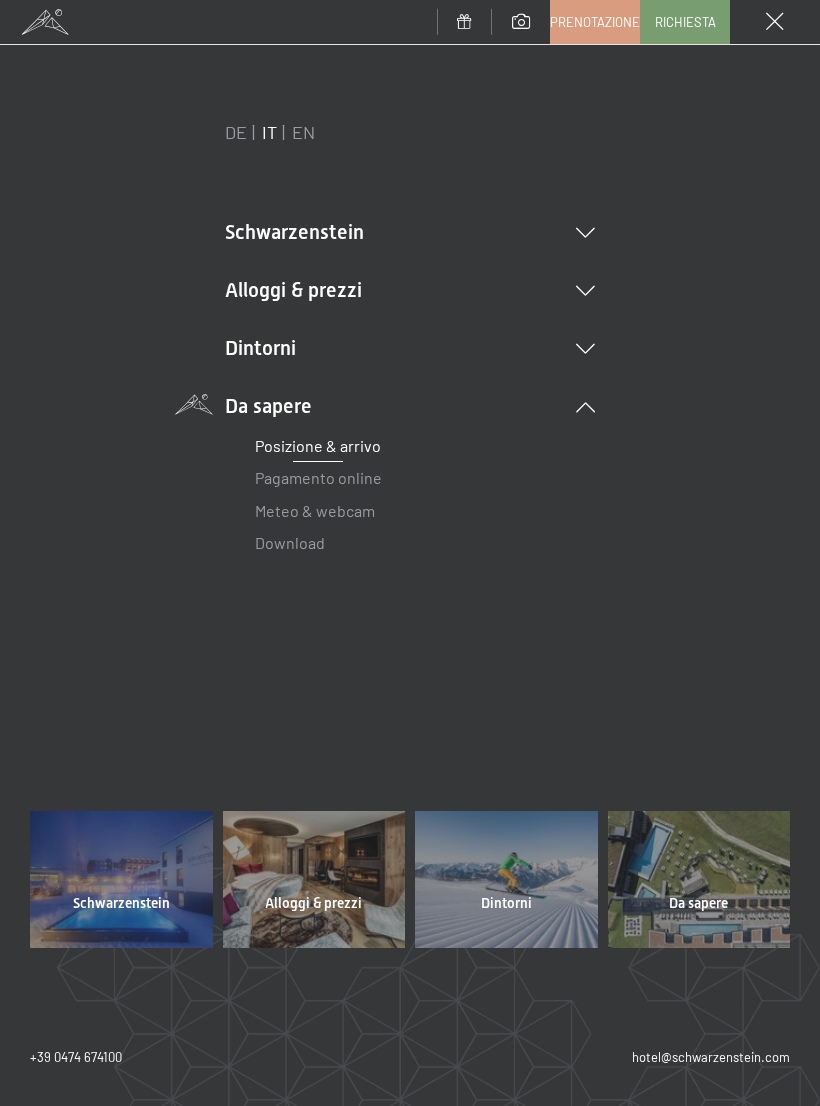 click on "Dintorni           Aurina         Ski & Winter         Sci         Scuola di sci             Trekking in estate         Escursioni         Bici             Attrazioni         Tour gettonati         Immagini         Shopping" at bounding box center (410, 348) 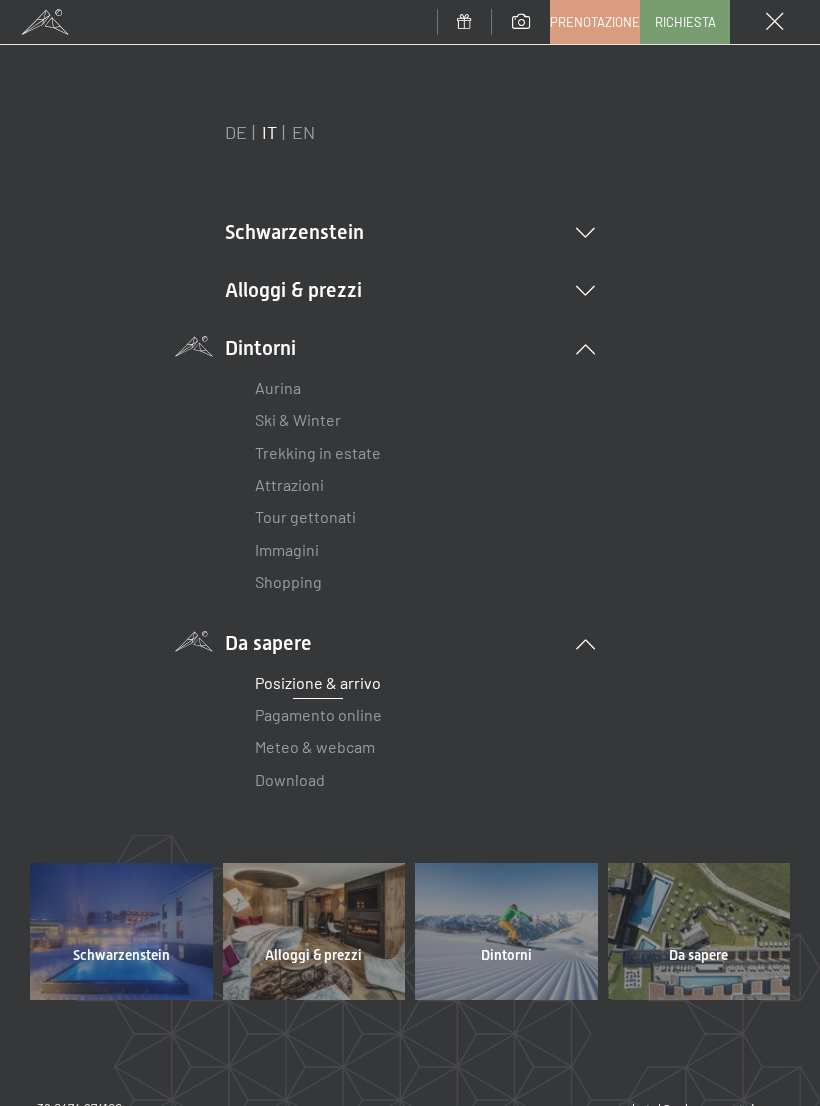 click on "Tour gettonati" at bounding box center (305, 516) 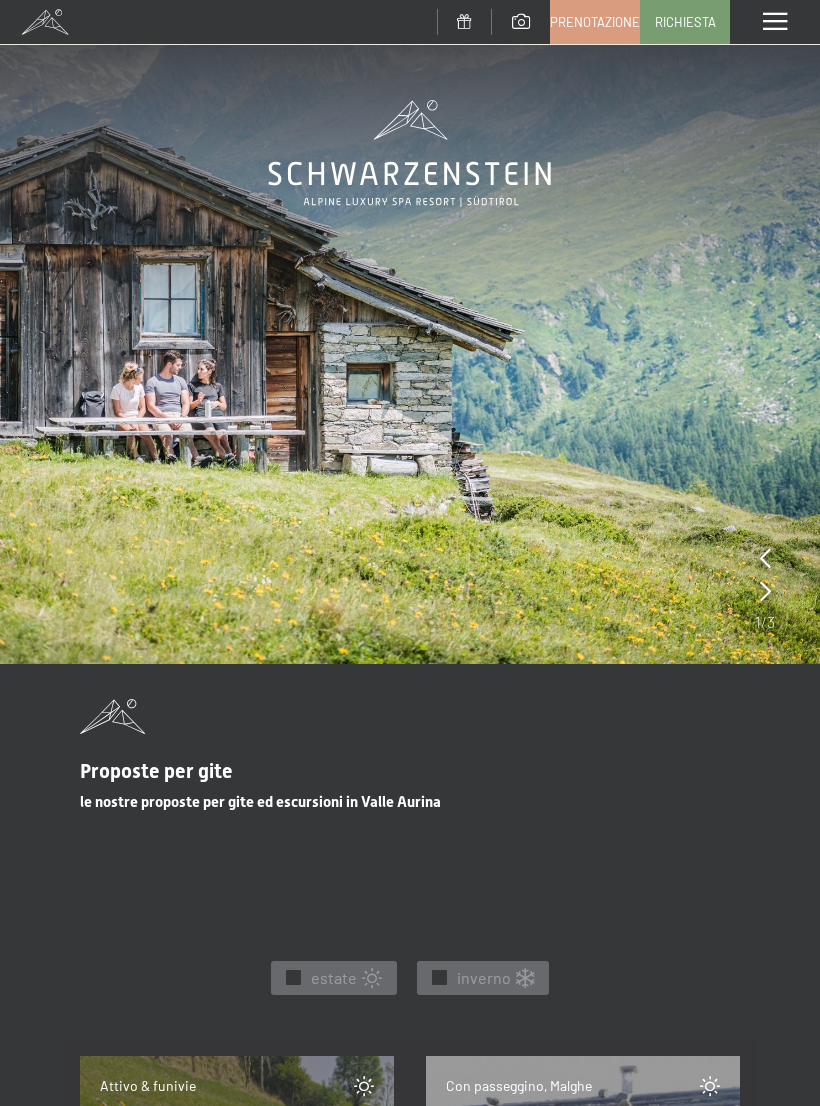 scroll, scrollTop: 0, scrollLeft: 0, axis: both 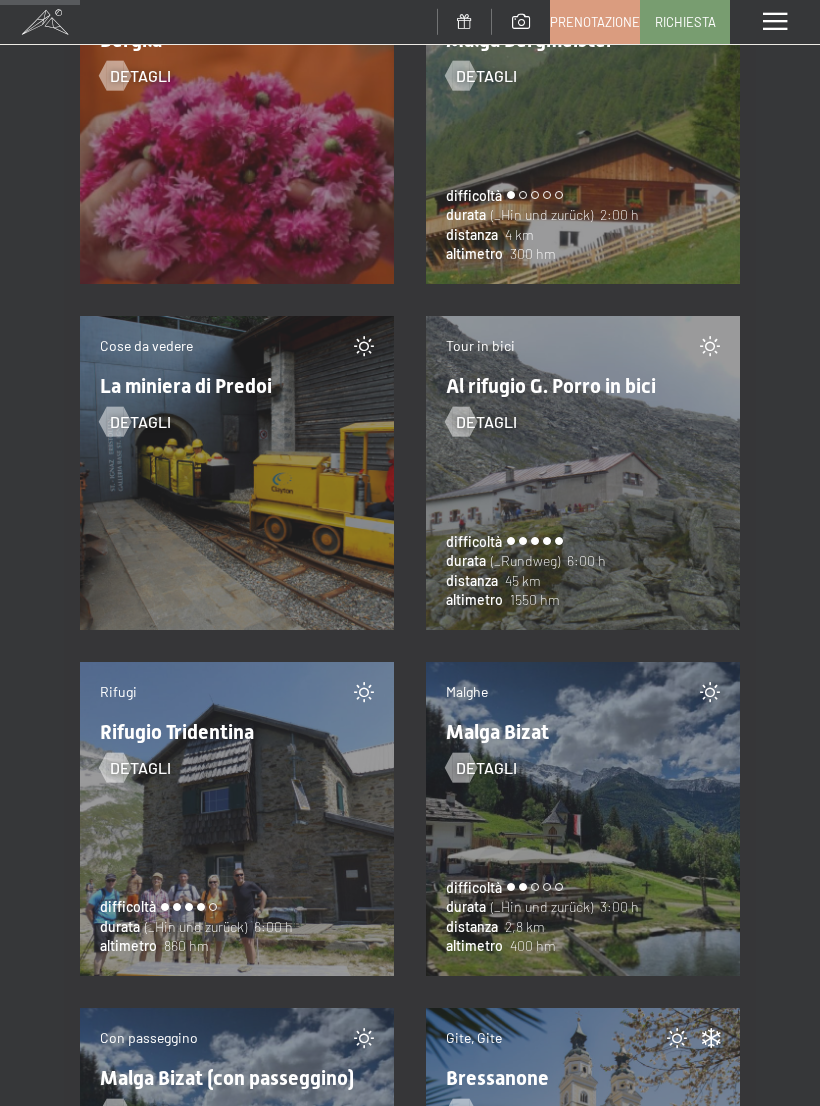 click on "Rifugi               Rifugio Tridentina             detagli               difficoltà                         durata   (_Hin und zurück)     6:00 h       altimetro   860 hm" at bounding box center [237, 819] 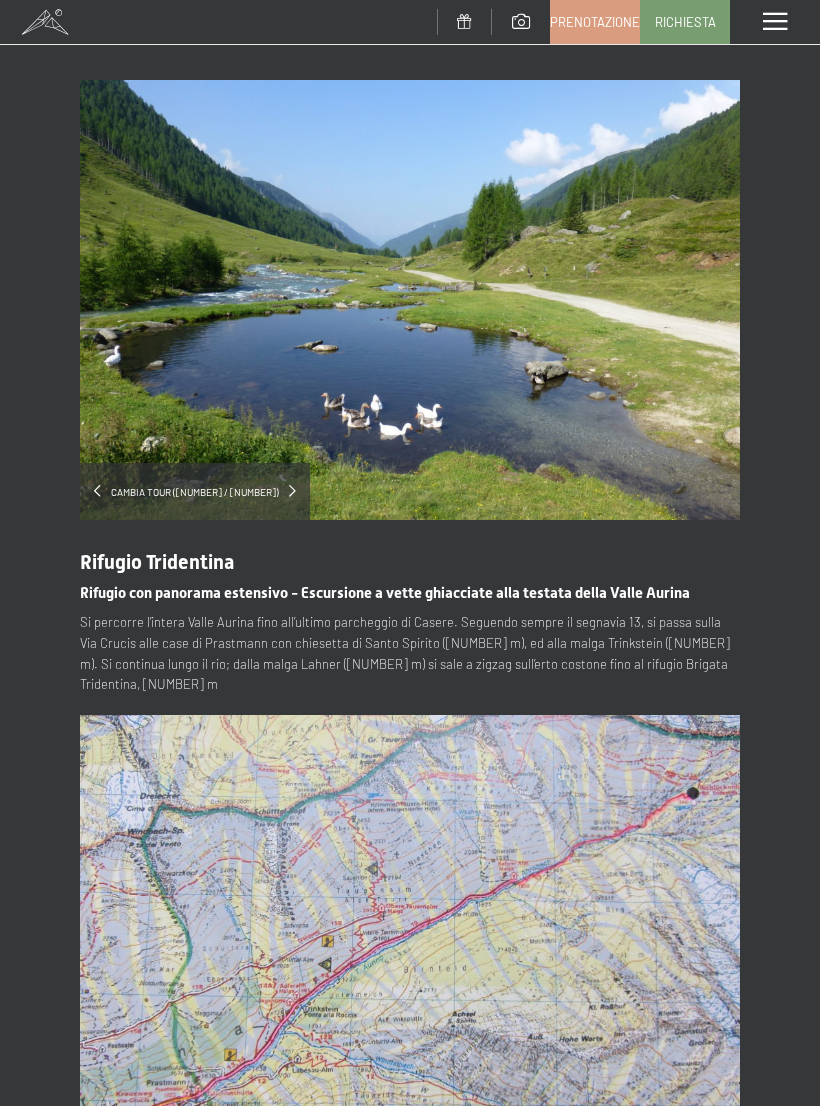 scroll, scrollTop: 0, scrollLeft: 0, axis: both 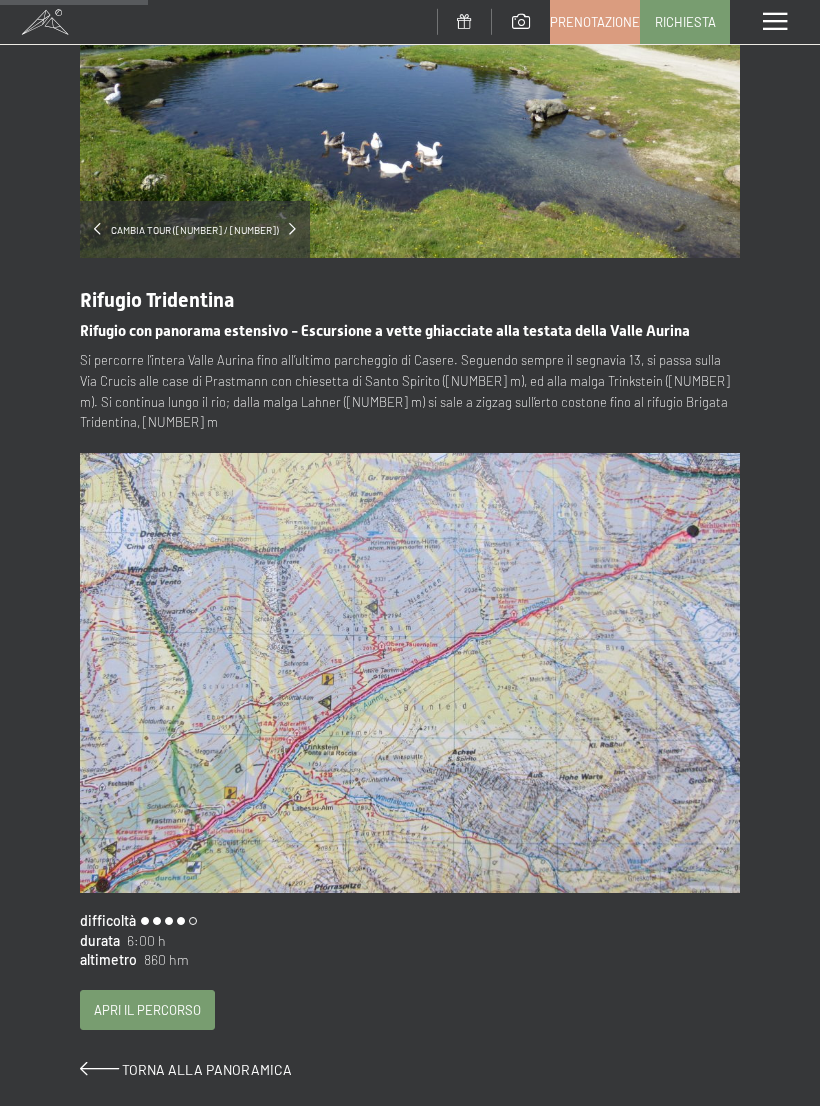 click on "Torna alla panoramica" at bounding box center [186, 1069] 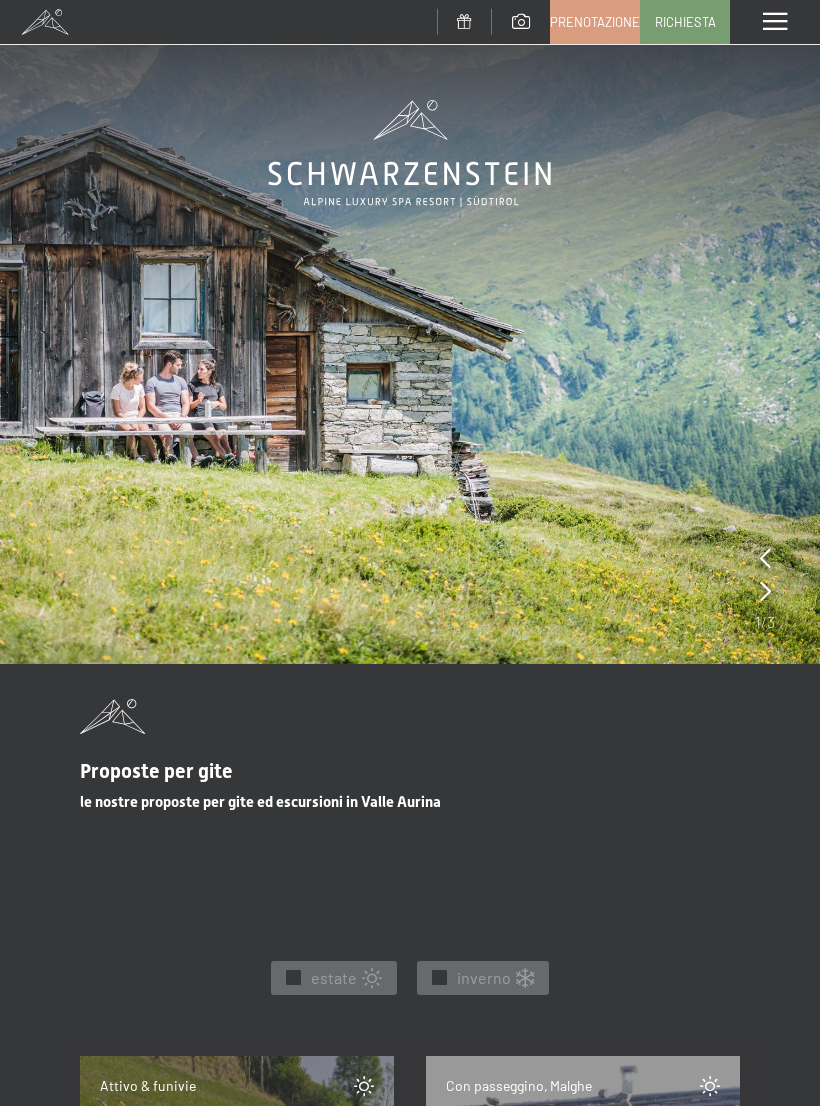 scroll, scrollTop: 0, scrollLeft: 0, axis: both 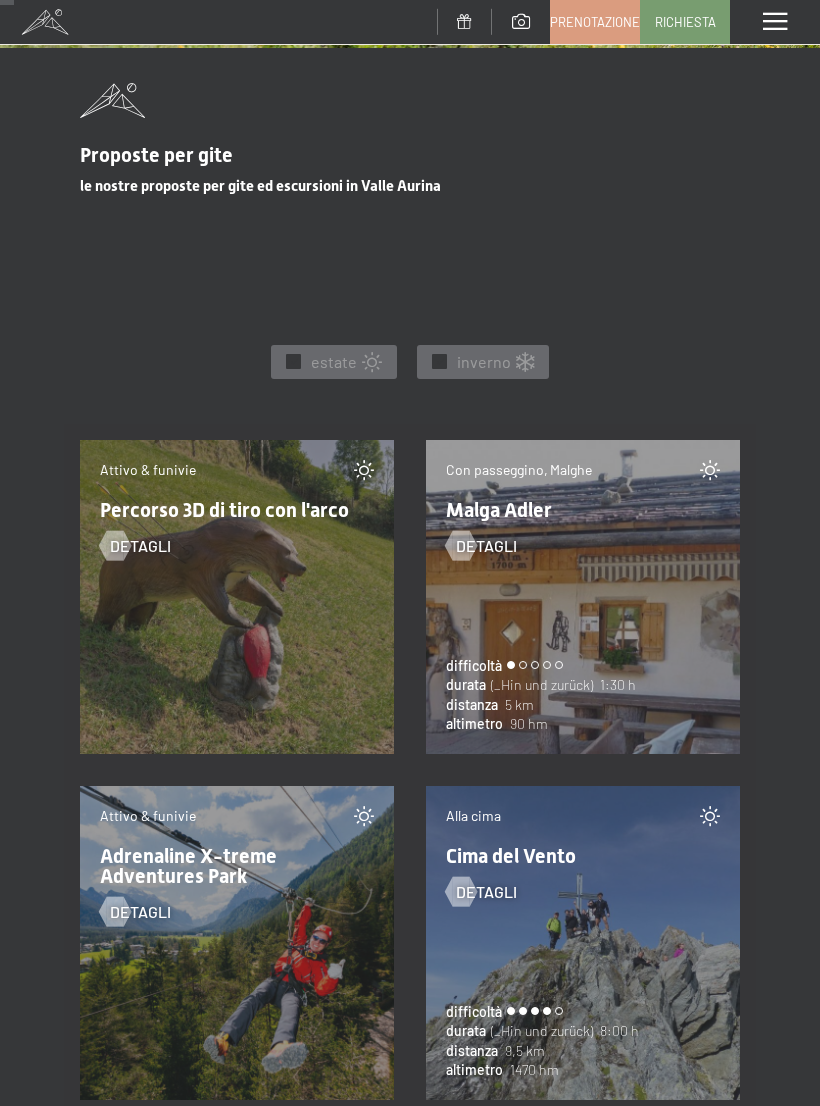 click on "✓       inverno" at bounding box center (483, 362) 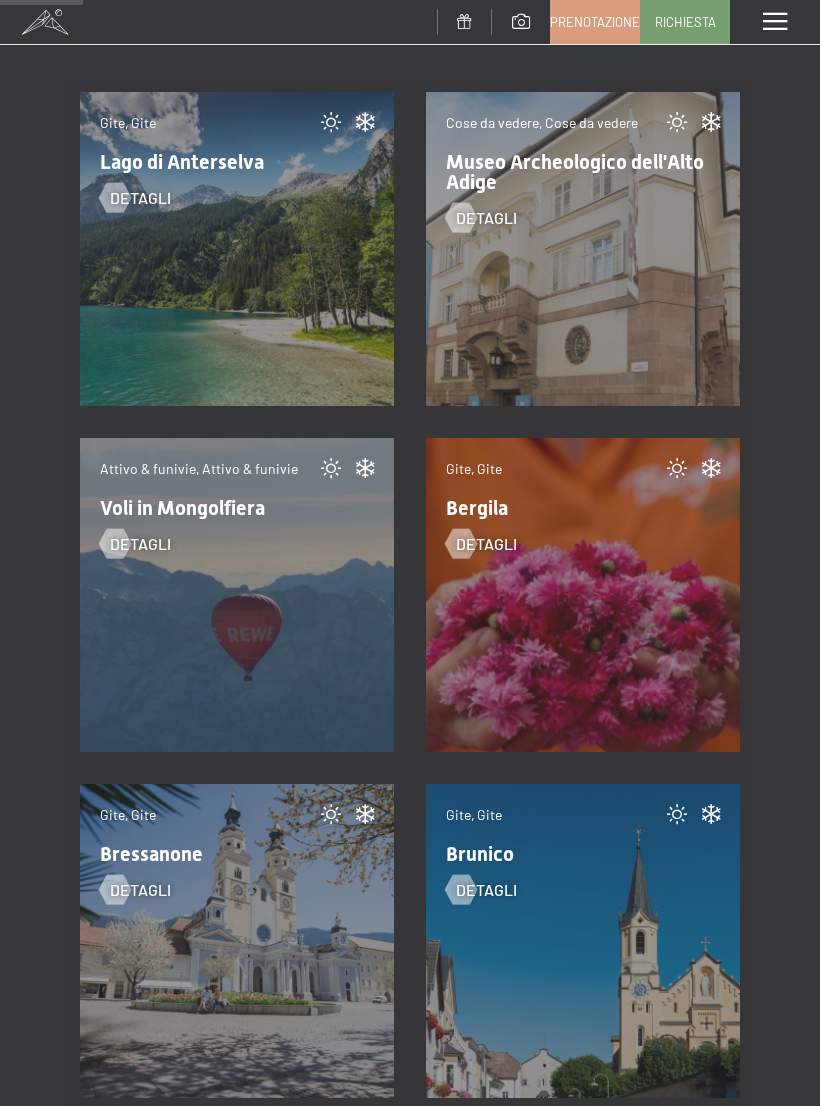 scroll, scrollTop: 1142, scrollLeft: 0, axis: vertical 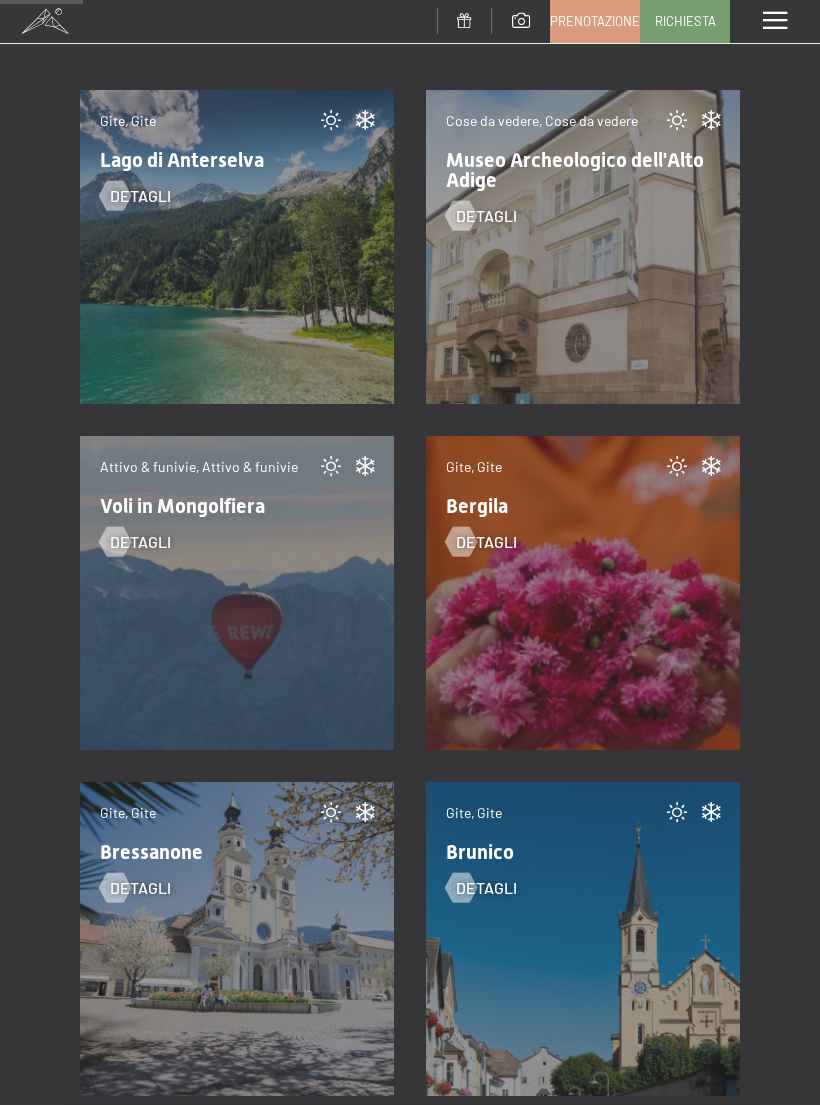 click on "Gite,    Gite                 Bergila             detagli" at bounding box center (583, 594) 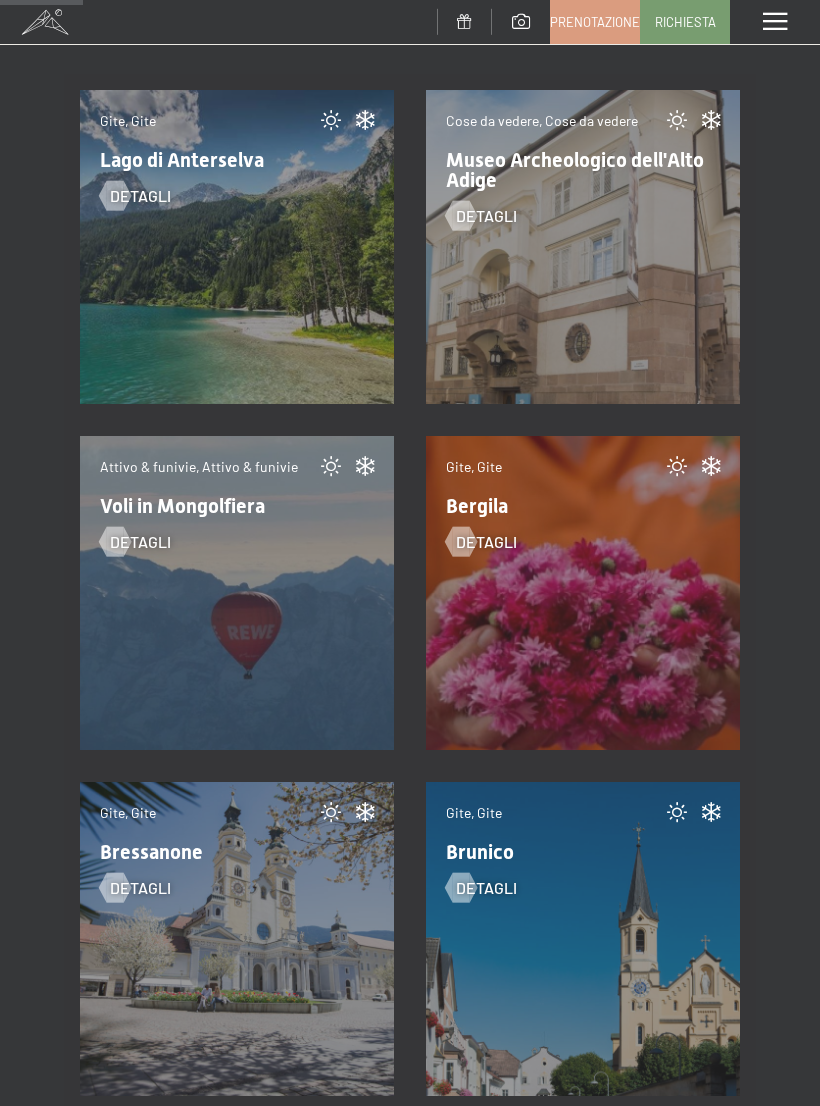 click on "detagli" at bounding box center [486, 542] 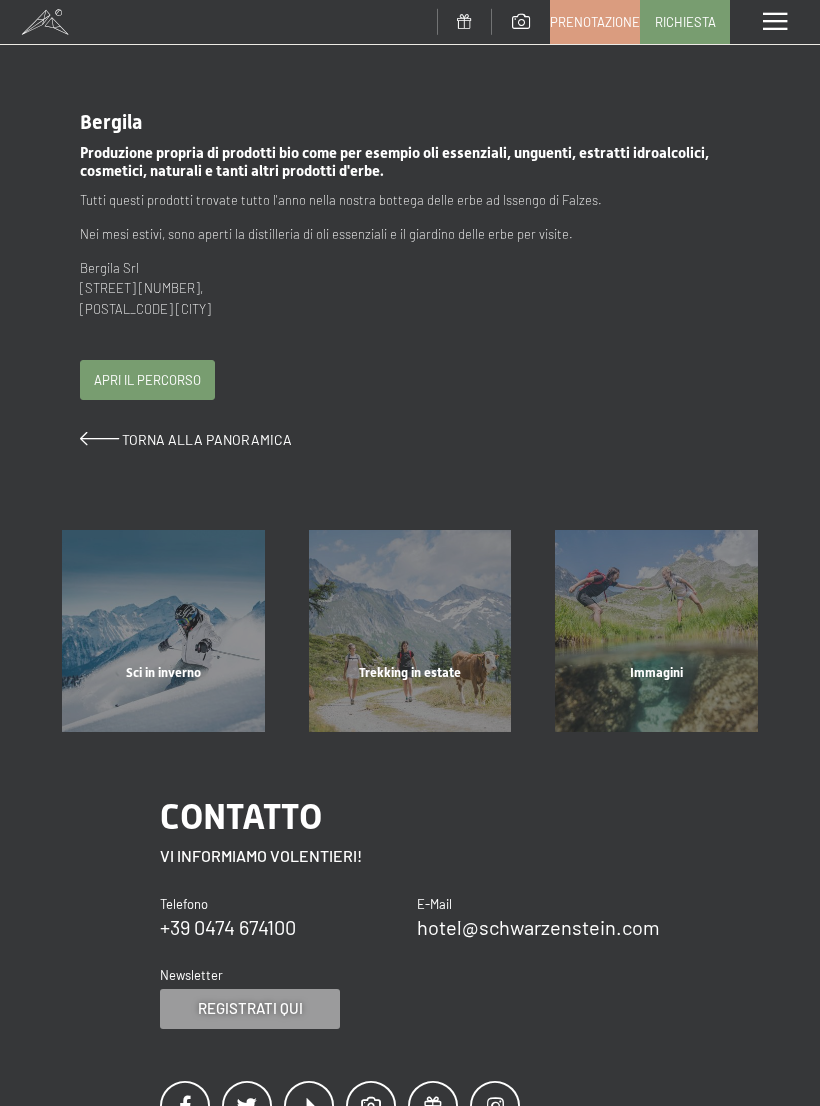 scroll, scrollTop: 0, scrollLeft: 0, axis: both 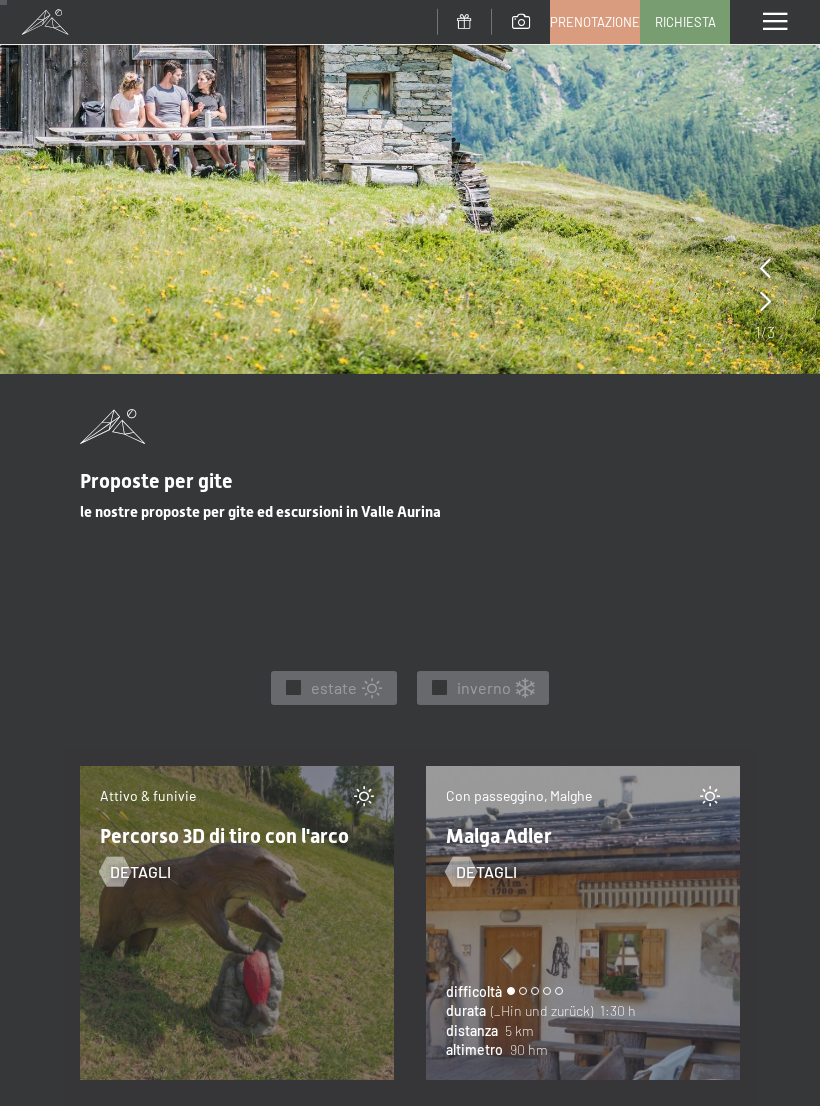 click on "inverno" at bounding box center [484, 688] 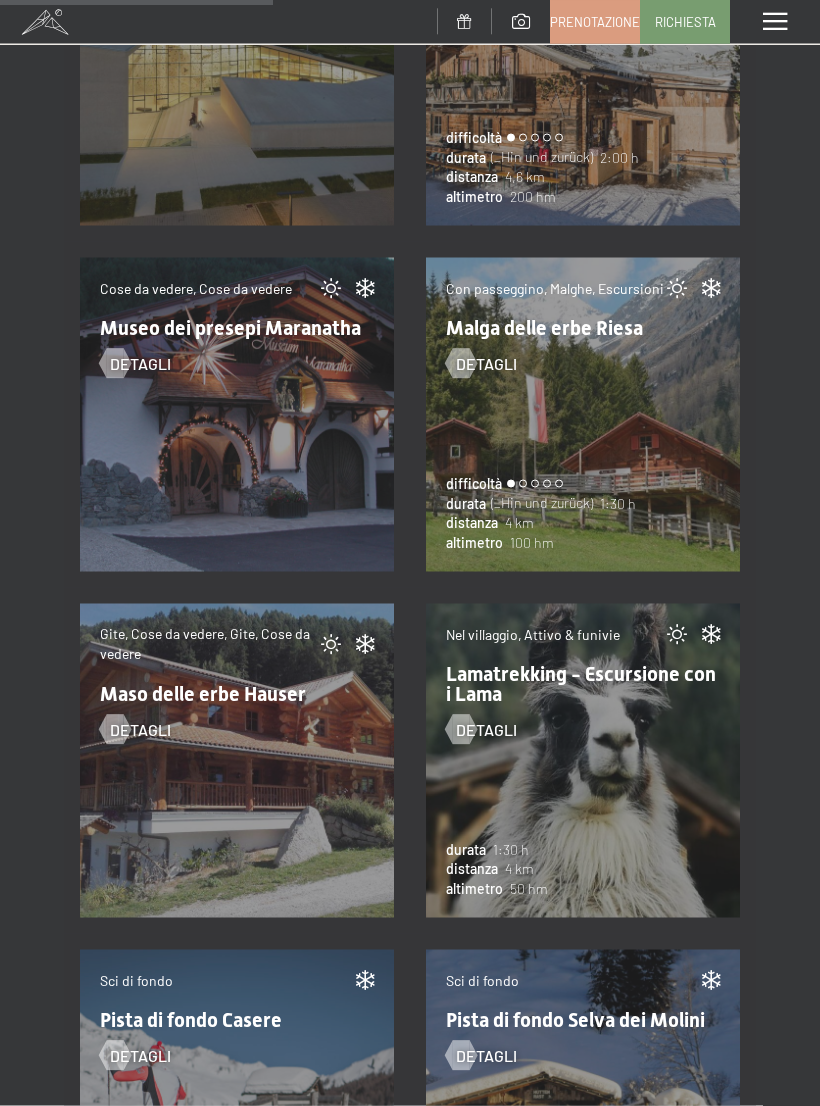 scroll, scrollTop: 3745, scrollLeft: 0, axis: vertical 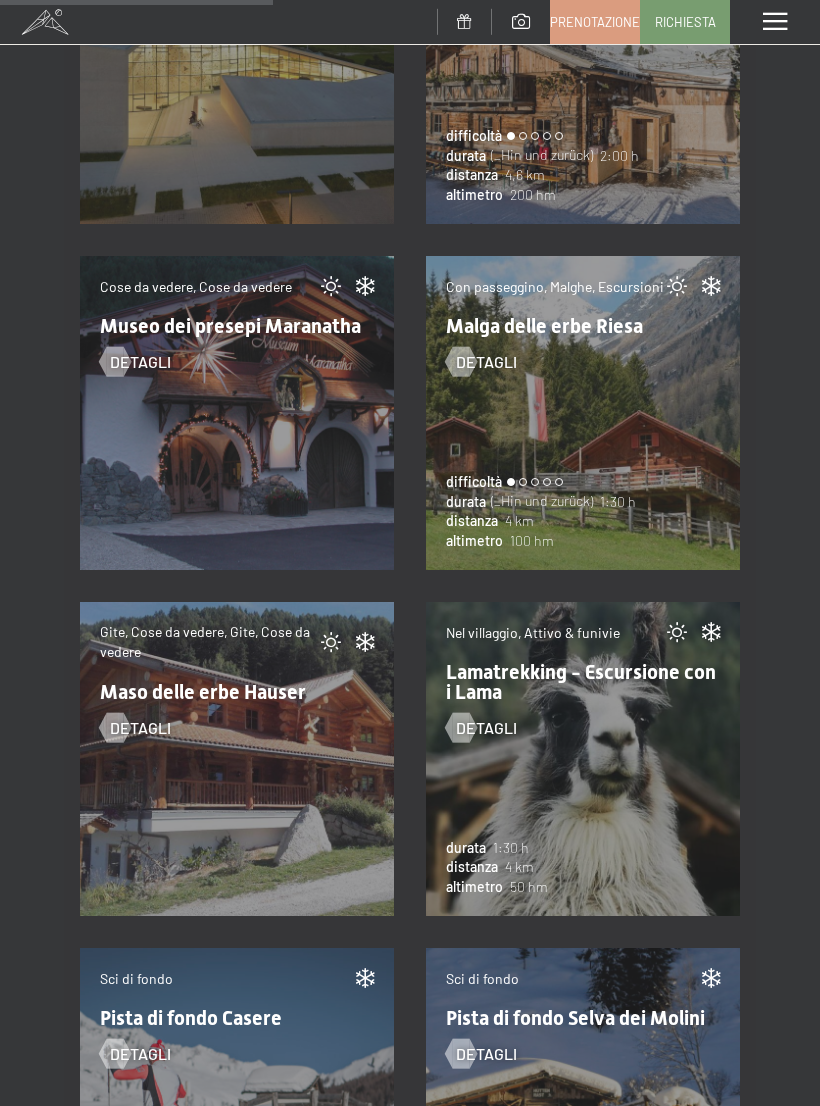 click on "Nel villaggio,    Attivo & funivie                 Lamatrekking - Escursione con i Lama             detagli                 durata     1:30 h       distanza   4 km       altimetro   50 hm" at bounding box center (583, 759) 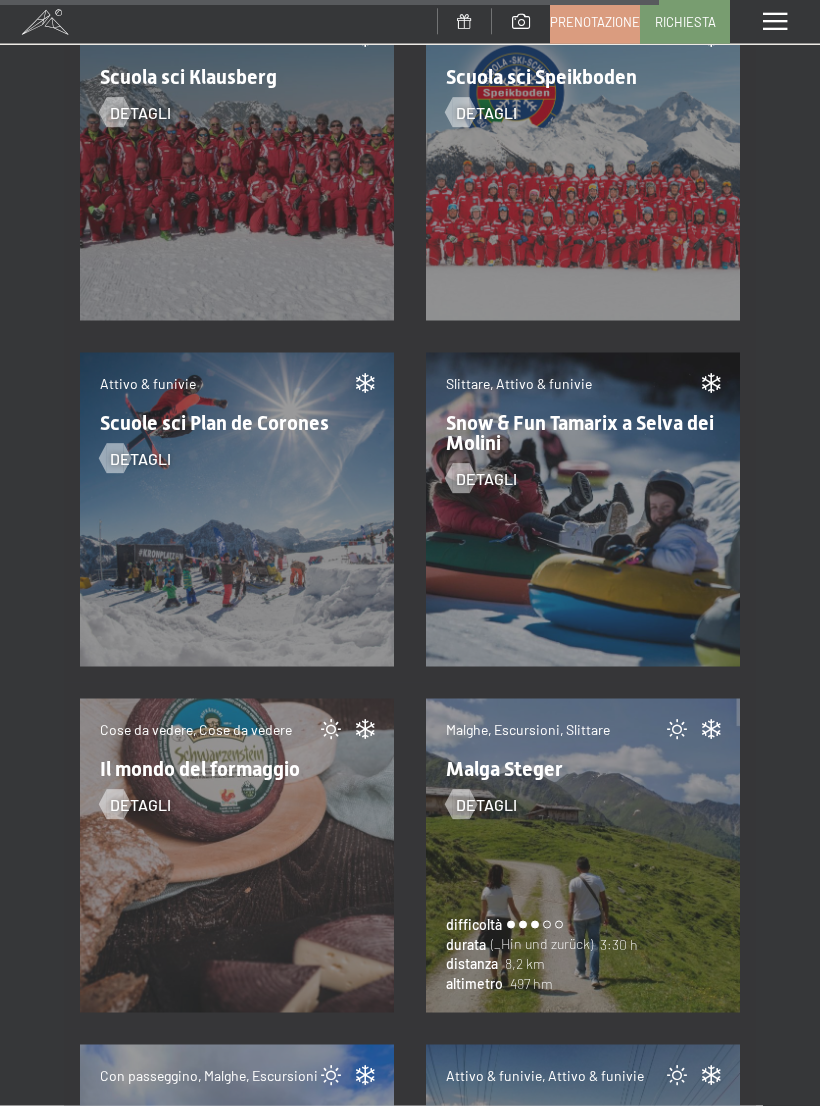 scroll, scrollTop: 9179, scrollLeft: 0, axis: vertical 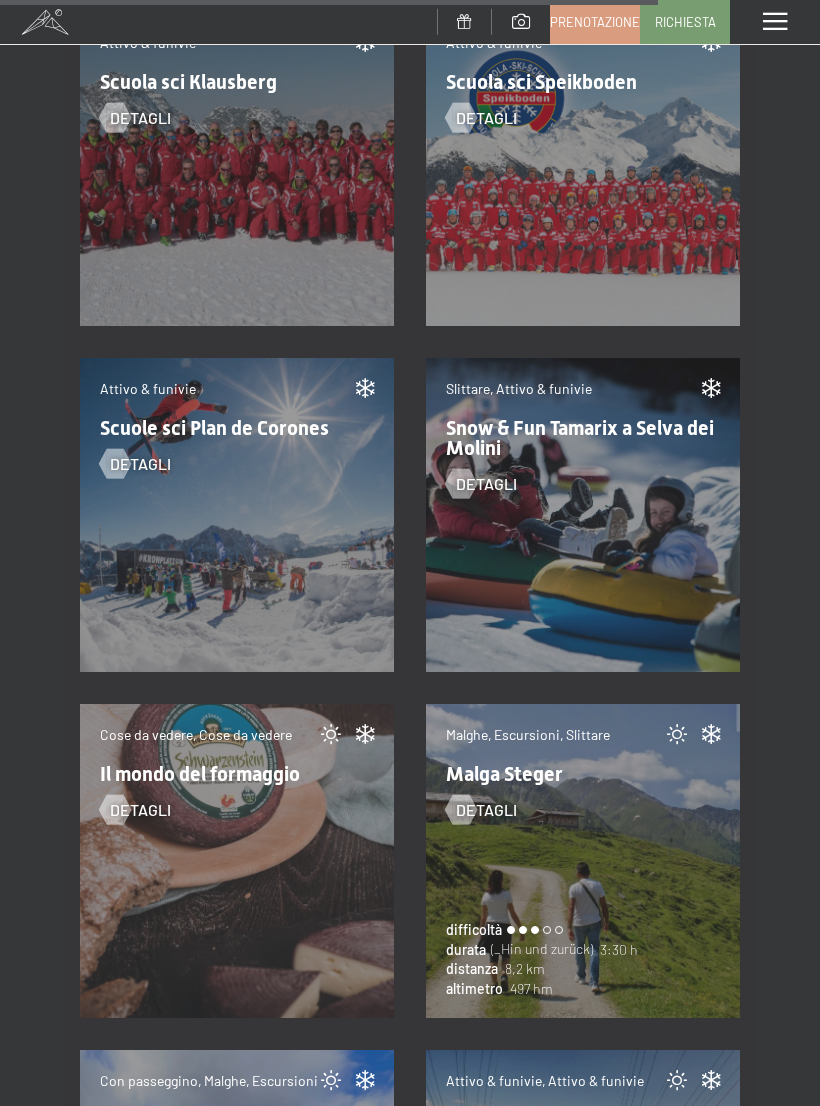 click on "detagli" at bounding box center (481, 484) 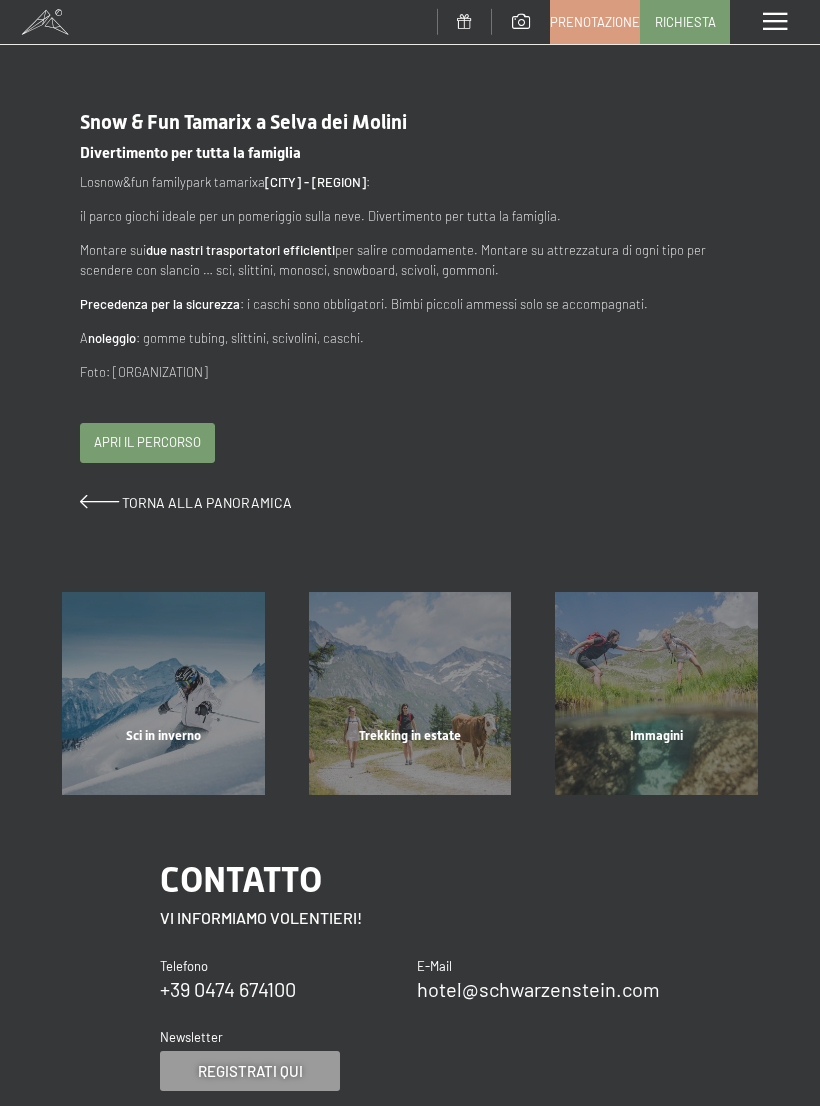 scroll, scrollTop: 0, scrollLeft: 0, axis: both 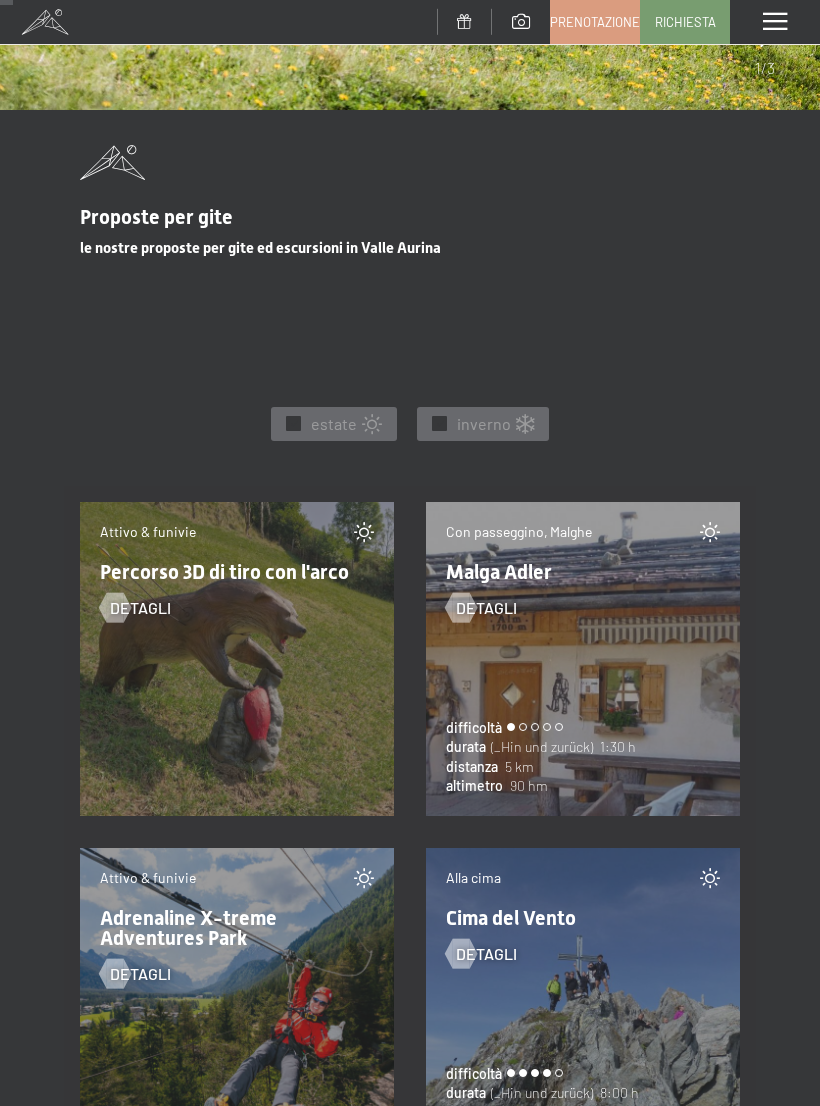 click on "✓       inverno" at bounding box center (483, 424) 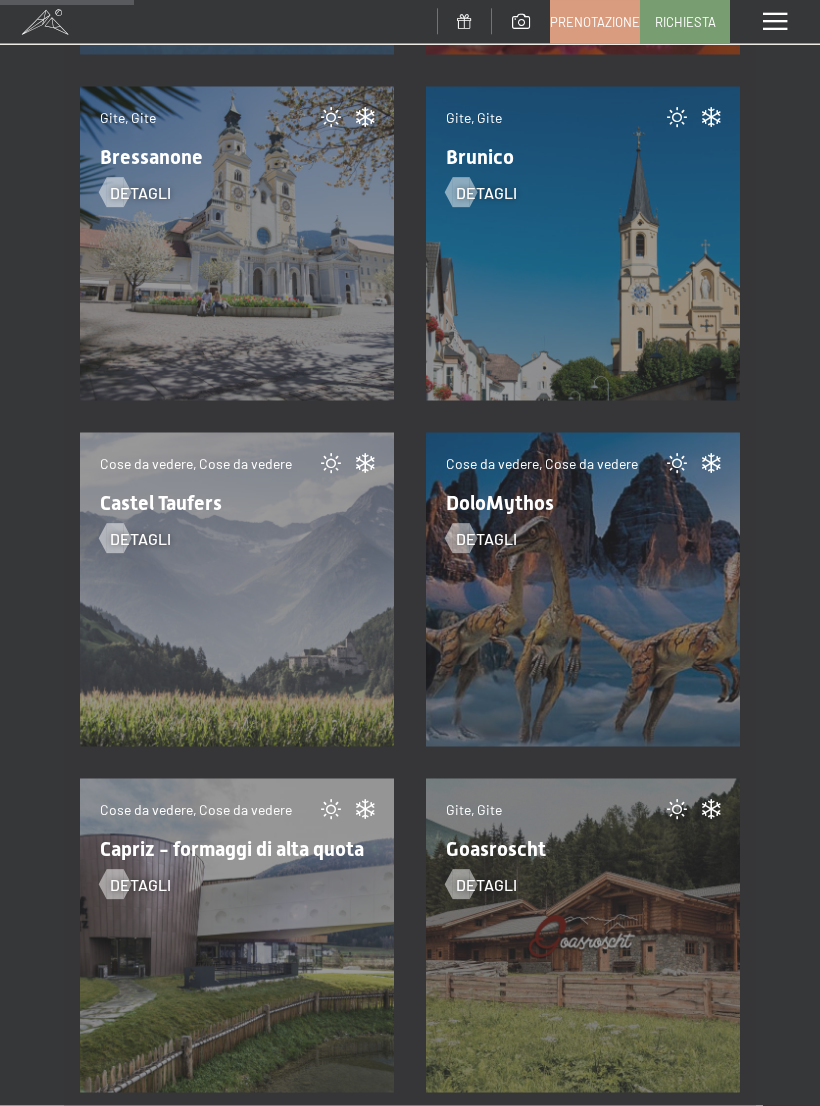 scroll, scrollTop: 1839, scrollLeft: 0, axis: vertical 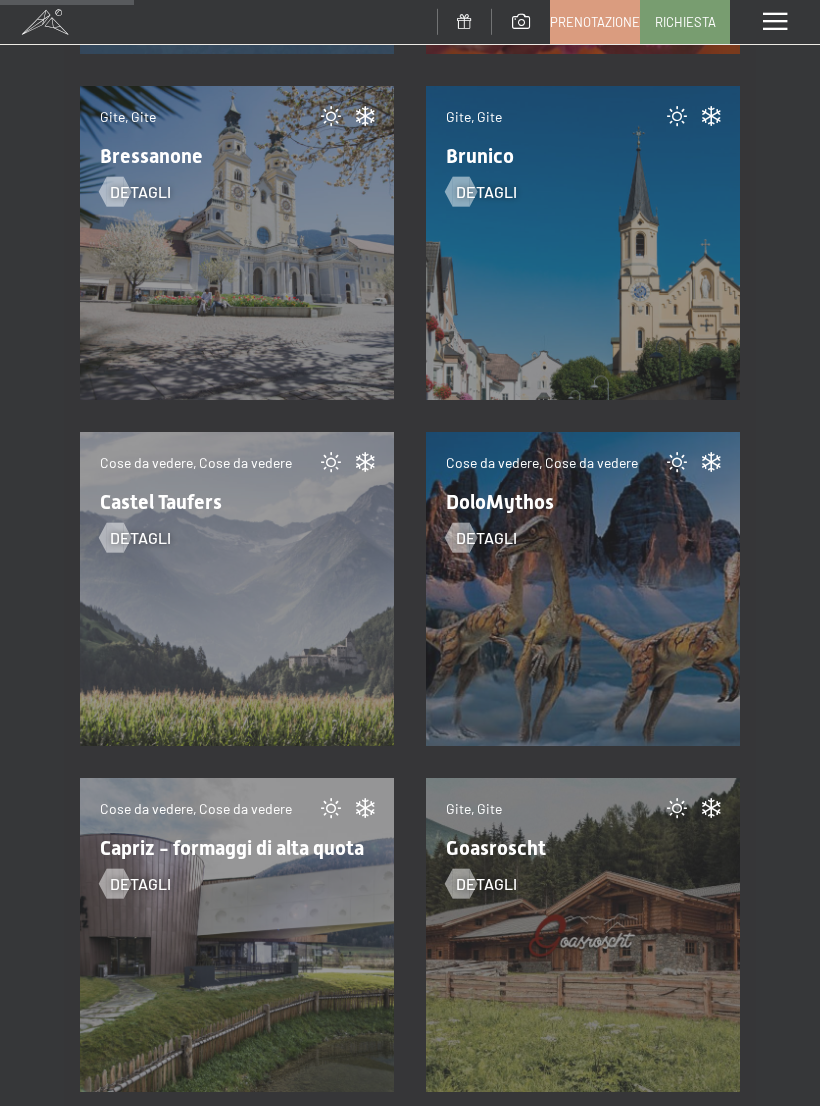 click on "detagli" at bounding box center [486, 538] 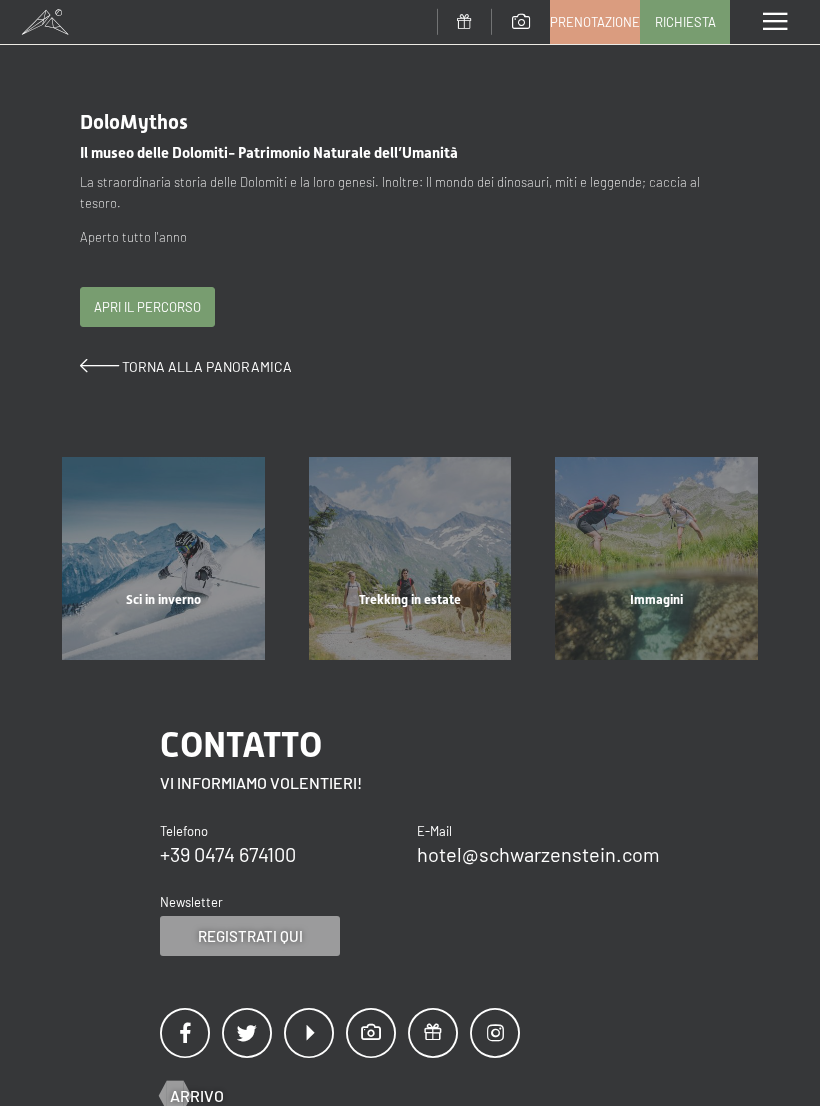 scroll, scrollTop: 0, scrollLeft: 0, axis: both 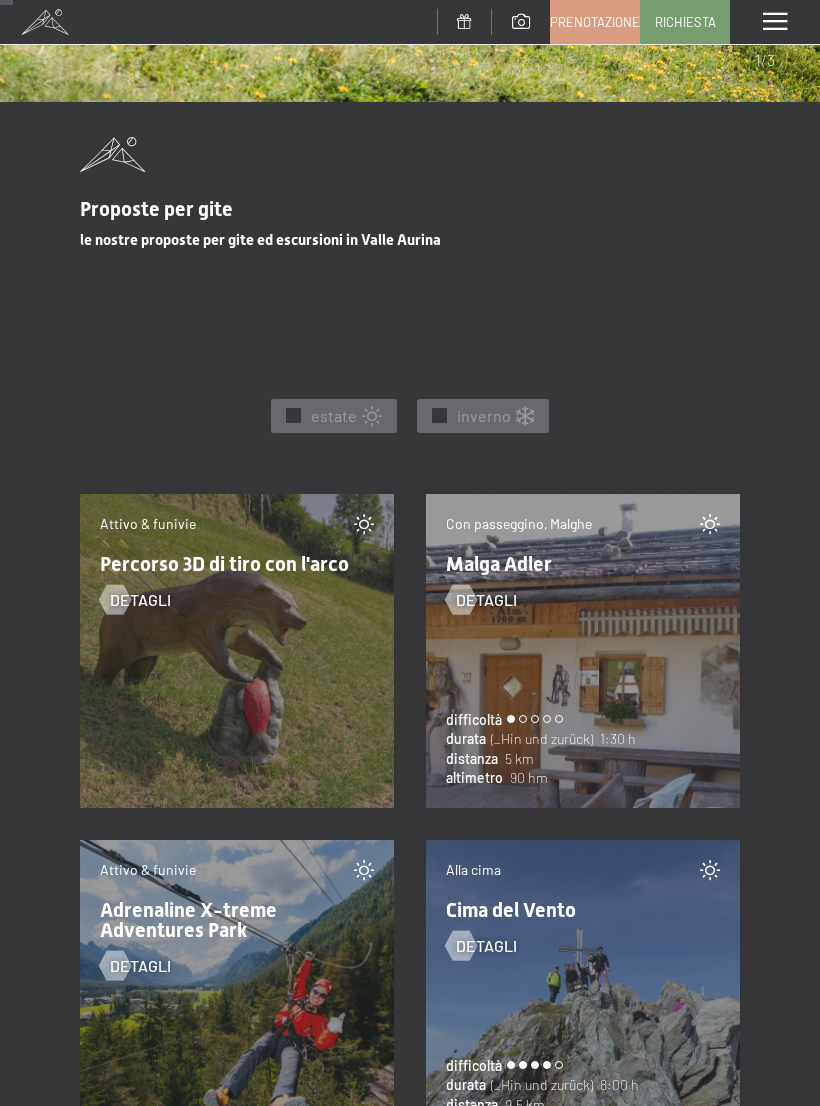 click at bounding box center [525, 416] 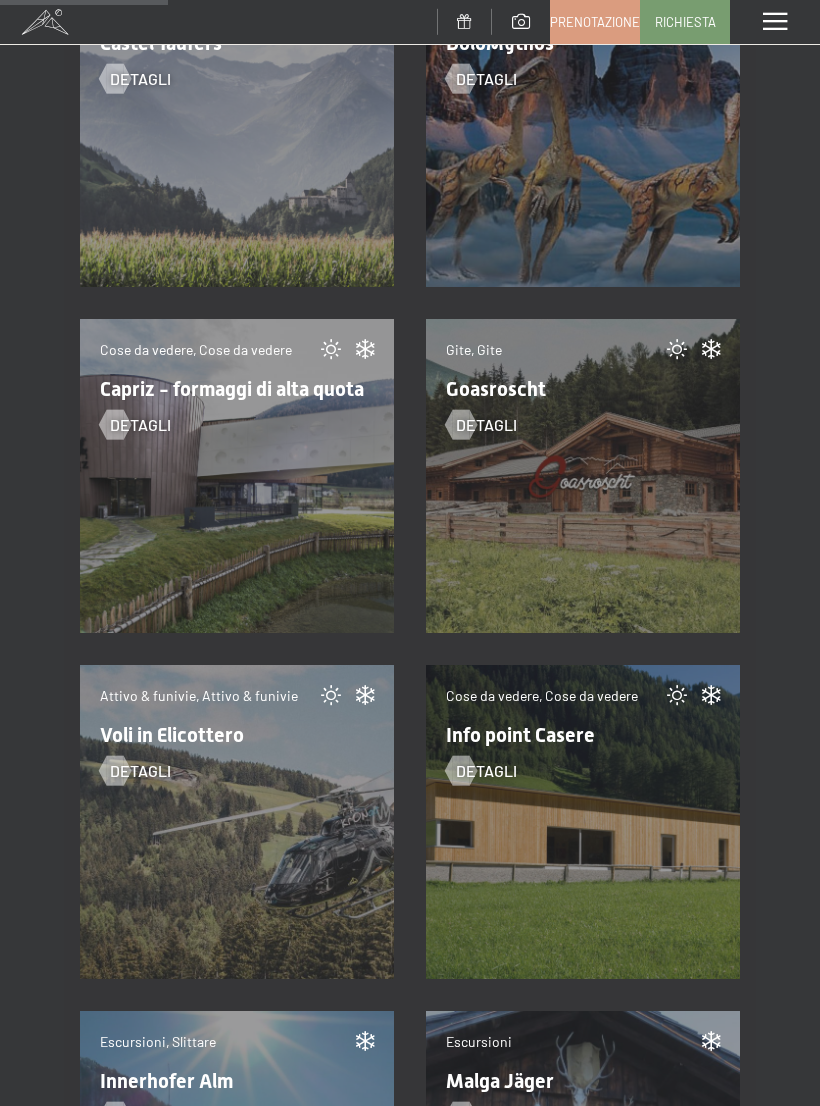 scroll, scrollTop: 2299, scrollLeft: 0, axis: vertical 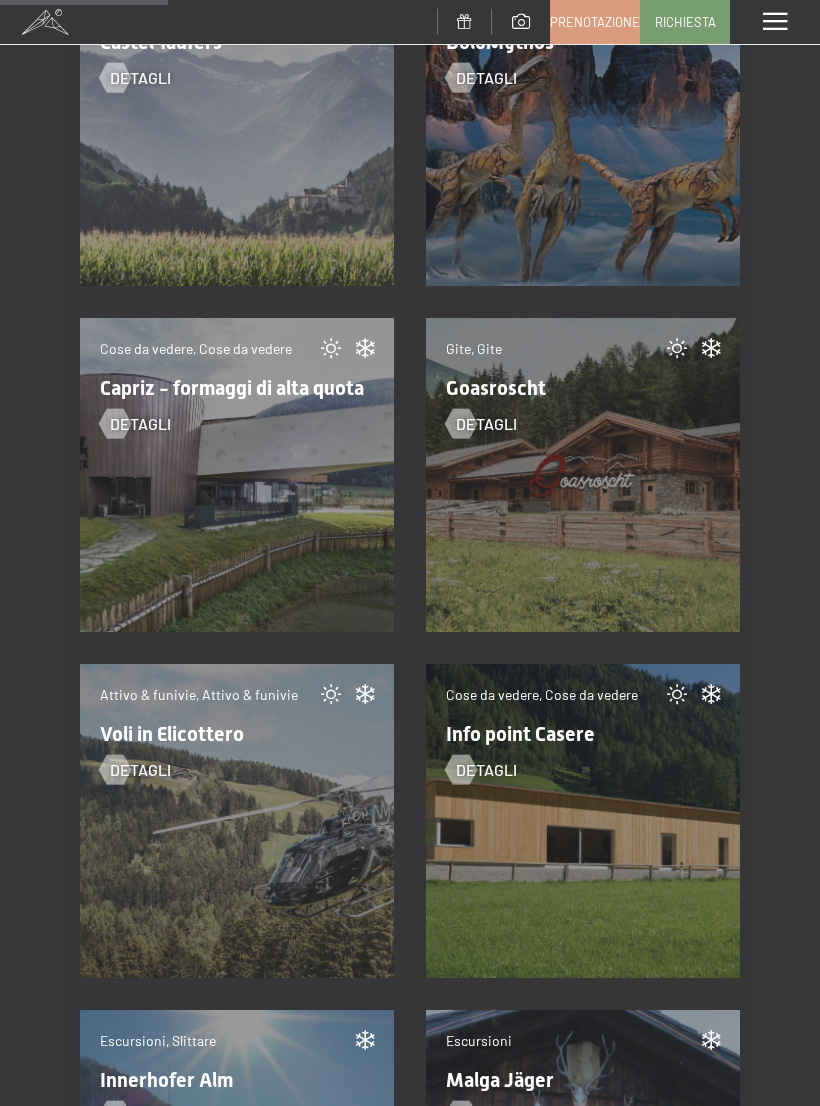 click on "detagli" at bounding box center (486, 424) 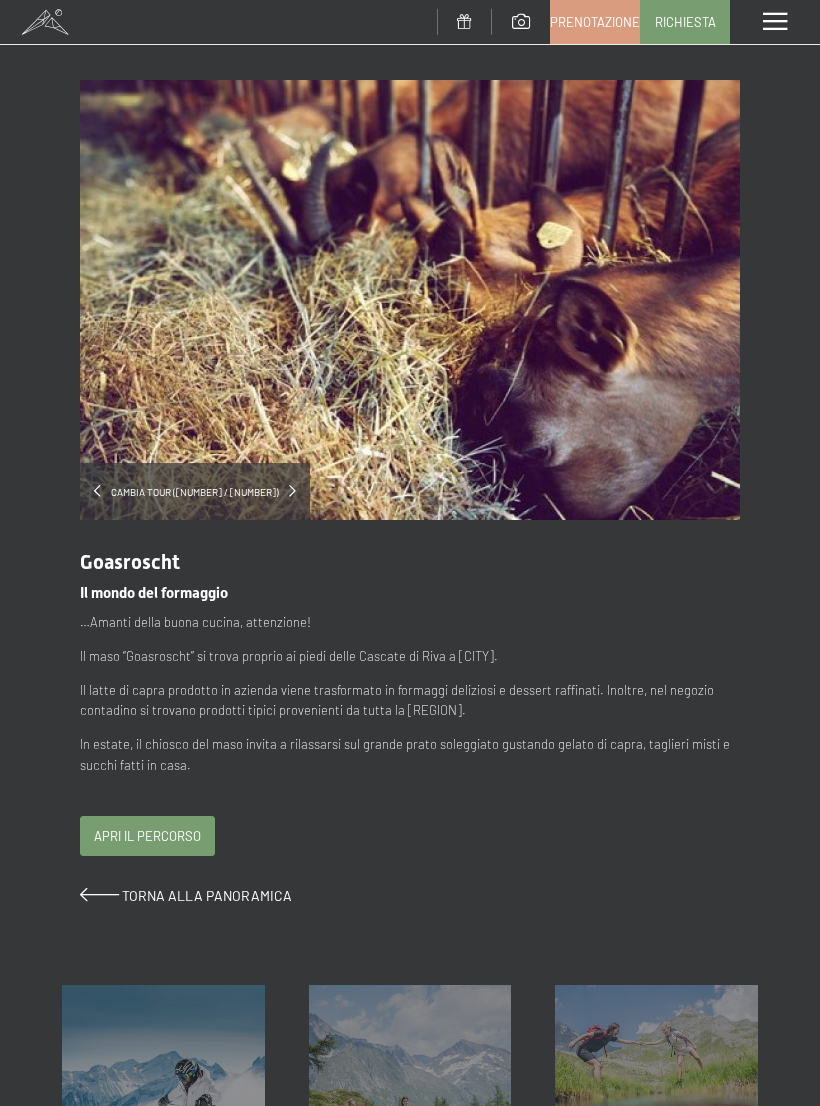 scroll, scrollTop: 0, scrollLeft: 0, axis: both 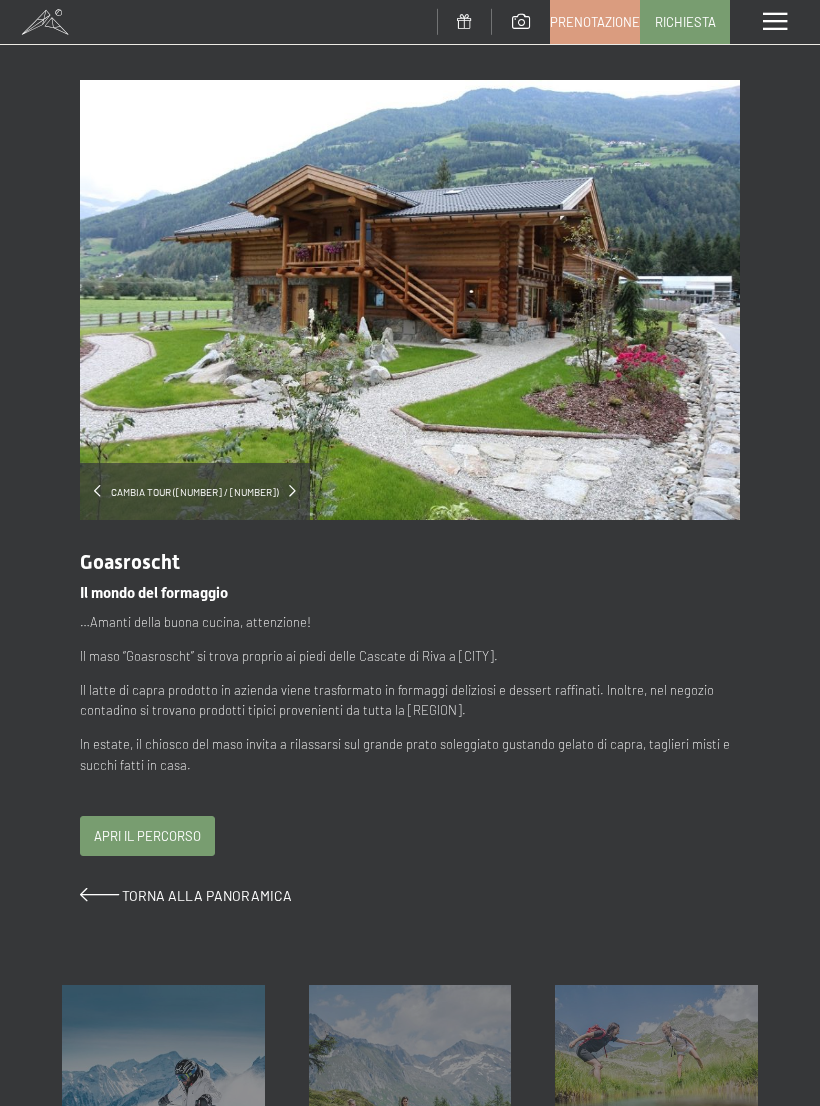 click on "Goasroscht       Il mondo del formaggio         …Amanti della buona cucina, attenzione!   Il maso “Goasroscht” si trova proprio ai piedi delle Cascate di Riva a Campo Tures.   Il latte di capra prodotto in azienda viene trasformato in formaggi deliziosi e dessert raffinati. Inoltre, nel negozio contadino si trovano prodotti tipici provenienti da tutta la Valle Aurina.   In estate, il chiosco del maso invita a rilassarsi sul grande prato soleggiato gustando gelato di capra, taglieri misti e succhi fatti in casa.                   Apri il percorso                       Per esplorare la mappa con gesti tattili, tocca due volte e tieni premuto il dito sulla mappa, poi trascinala. ← Sposta a sinistra → Sposta a destra ↑ Sposta in alto ↓ Sposta in basso + Aumenta lo zoom - Diminuisci lo zoom Inizio Sposta a sinistra del 75% Fine Sposta a destra del 75% Pag su Sposta in alto del 75% Pag giù Sposta in basso del 75% Scorciatoie da tastiera Dati mappa Dati mappa ©2025 Google 1 km  Termini" at bounding box center [410, 712] 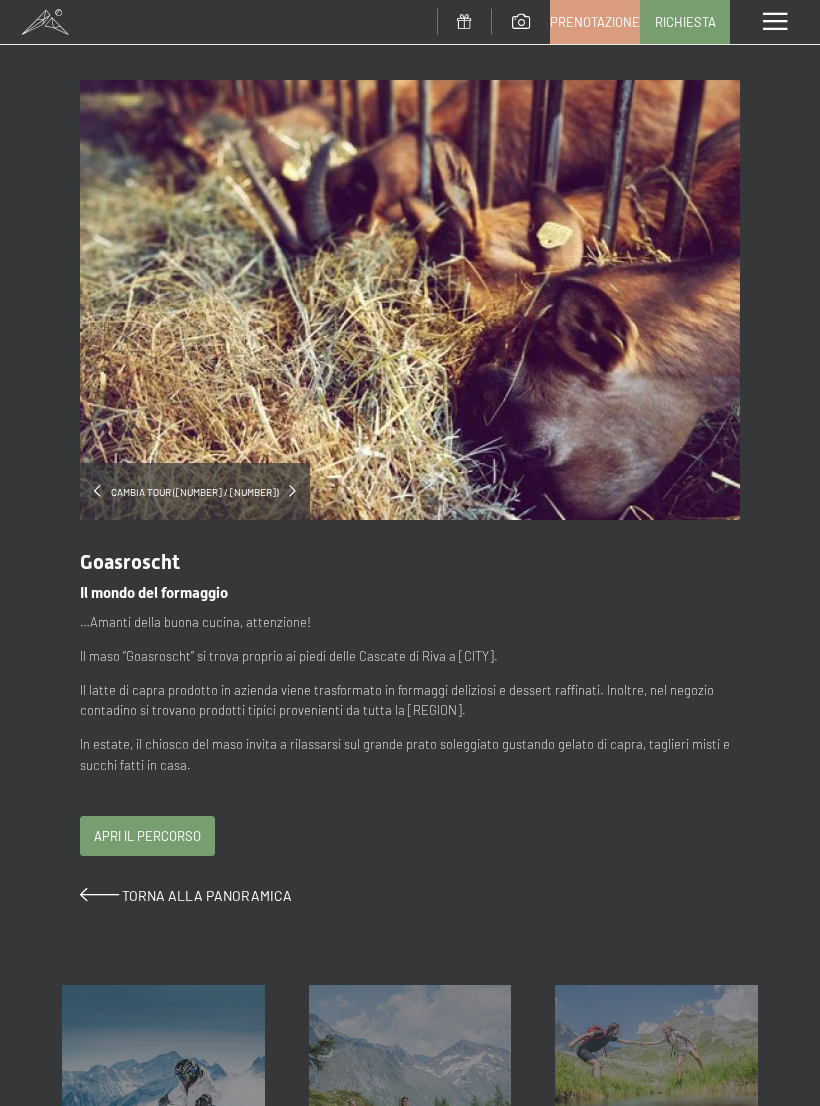 click on "Torna alla panoramica" at bounding box center [207, 895] 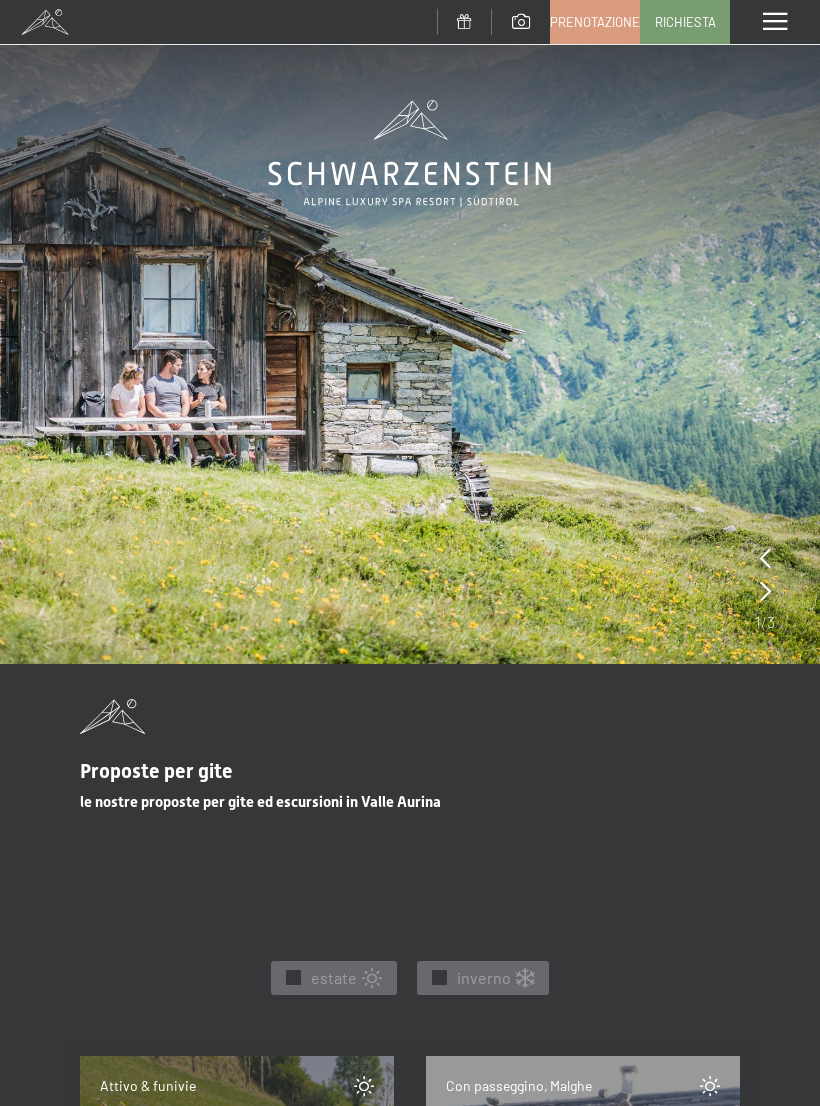 scroll, scrollTop: 0, scrollLeft: 0, axis: both 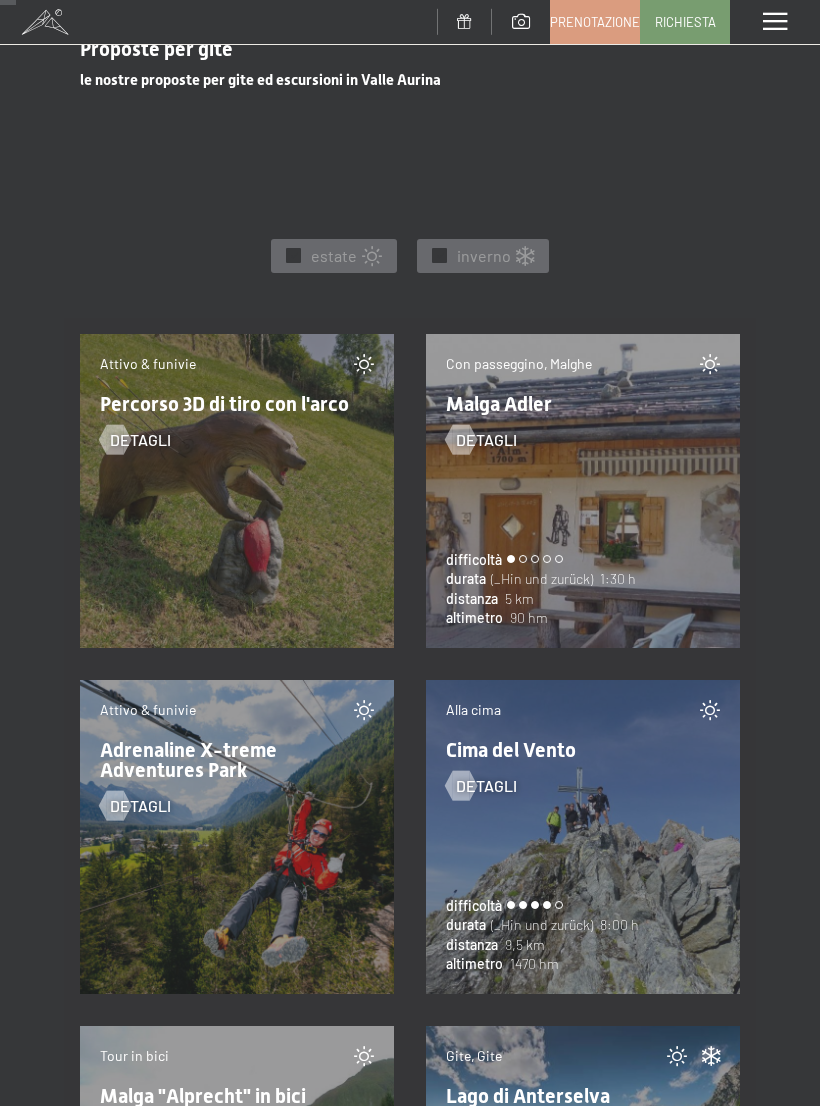 click on "inverno" at bounding box center (484, 256) 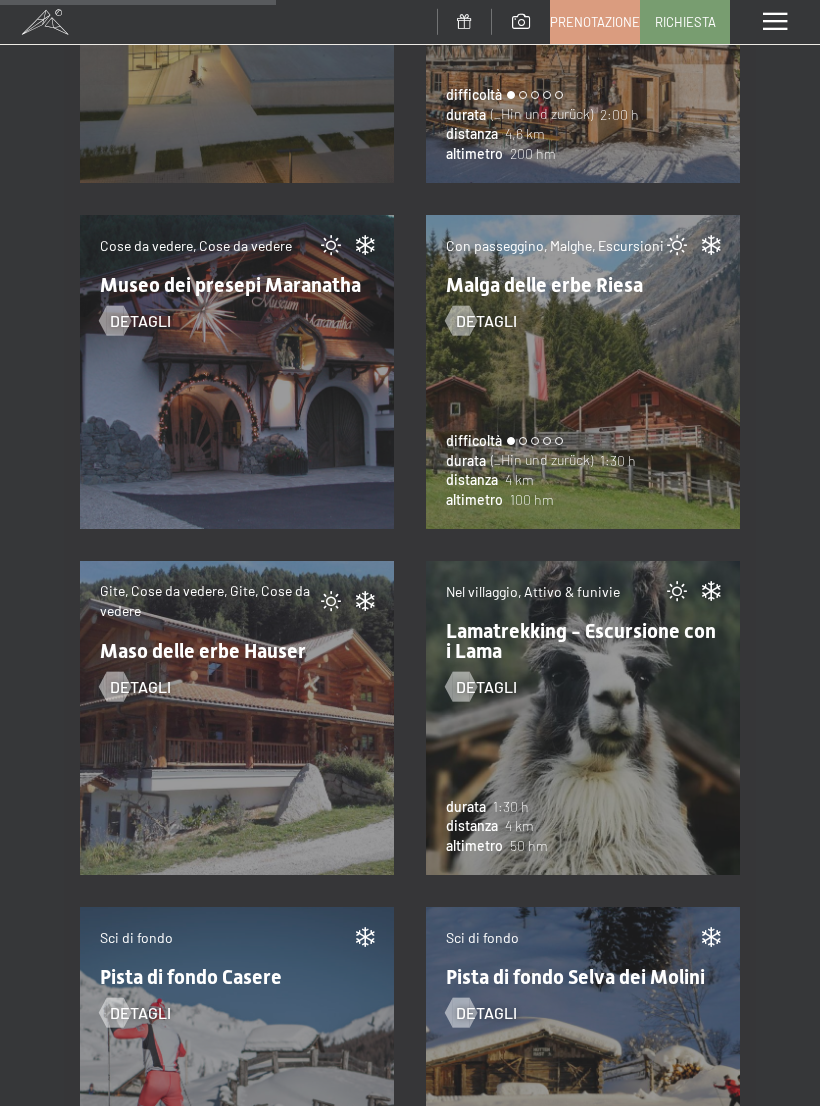scroll, scrollTop: 3788, scrollLeft: 0, axis: vertical 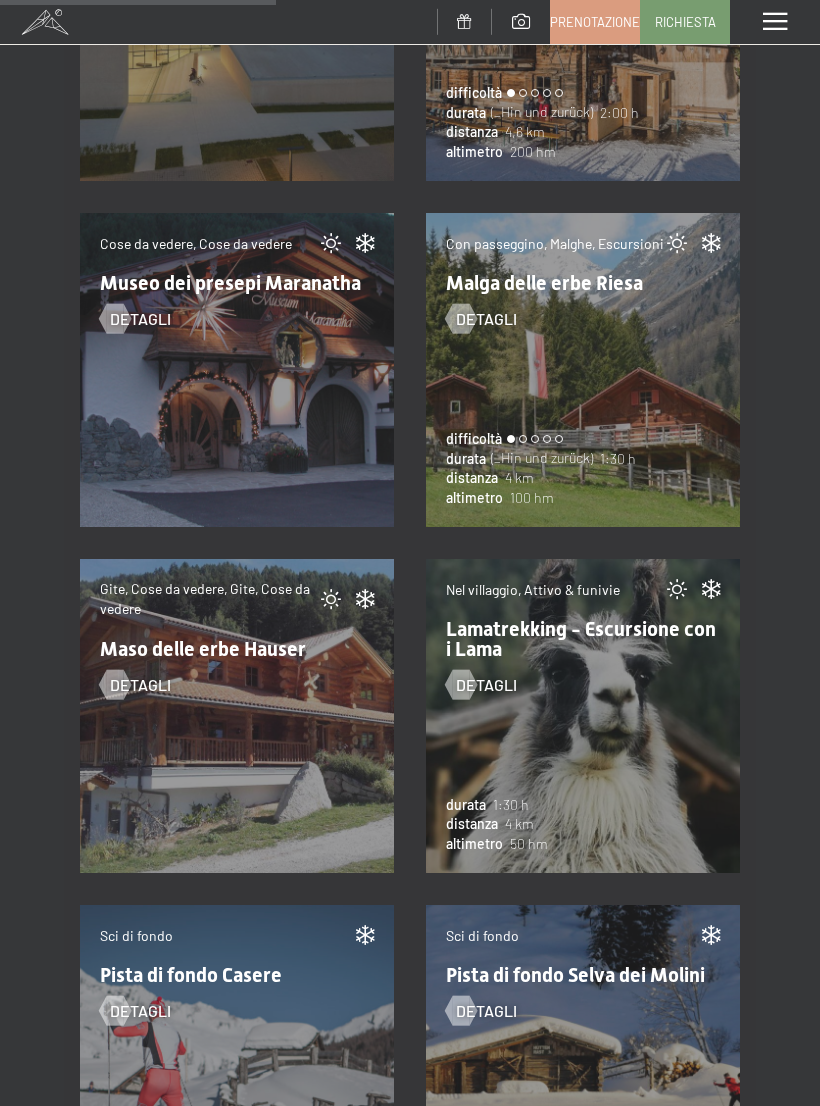 click on "detagli" at bounding box center [486, 685] 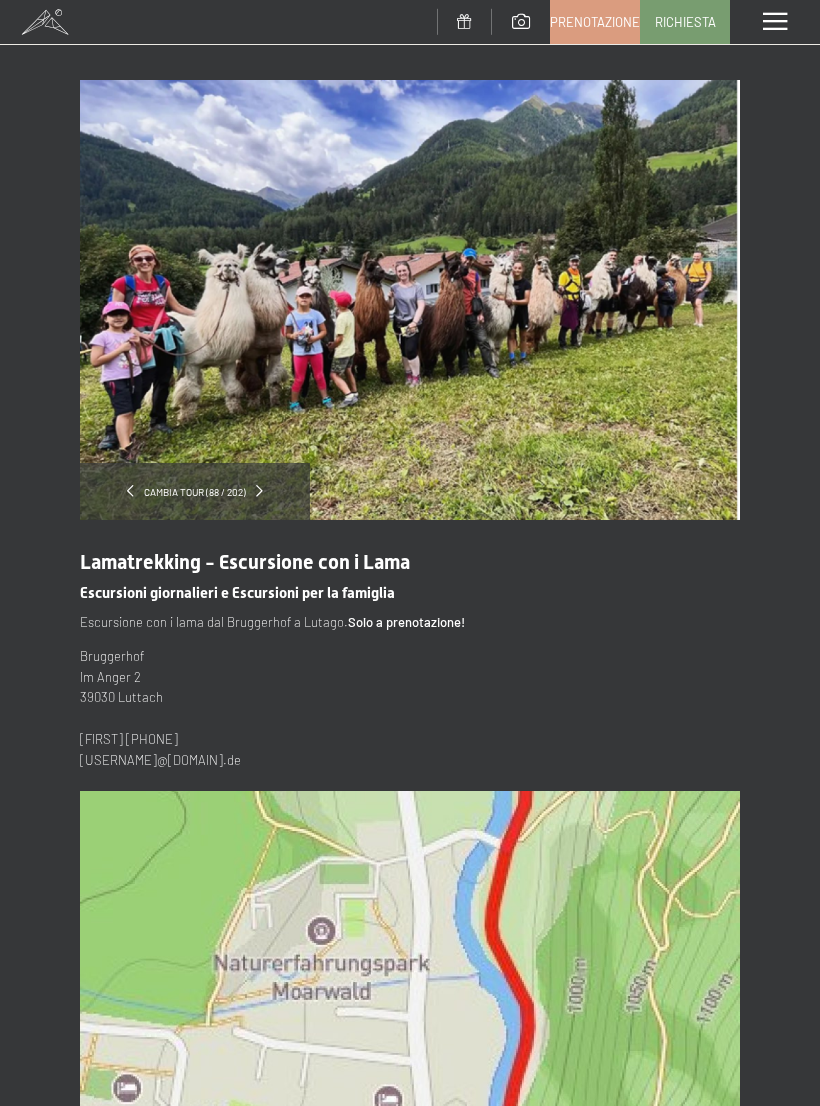 scroll, scrollTop: 0, scrollLeft: 0, axis: both 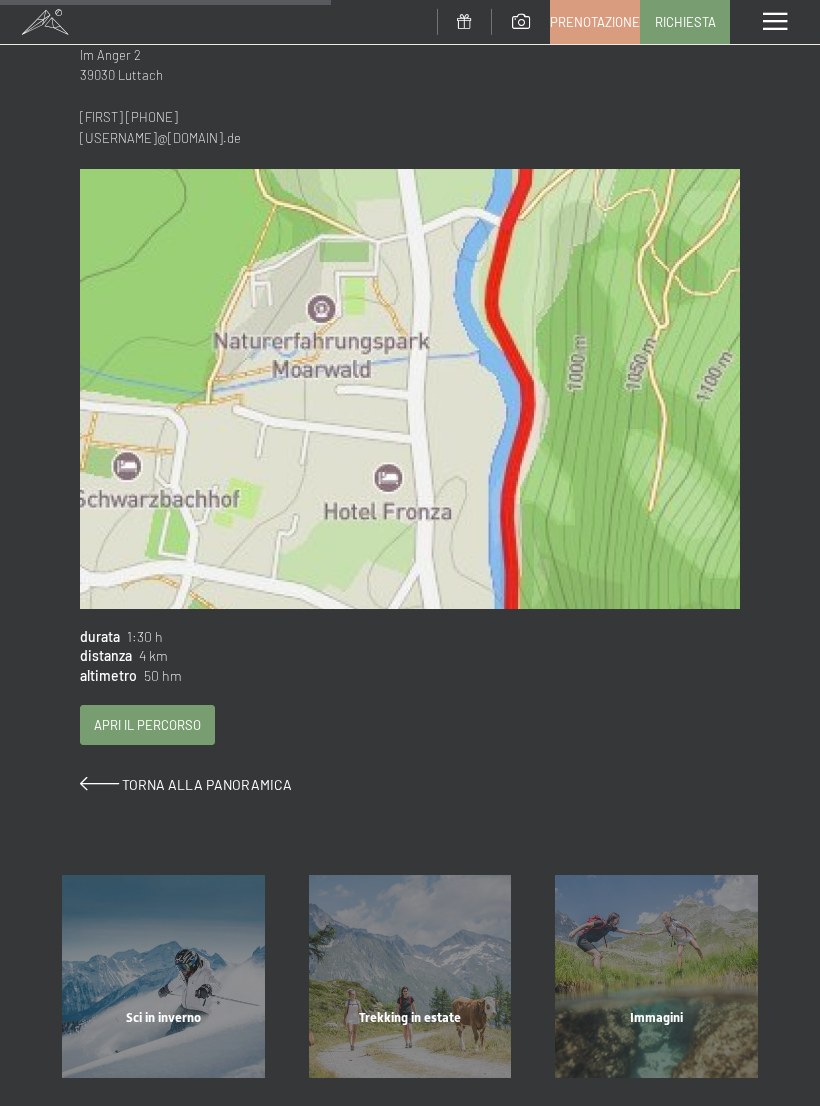 click on "Apri il percorso" at bounding box center (147, 725) 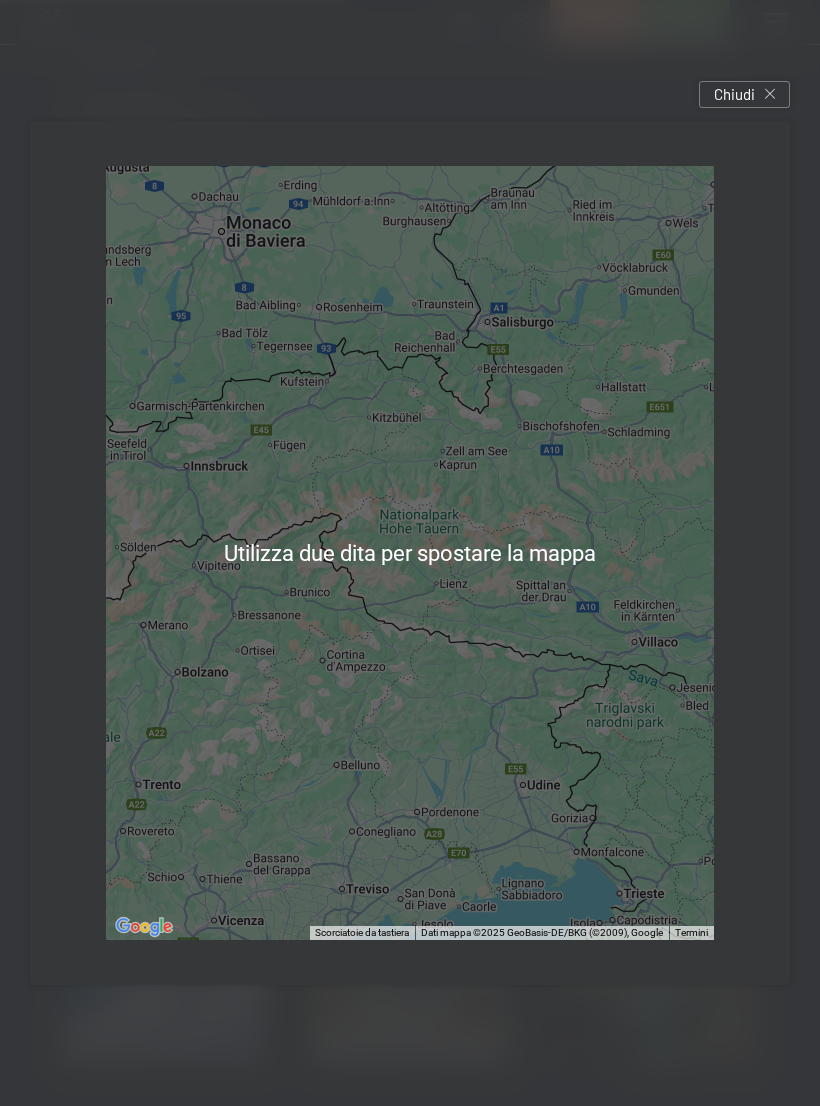 scroll, scrollTop: 622, scrollLeft: 0, axis: vertical 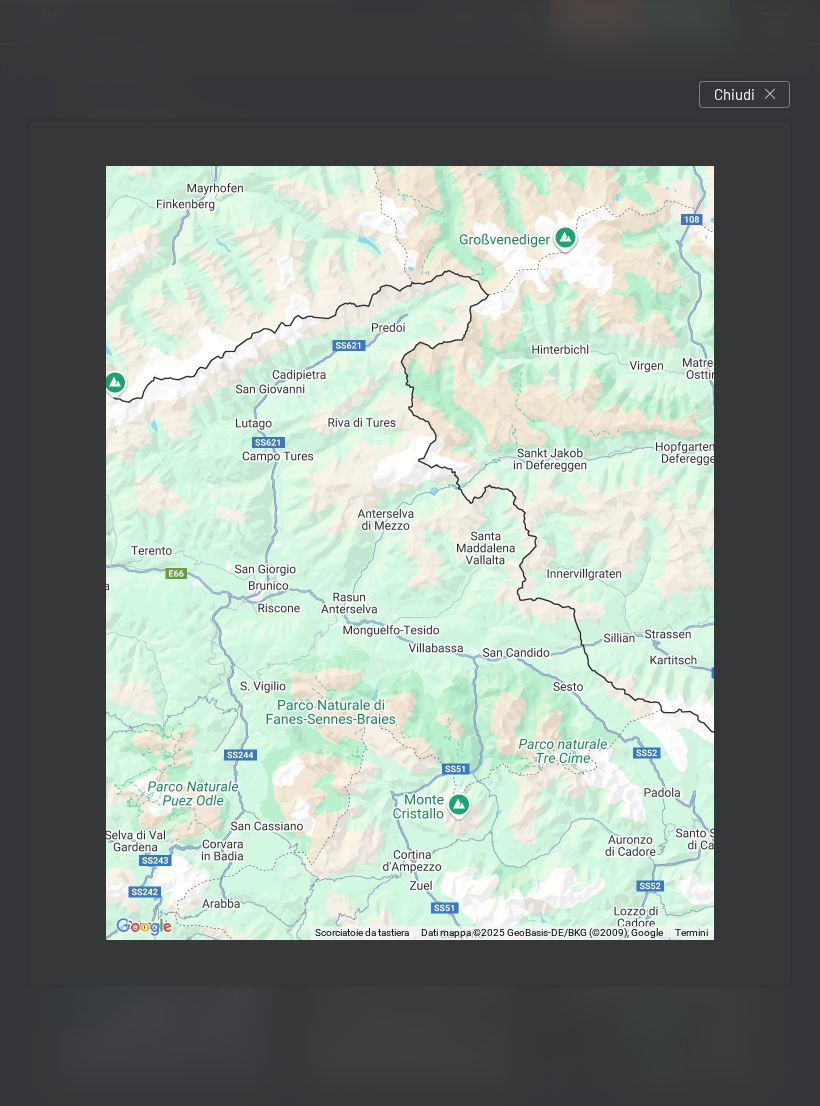 click at bounding box center [410, 553] 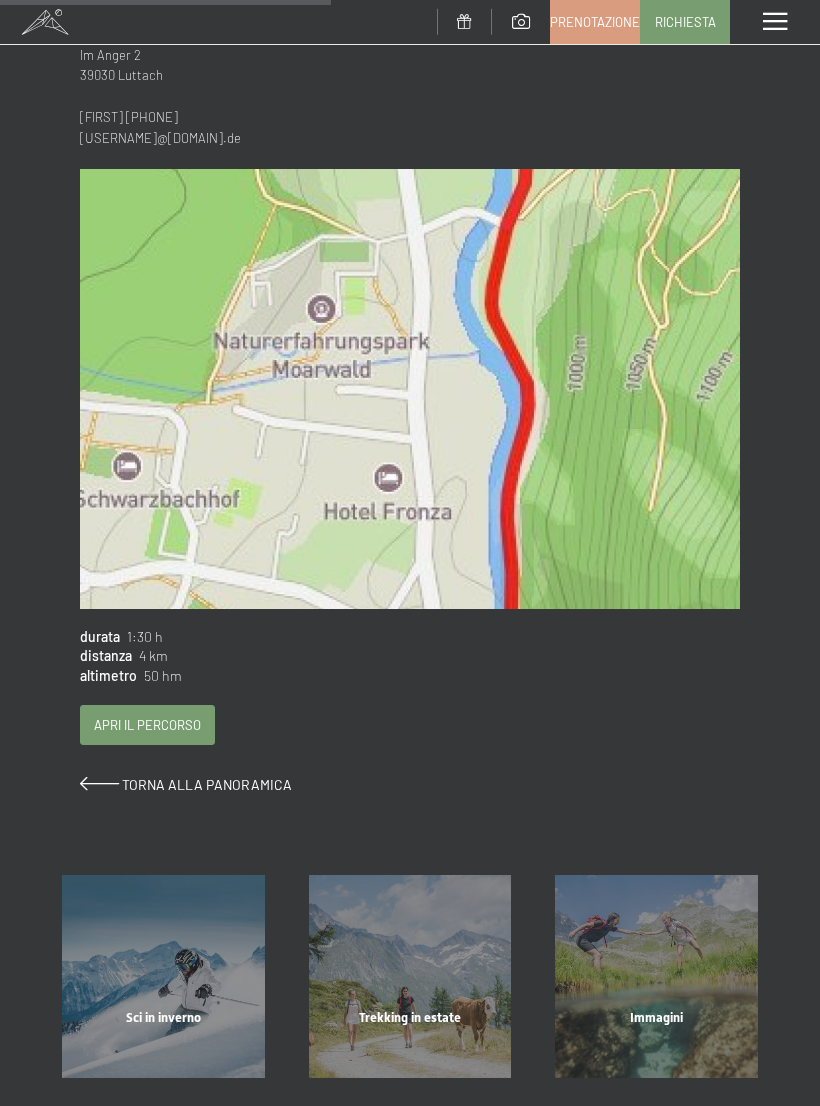 click at bounding box center [99, 784] 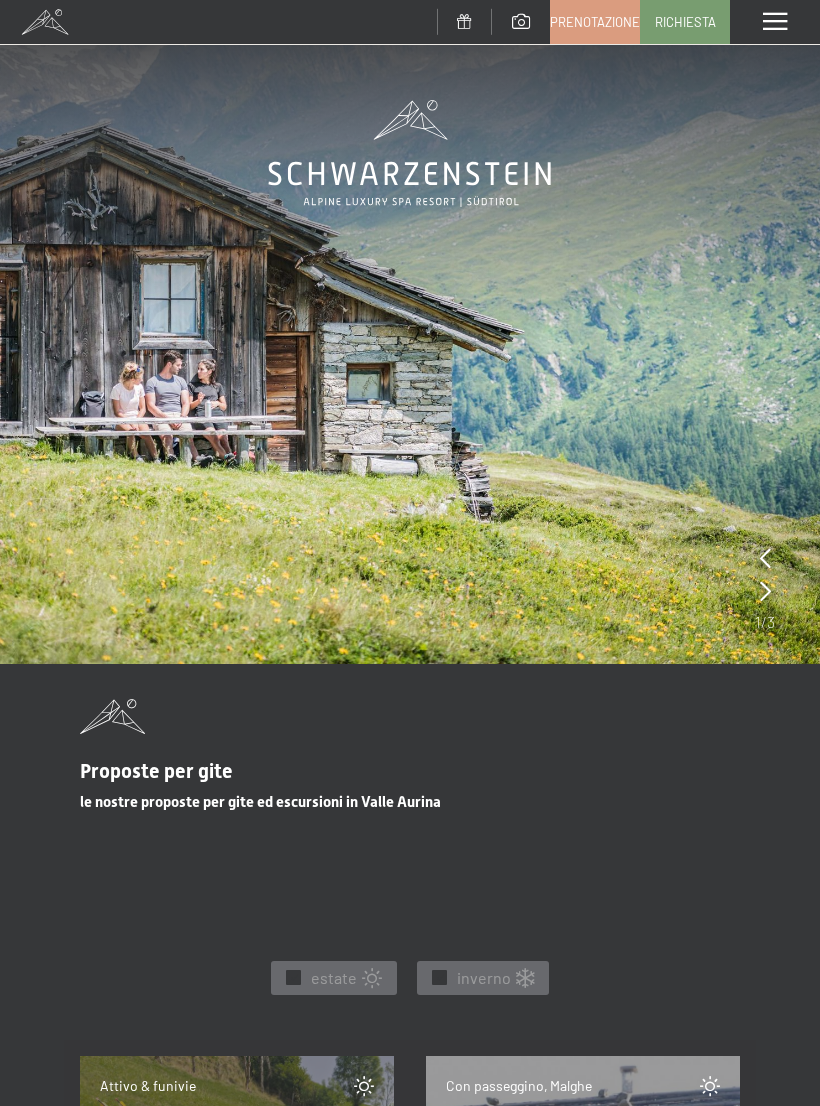 scroll, scrollTop: 0, scrollLeft: 0, axis: both 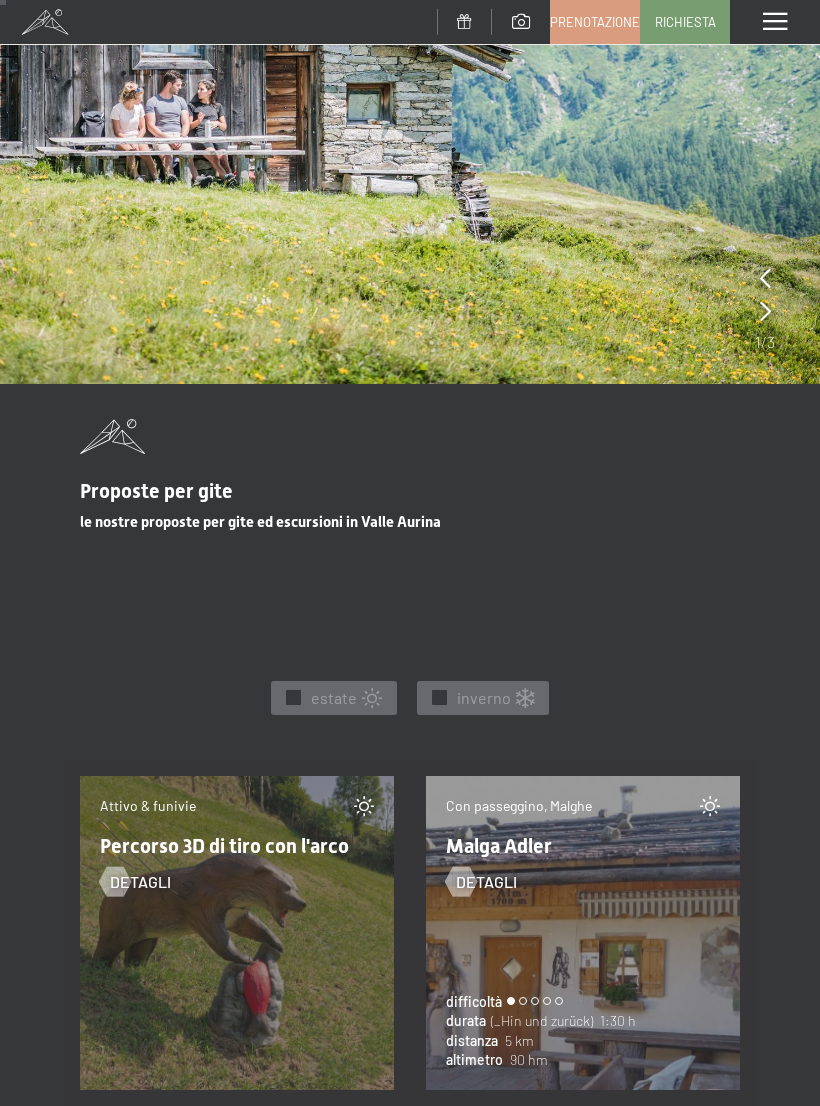 click on "✓       inverno" at bounding box center (483, 698) 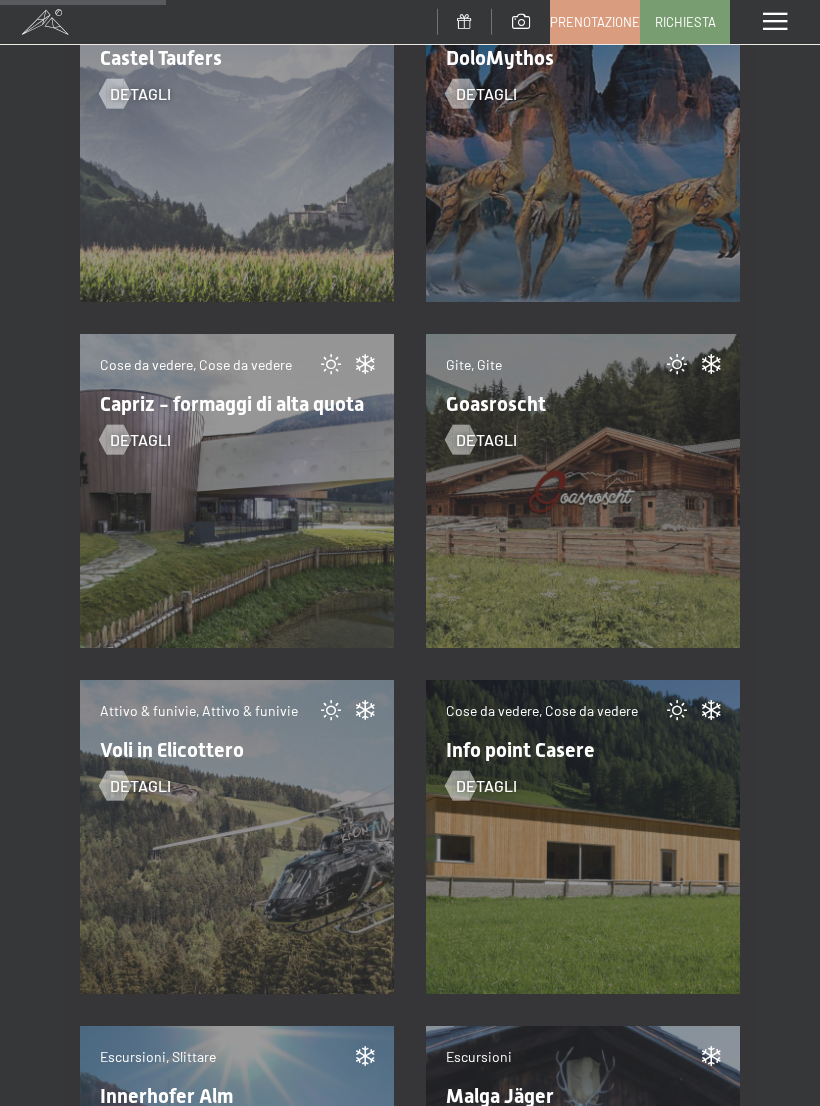 scroll, scrollTop: 2281, scrollLeft: 0, axis: vertical 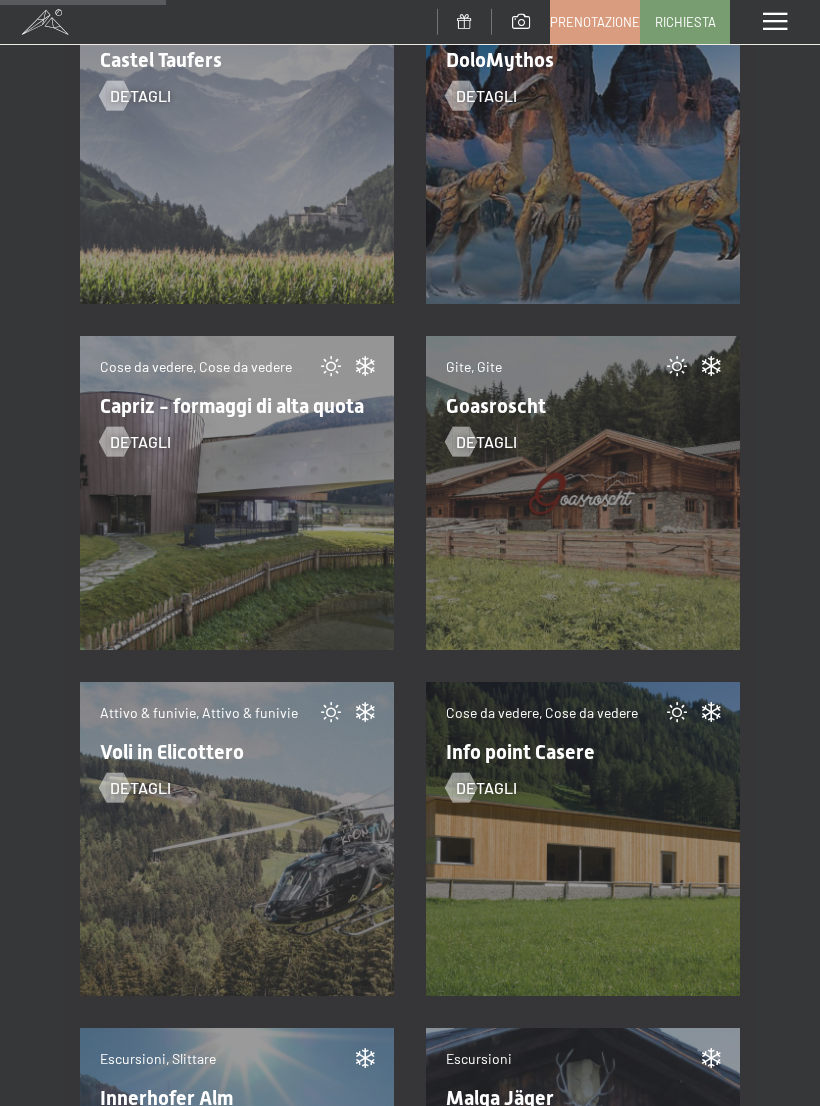 click on "detagli" at bounding box center [486, 442] 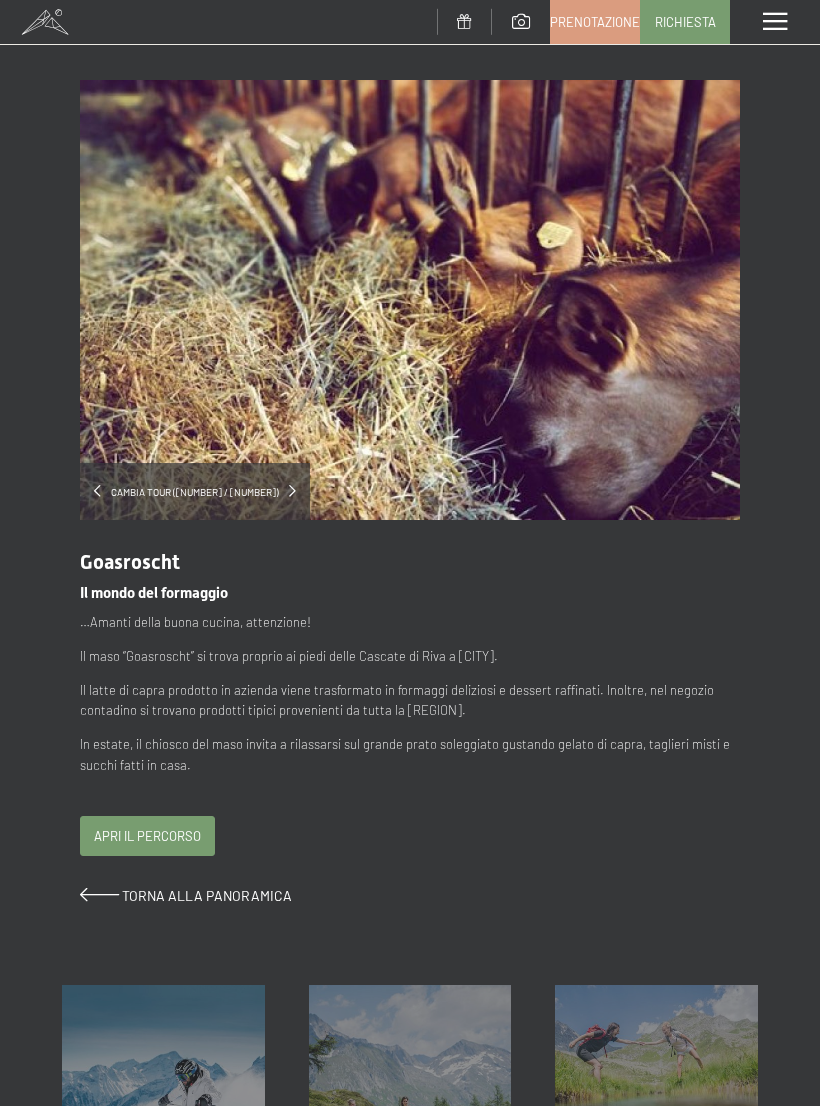 scroll, scrollTop: 0, scrollLeft: 0, axis: both 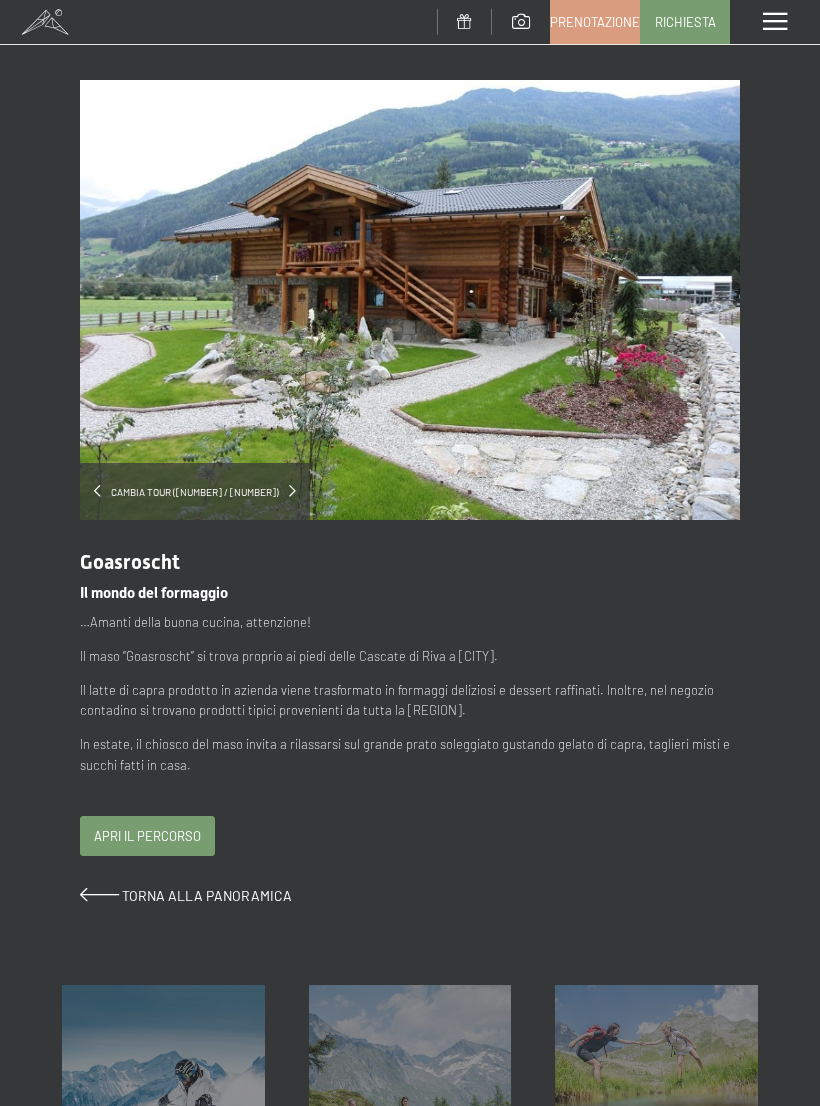 click on "Torna alla panoramica" at bounding box center [207, 895] 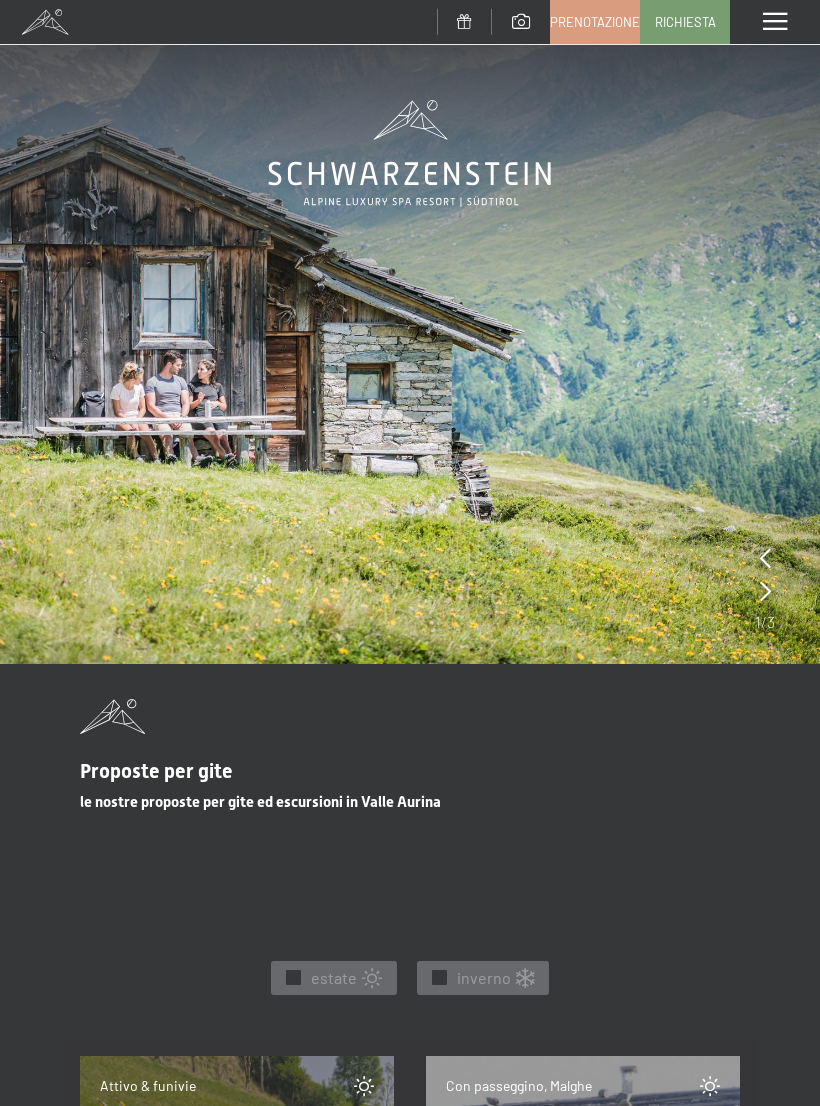 scroll, scrollTop: 0, scrollLeft: 0, axis: both 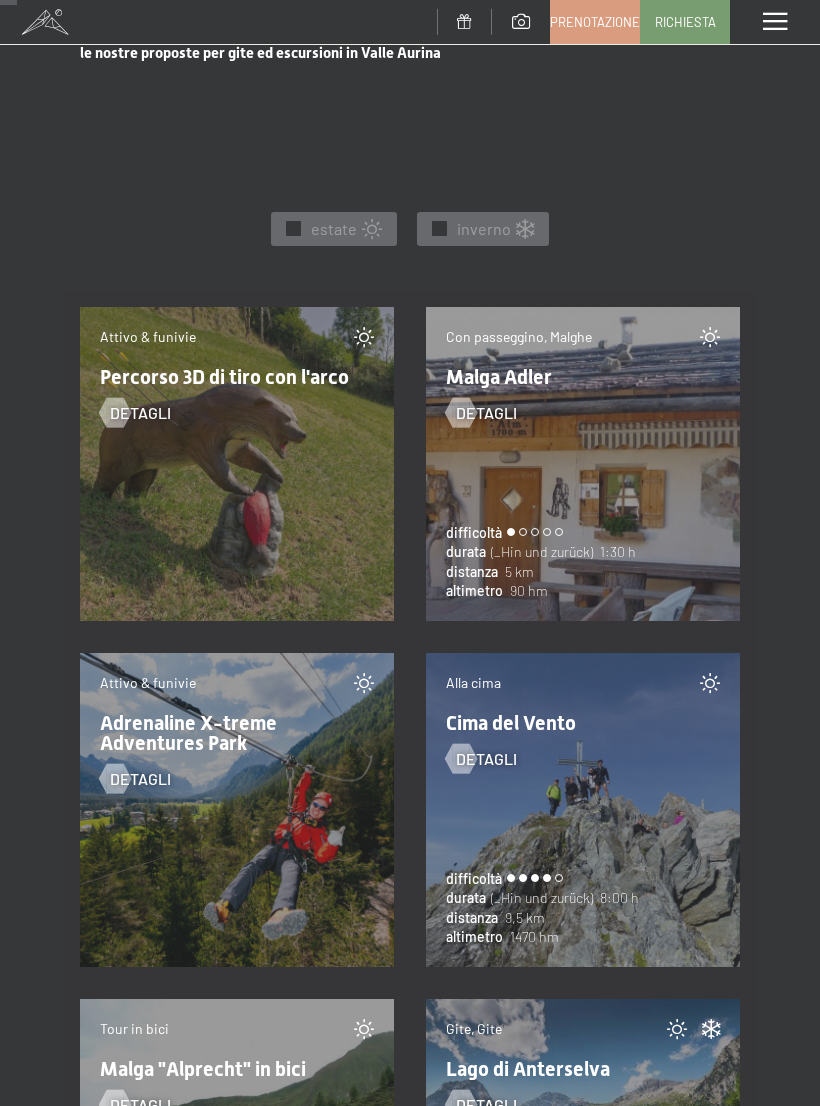 click on "inverno" at bounding box center (484, 229) 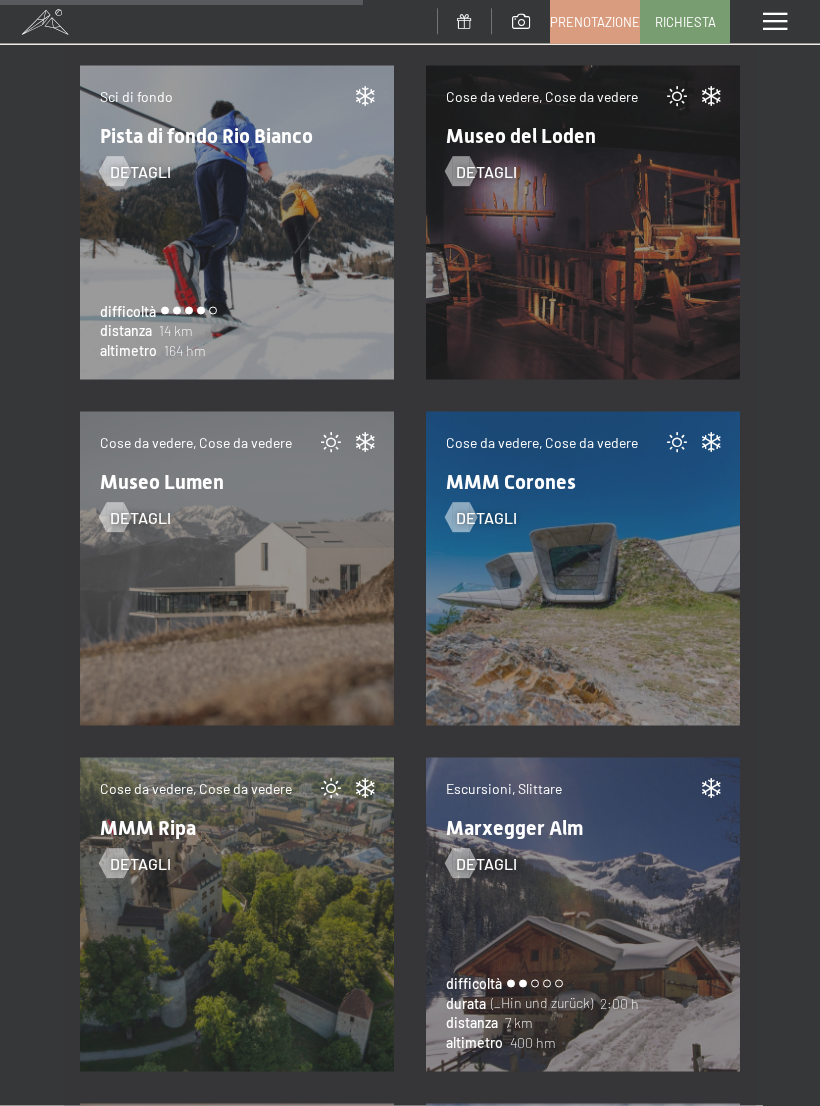 scroll, scrollTop: 4969, scrollLeft: 0, axis: vertical 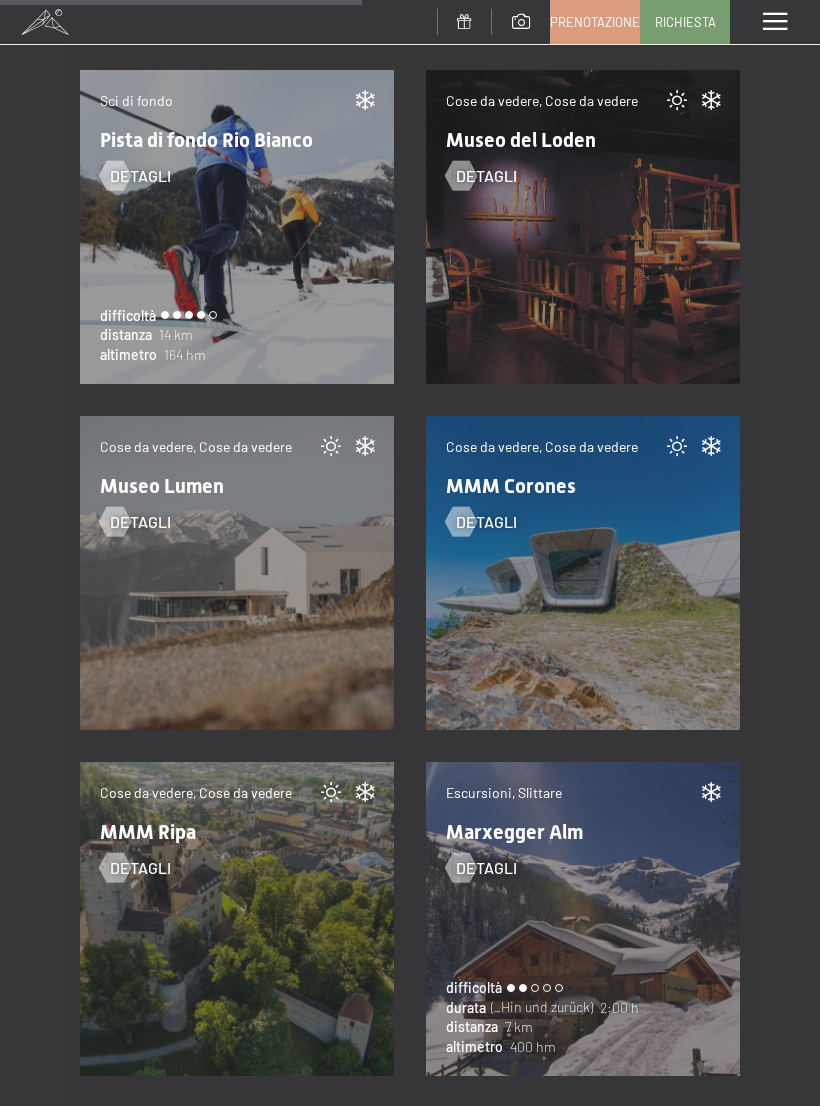 click on "detagli" at bounding box center [486, 522] 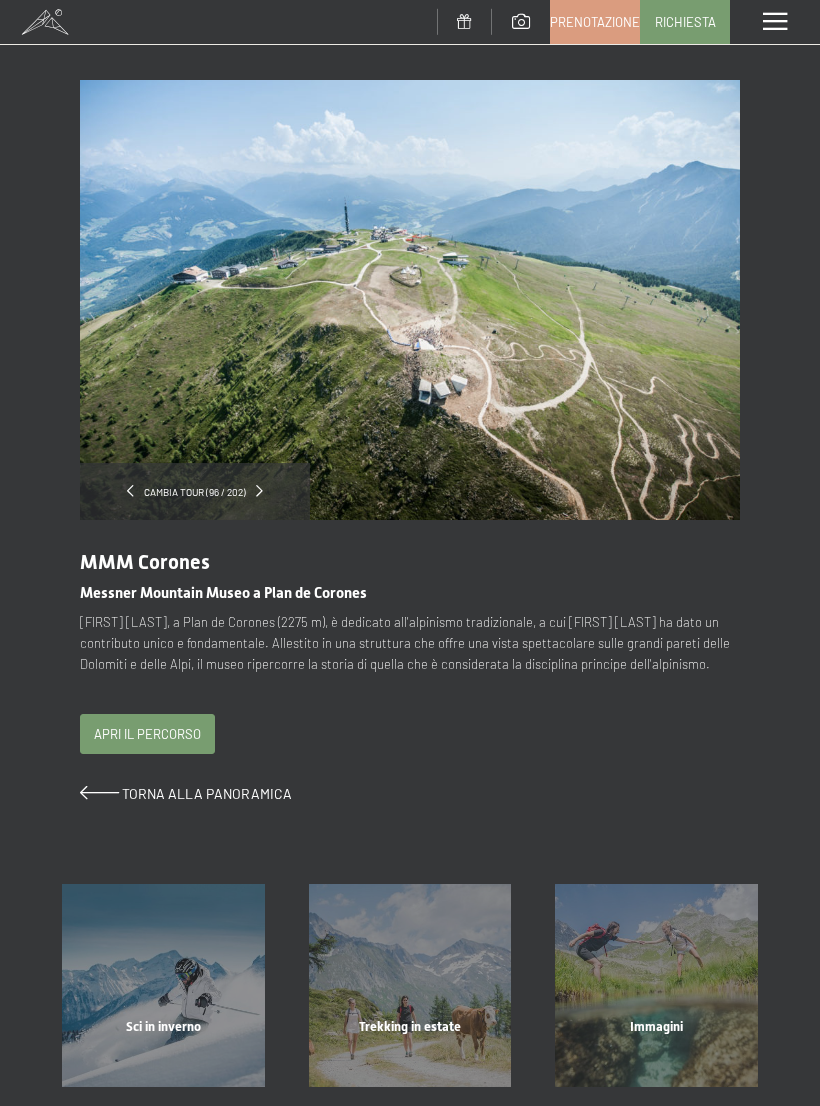 scroll, scrollTop: 0, scrollLeft: 0, axis: both 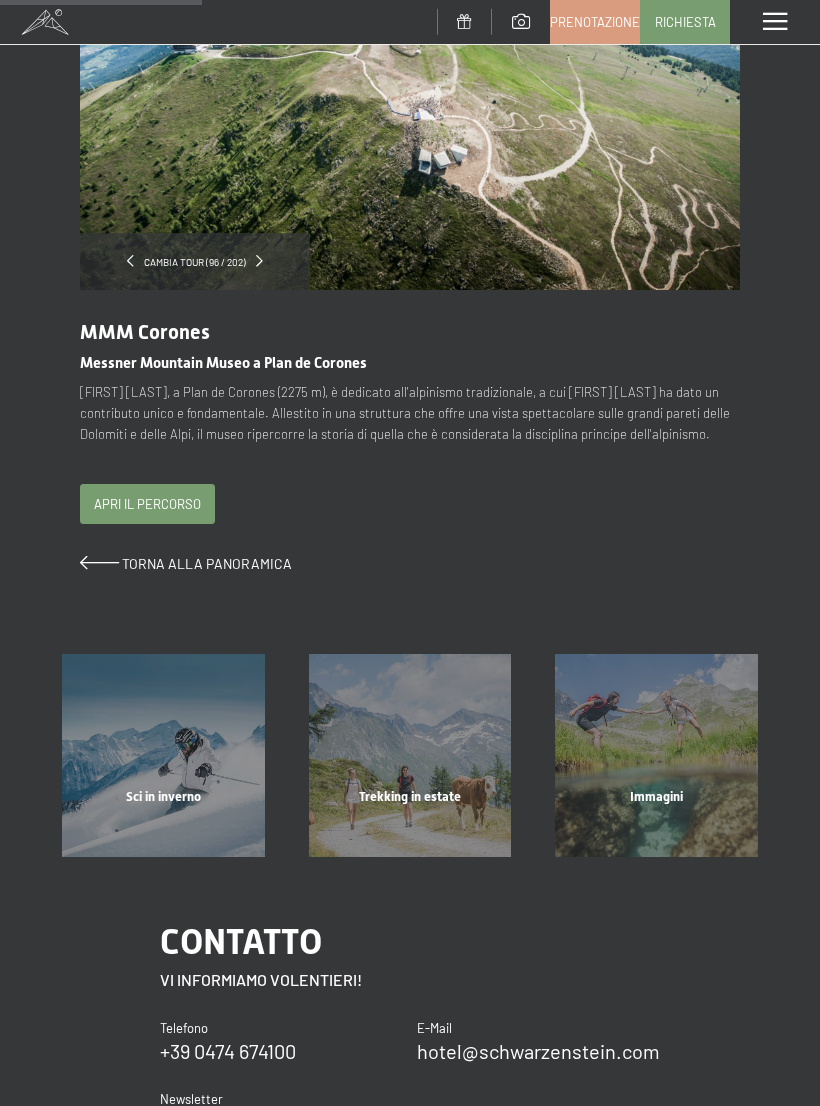 click at bounding box center (99, 563) 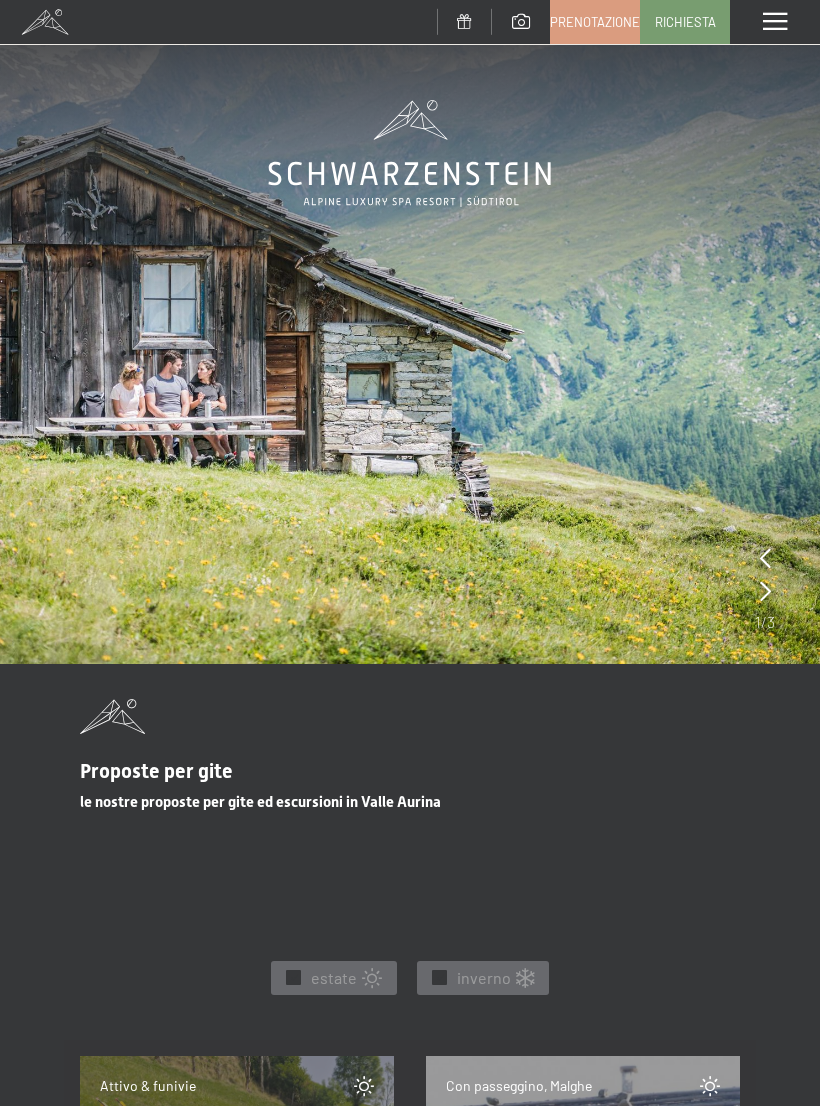 scroll, scrollTop: 0, scrollLeft: 0, axis: both 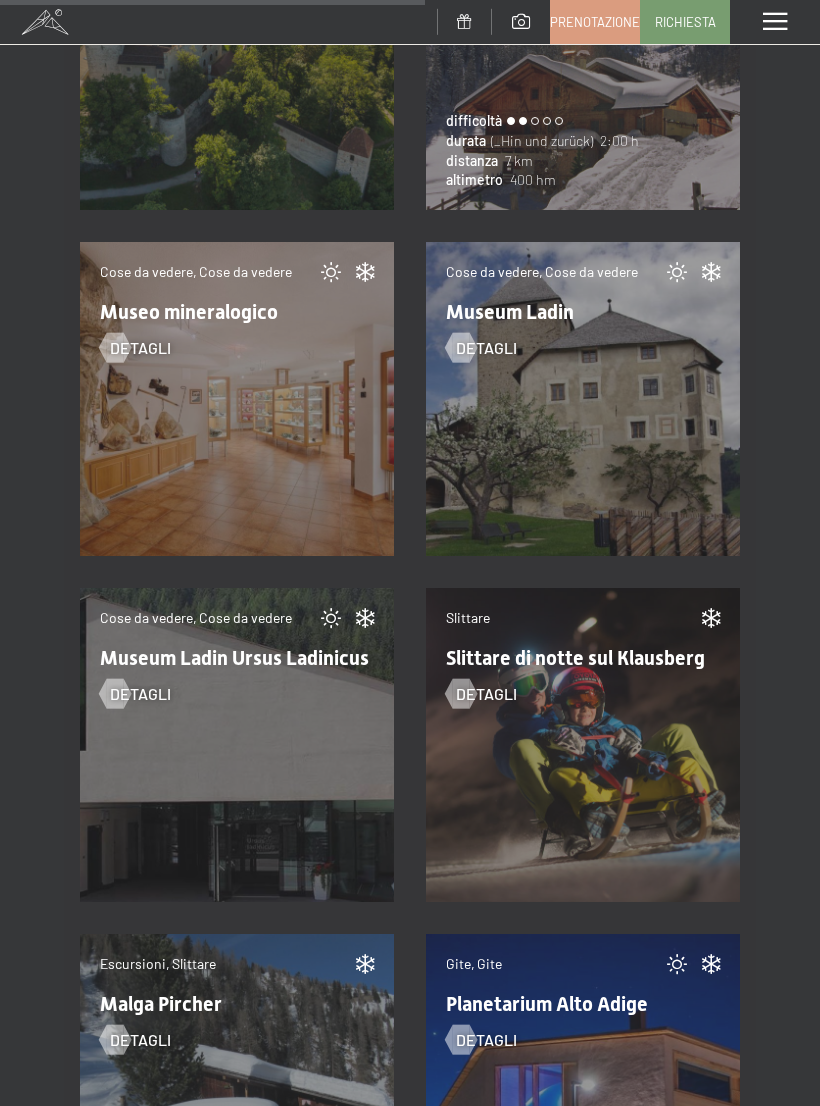 click on "detagli" at bounding box center [486, 694] 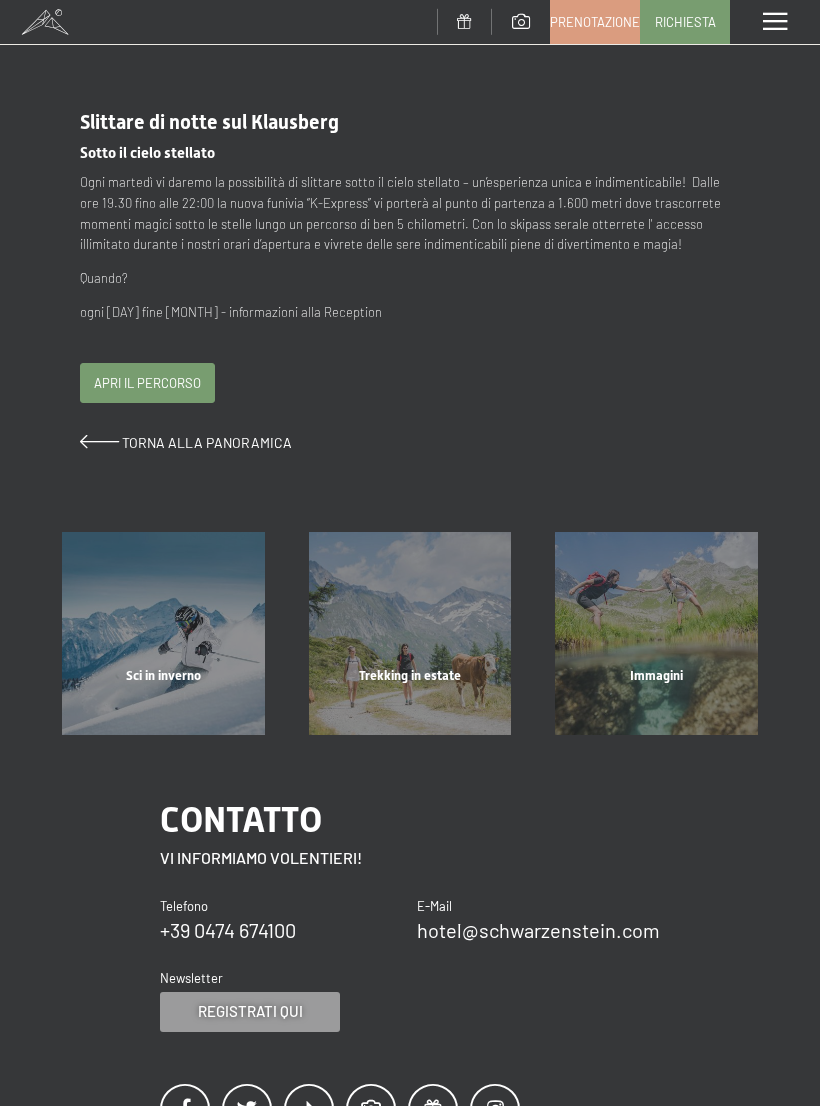 scroll, scrollTop: 0, scrollLeft: 0, axis: both 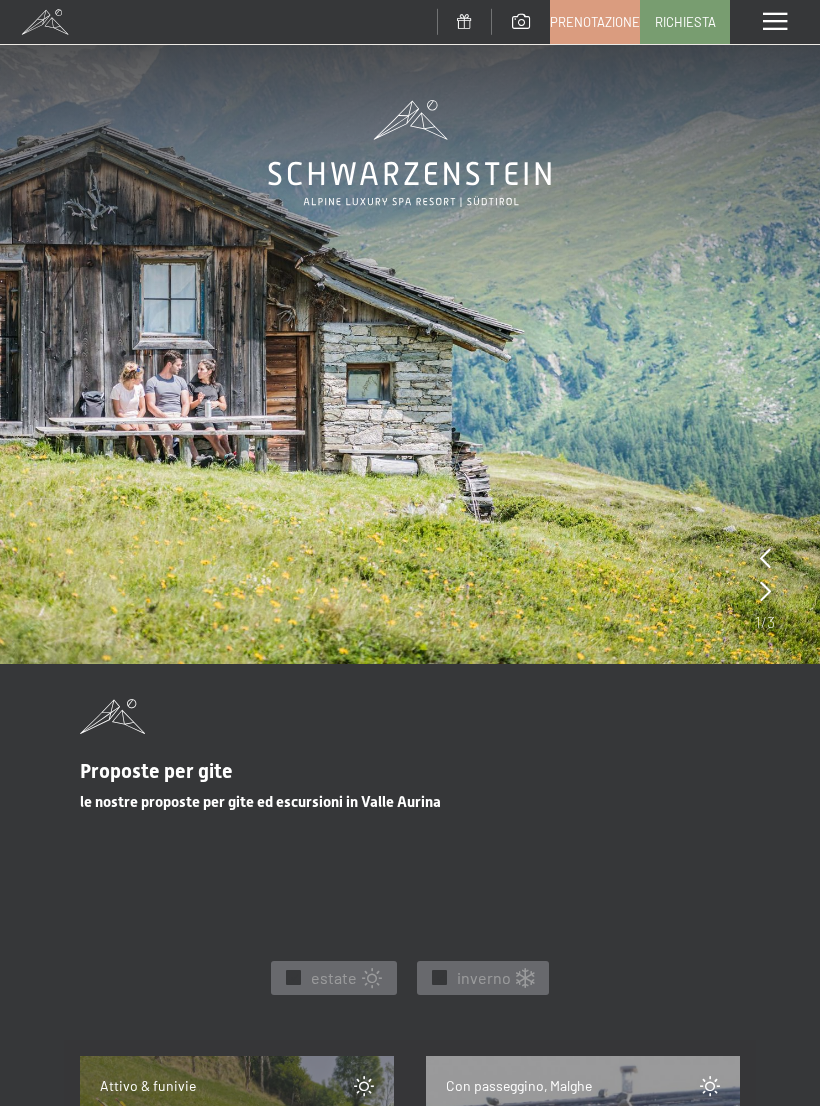 click on "inverno" at bounding box center [484, 978] 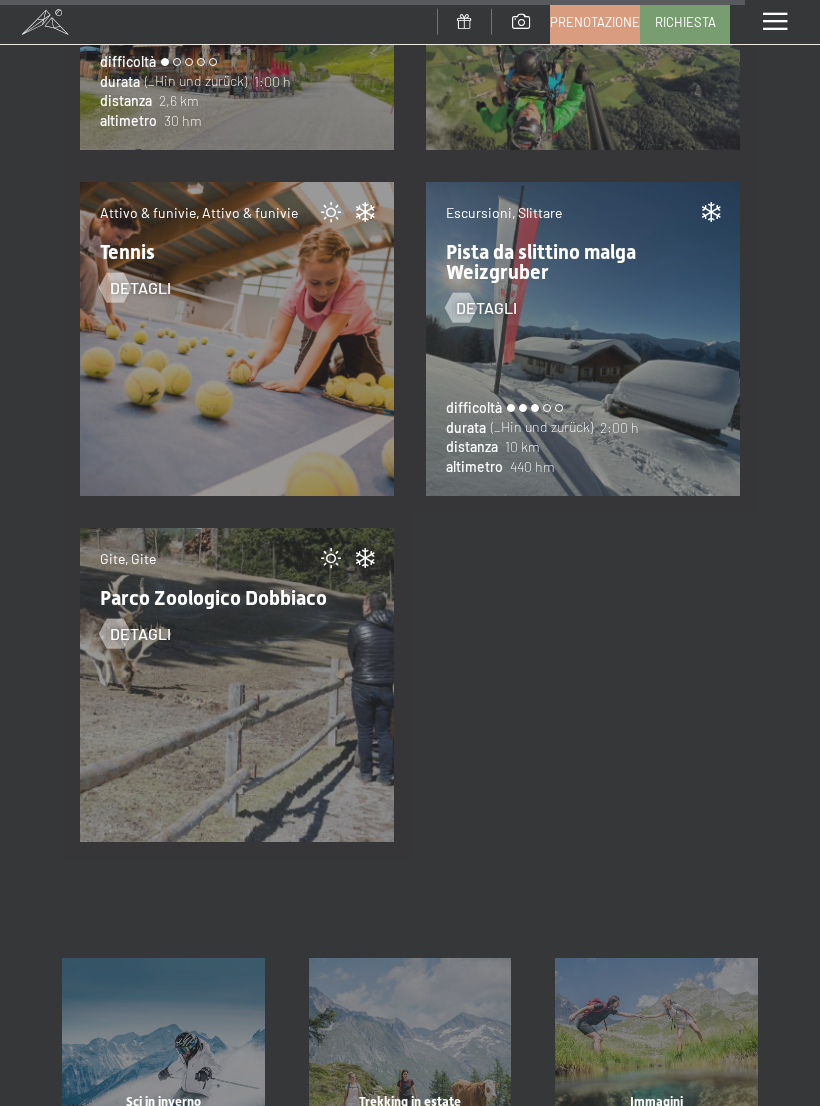 scroll, scrollTop: 10392, scrollLeft: 0, axis: vertical 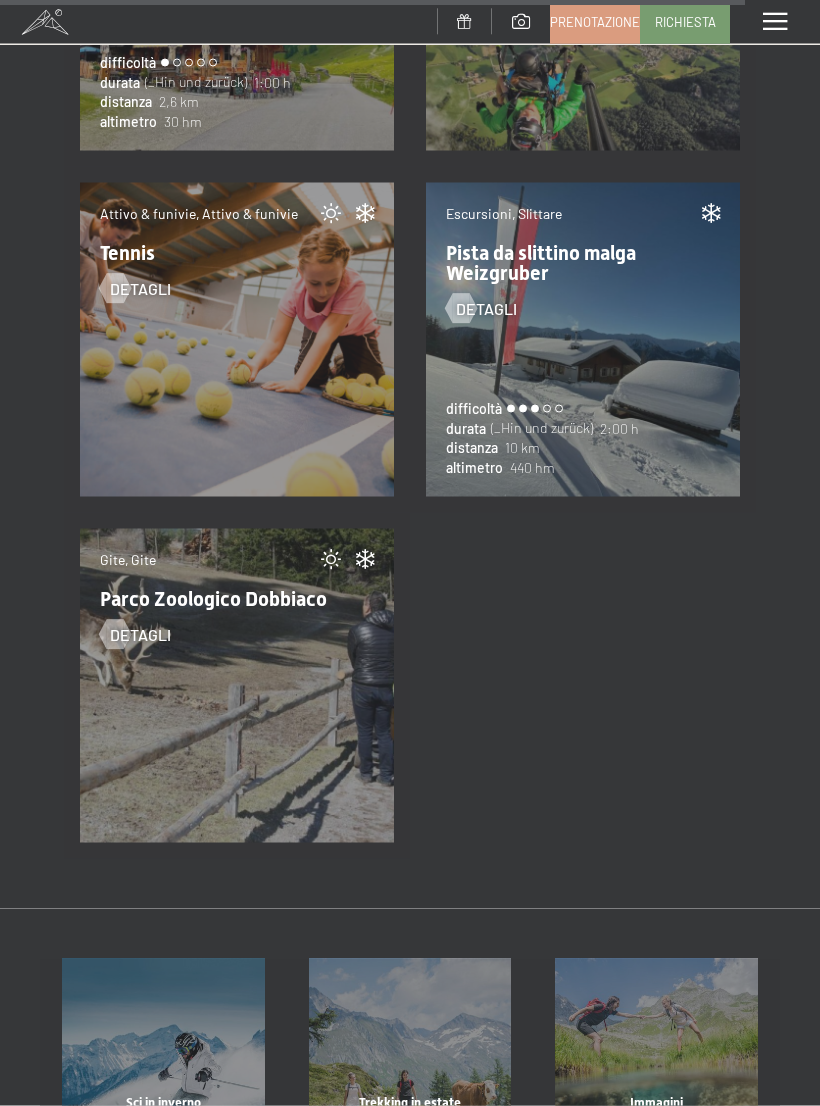 click at bounding box center [775, 22] 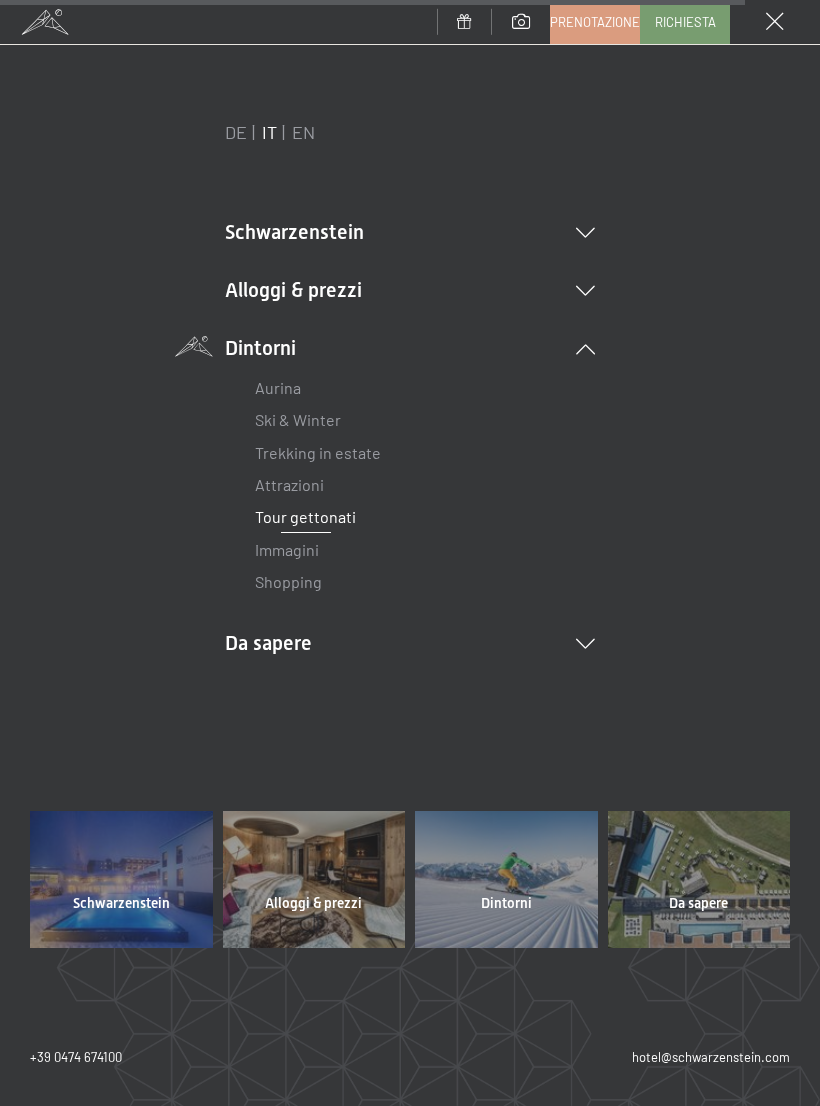 click on "Schwarzenstein           Novità allo Schwarzenstein         I padroni di casa         Premium spa         Cucina gourmet         Attività         Programma settimanale         Immagini             Family         GoGreen         Belvita         Immagini" at bounding box center (410, 232) 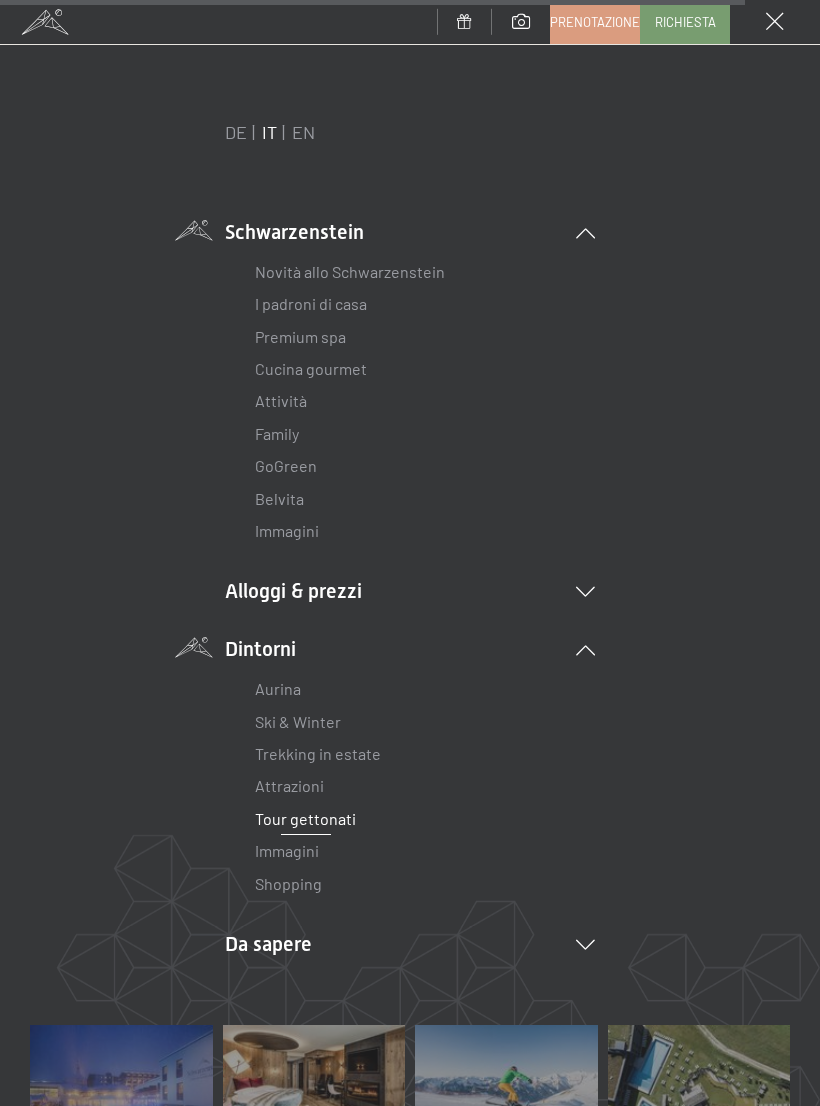 scroll, scrollTop: 0, scrollLeft: 0, axis: both 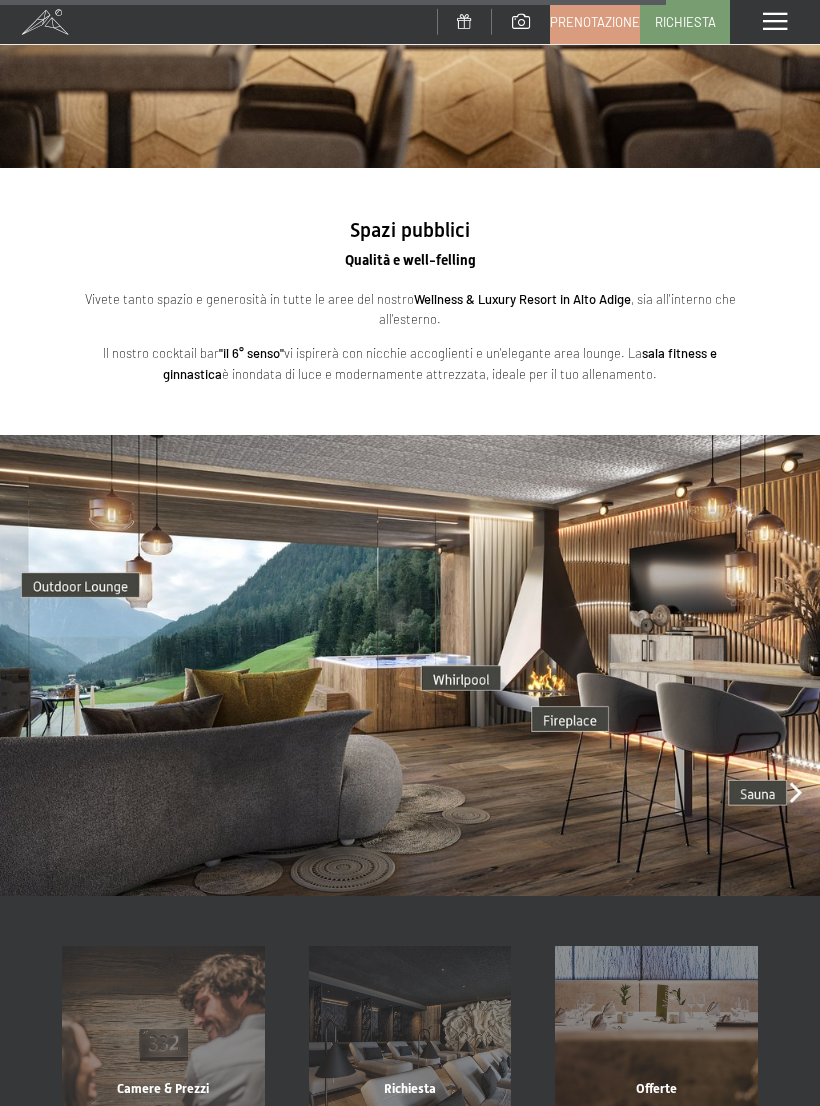 click at bounding box center [410, 665] 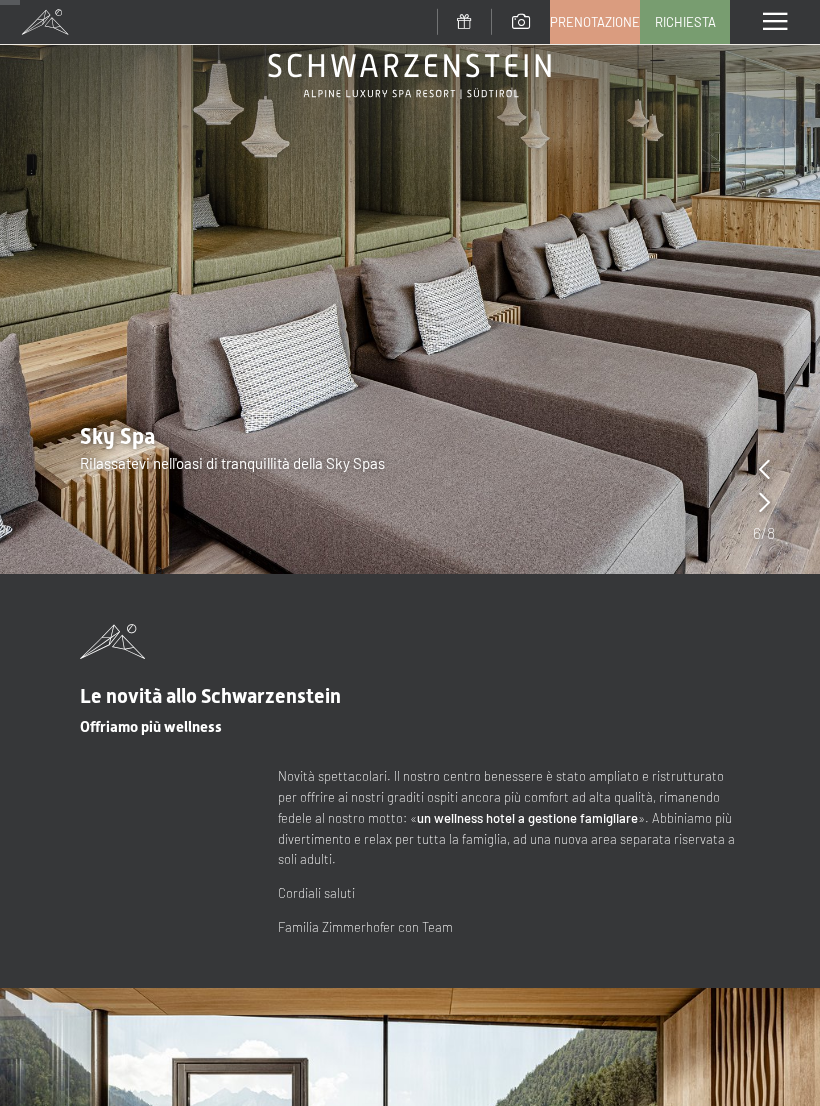 scroll, scrollTop: 107, scrollLeft: 0, axis: vertical 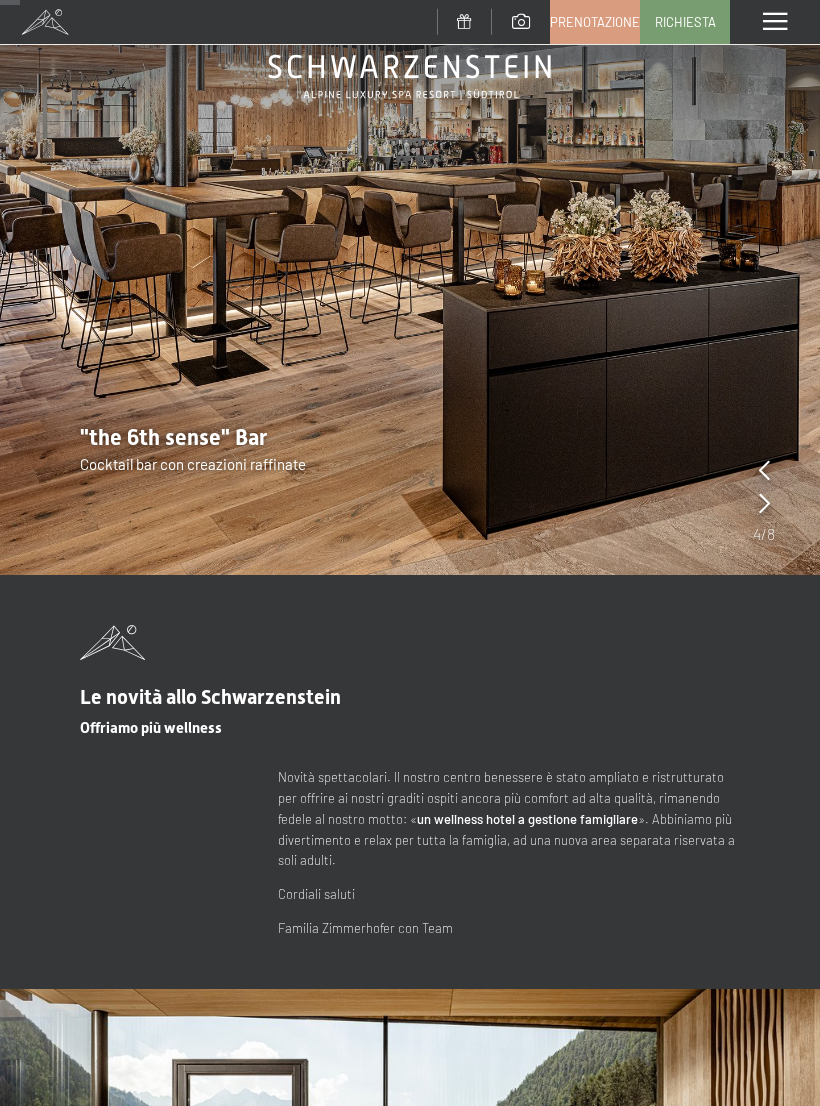 click at bounding box center (775, 22) 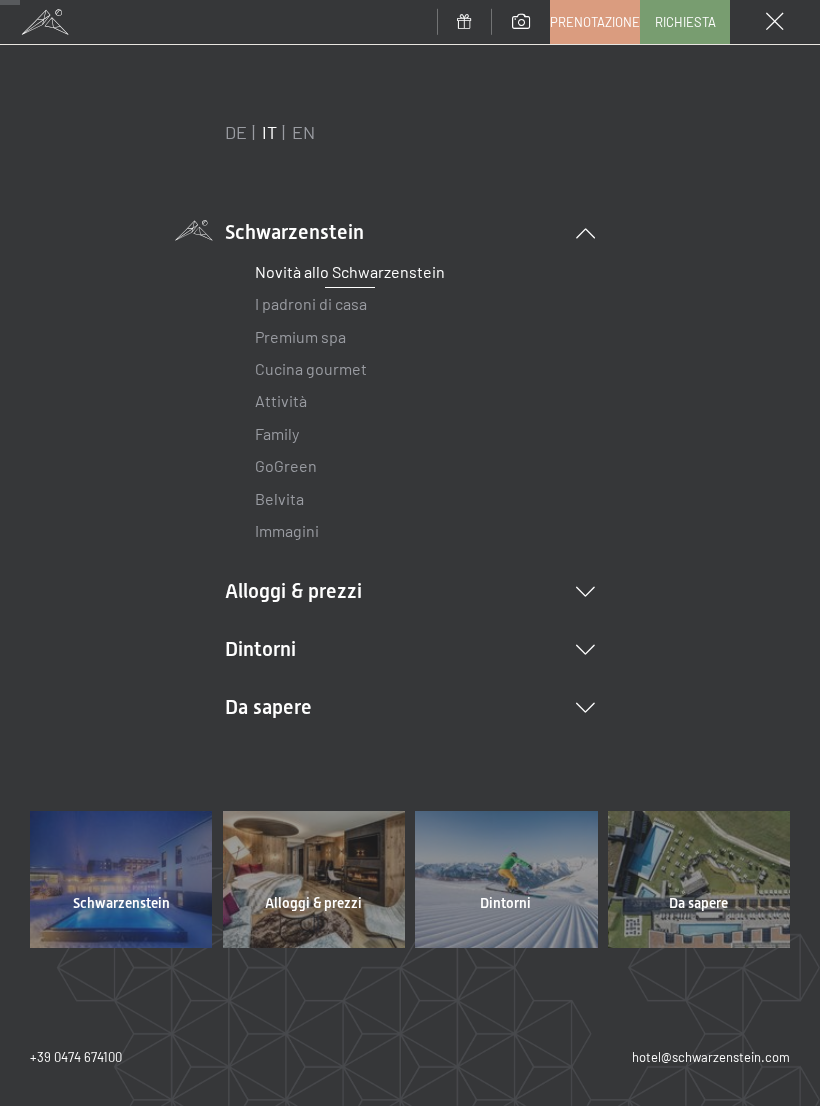 click on "Attività" at bounding box center (281, 400) 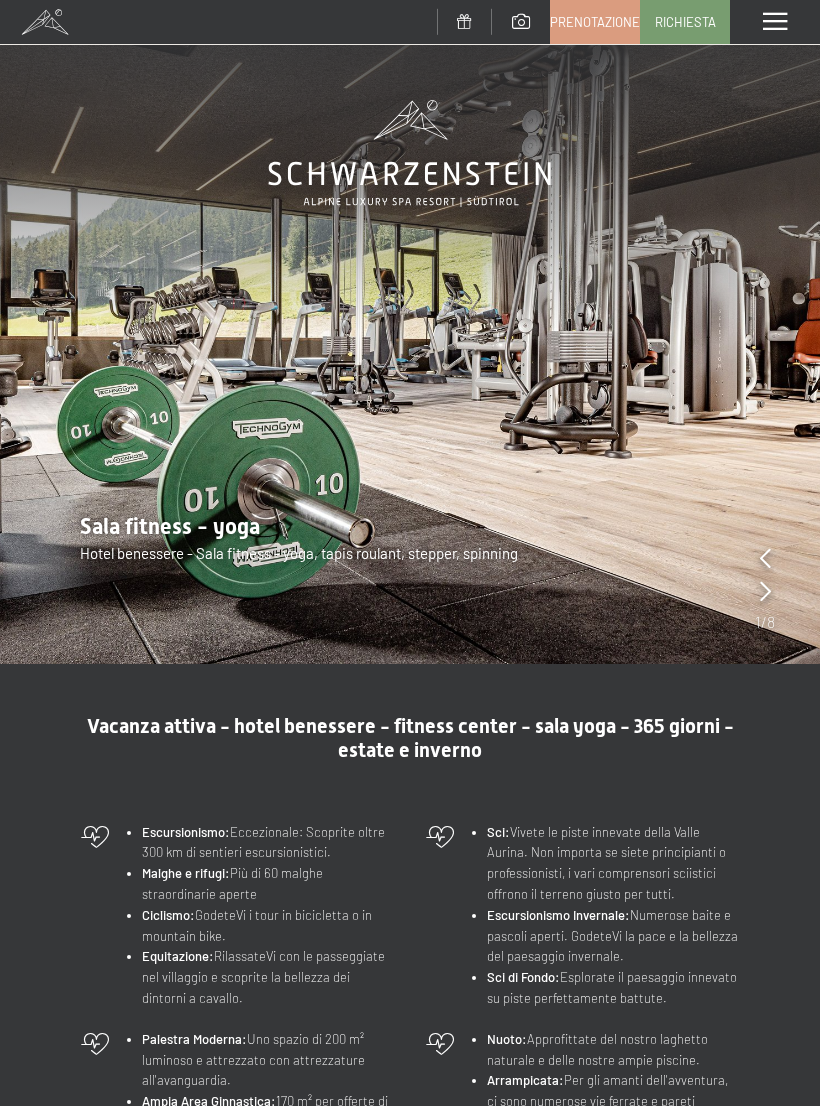 scroll, scrollTop: 0, scrollLeft: 0, axis: both 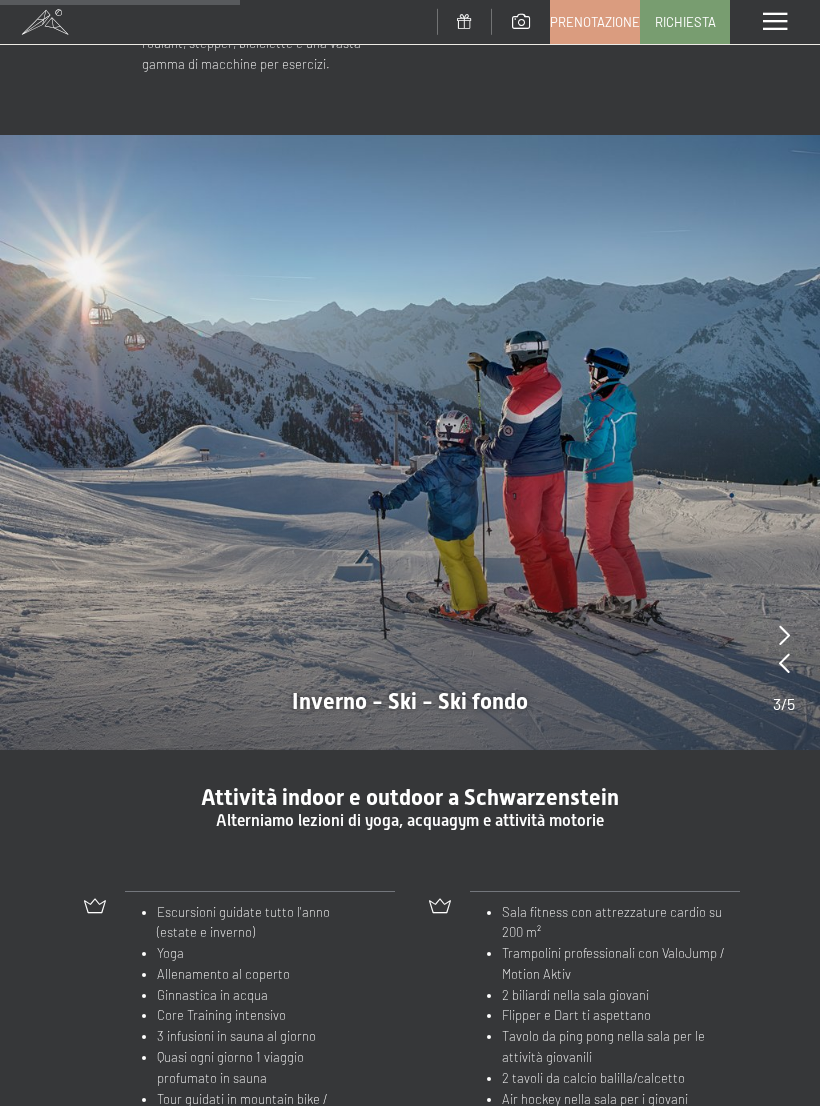 click at bounding box center (784, 635) 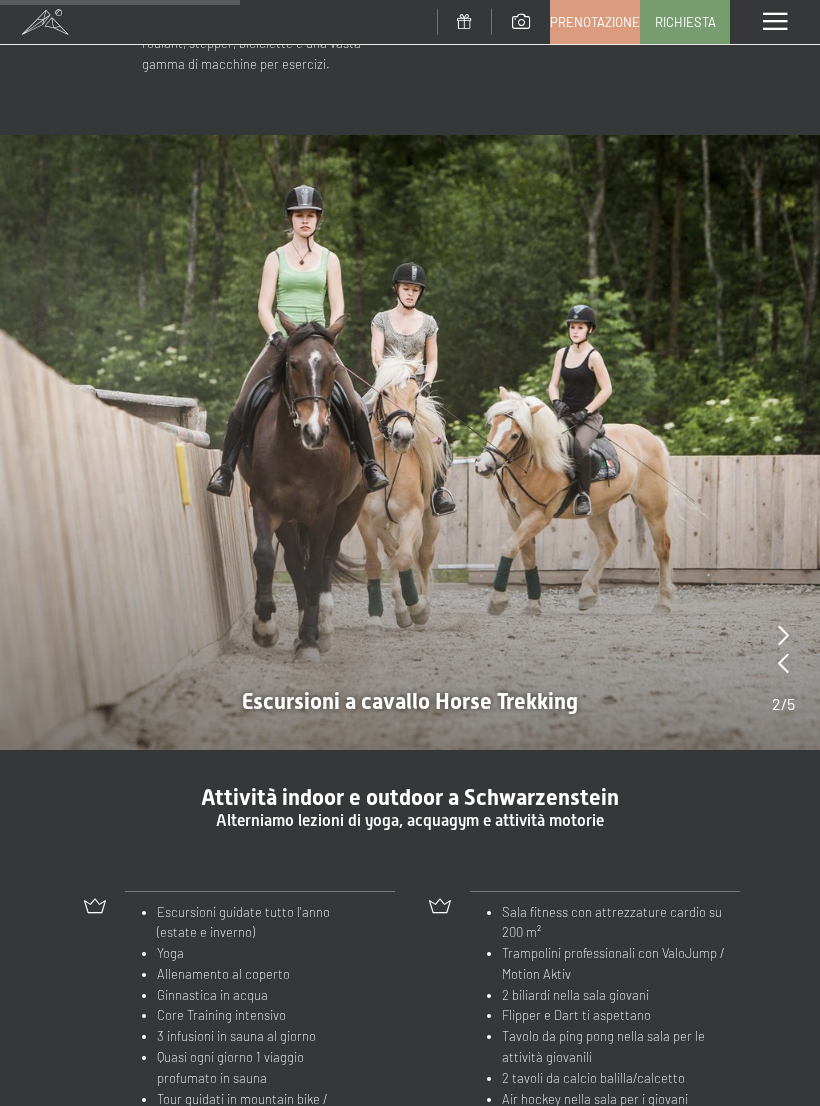 click at bounding box center [783, 635] 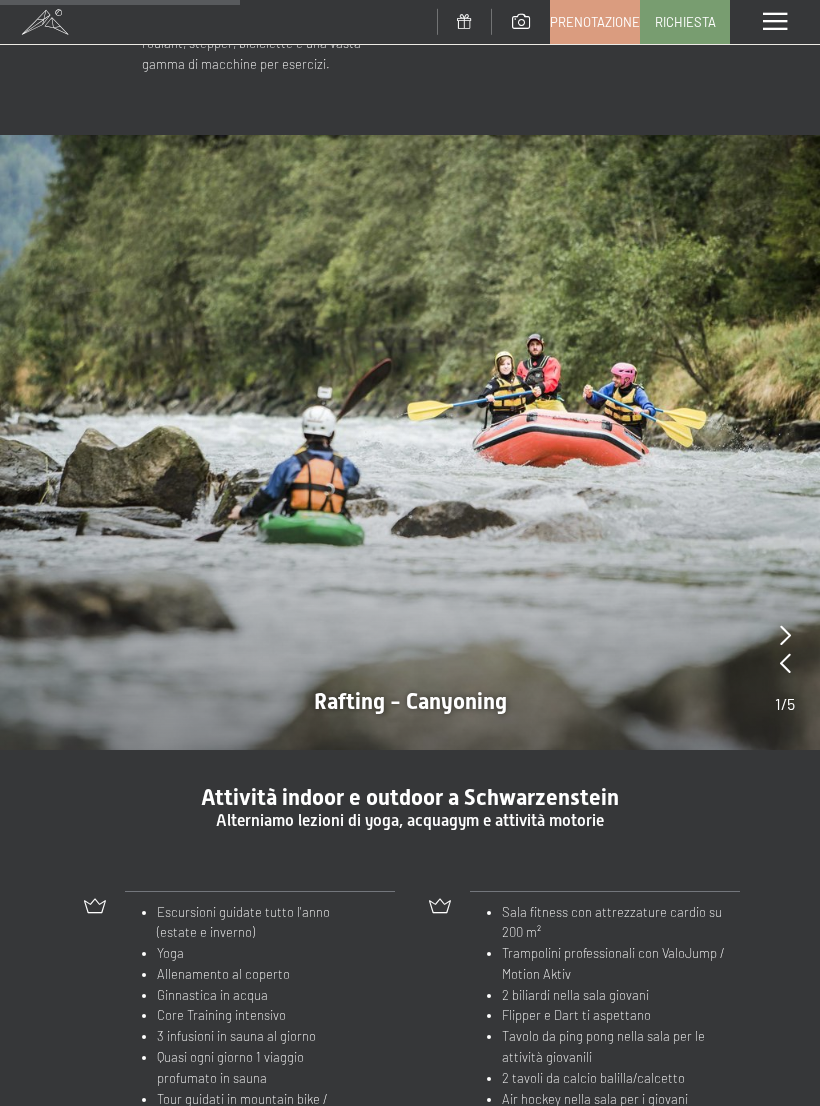 click at bounding box center (410, 442) 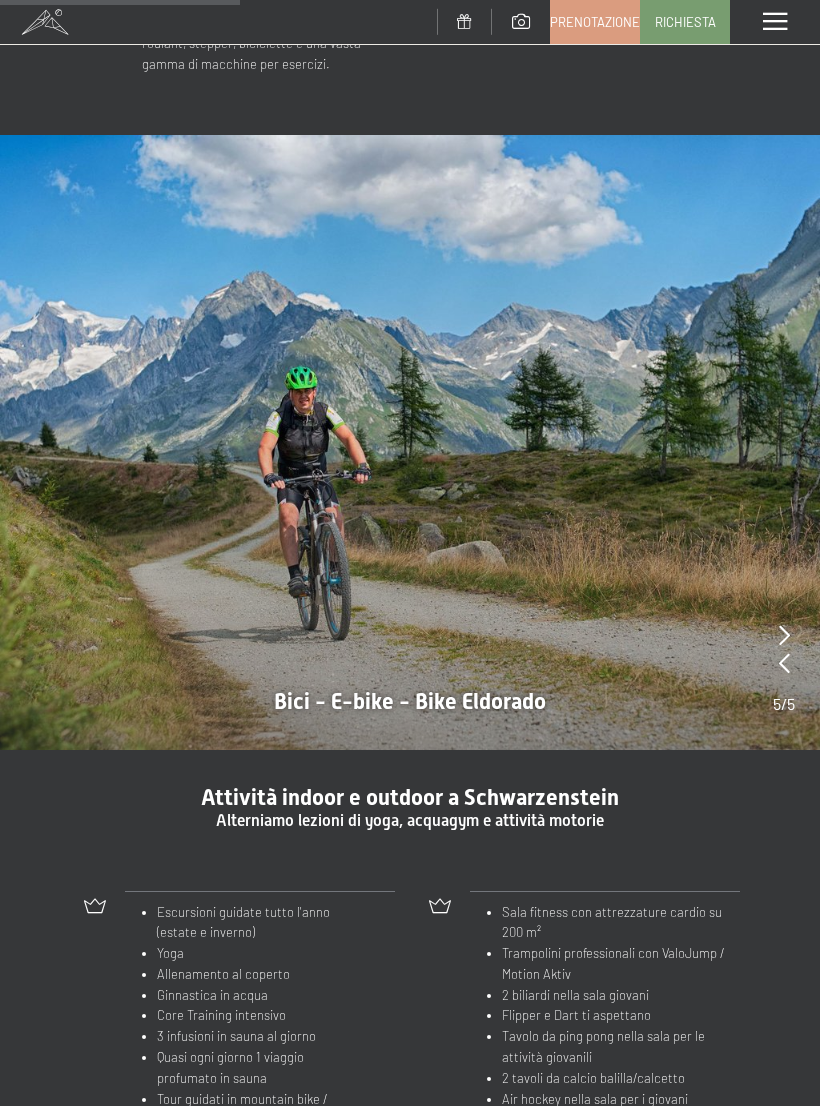click at bounding box center [784, 664] 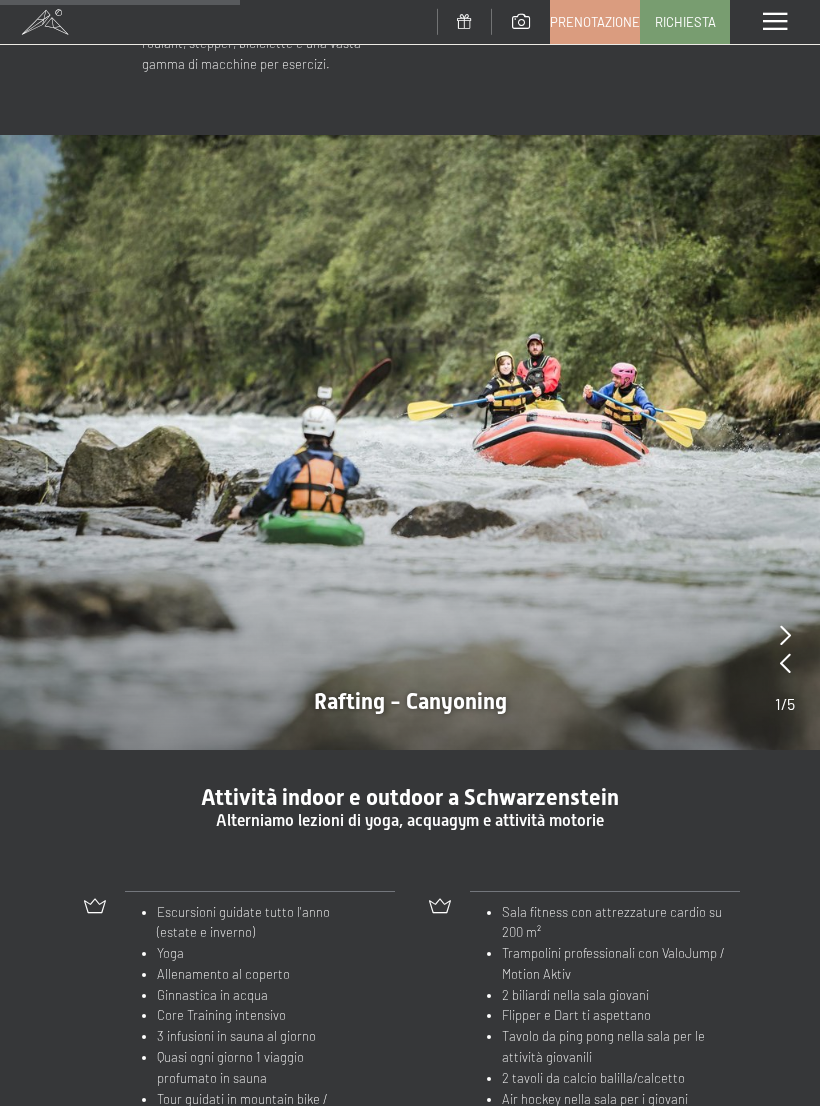 click at bounding box center [785, 636] 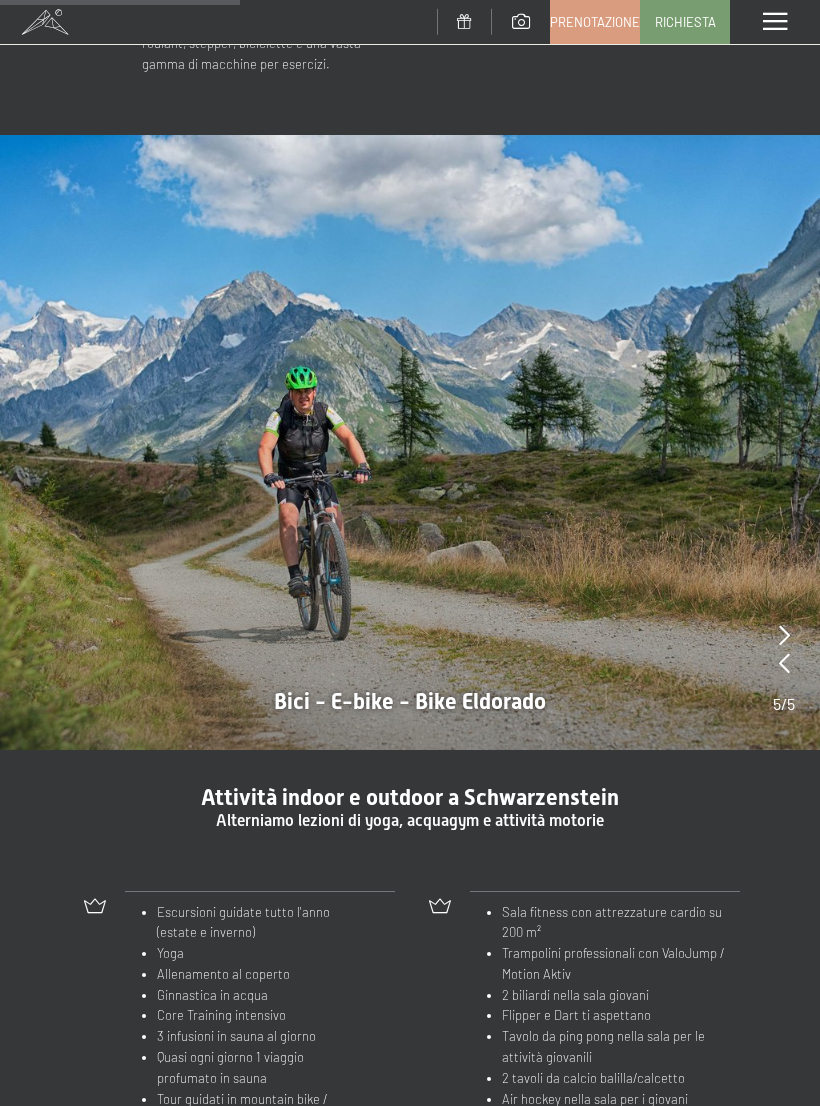 click at bounding box center (784, 635) 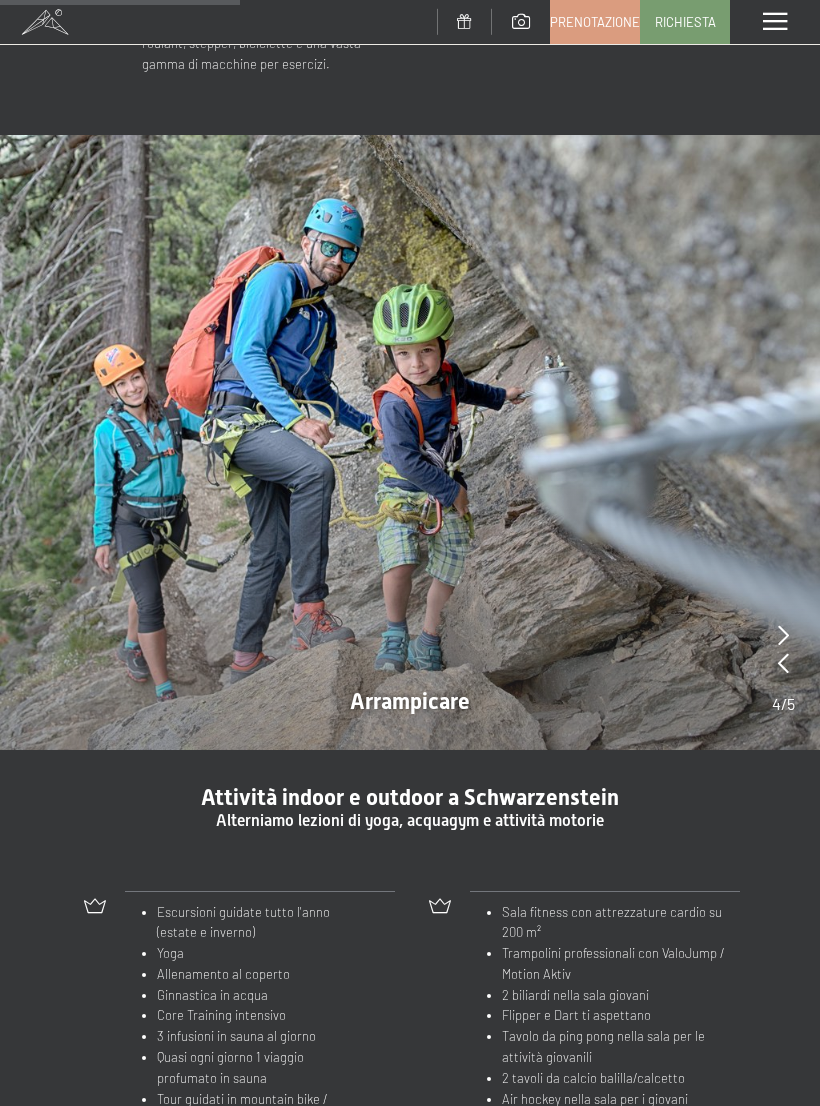 click at bounding box center [783, 636] 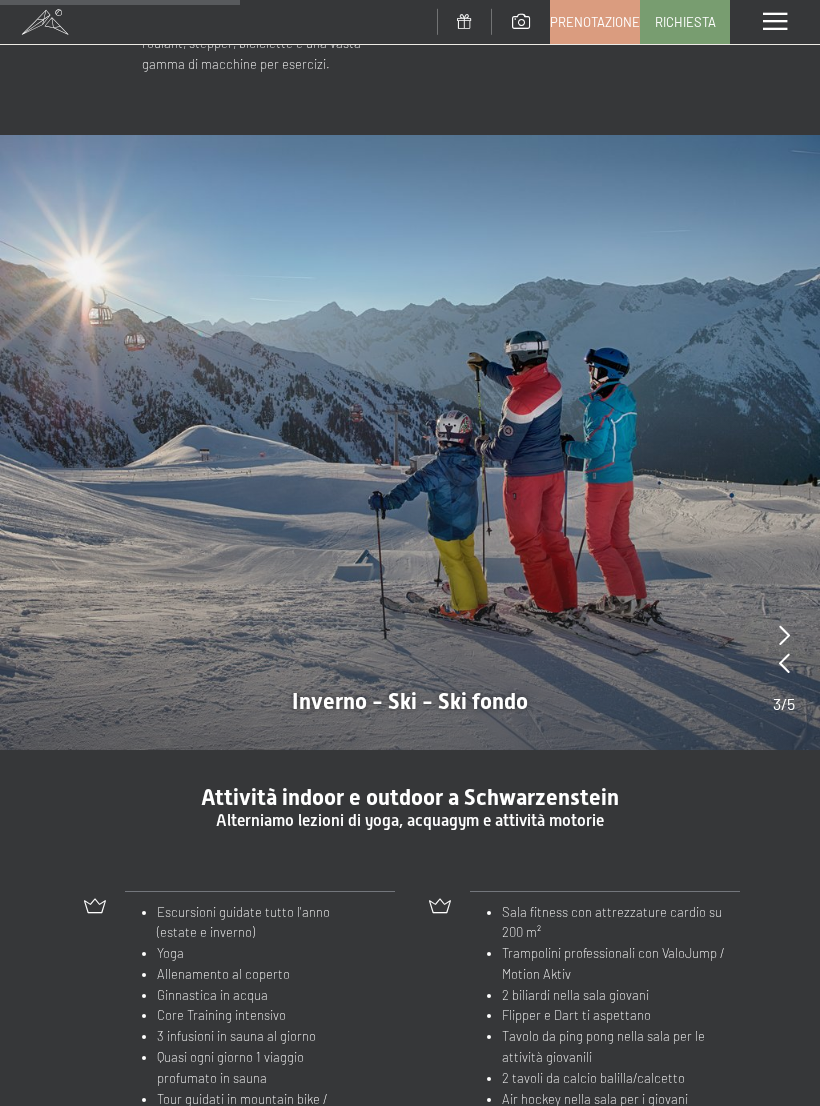 click at bounding box center (410, 442) 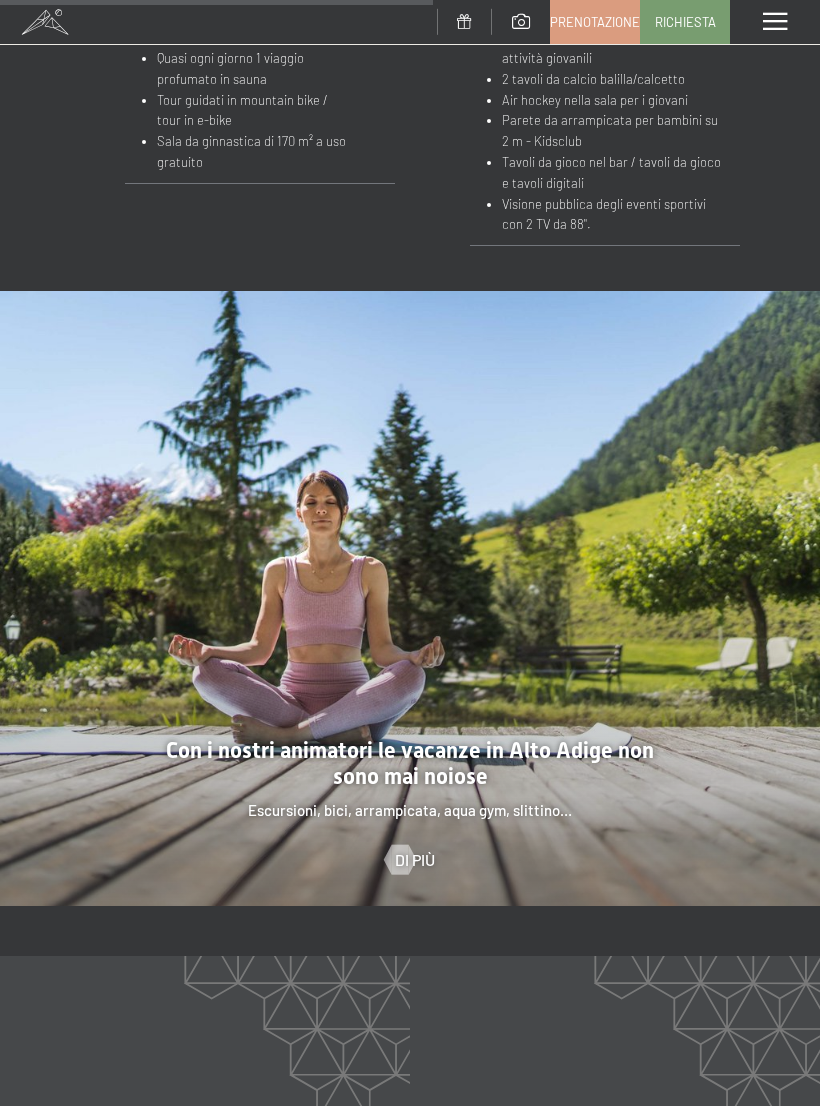 scroll, scrollTop: 2259, scrollLeft: 0, axis: vertical 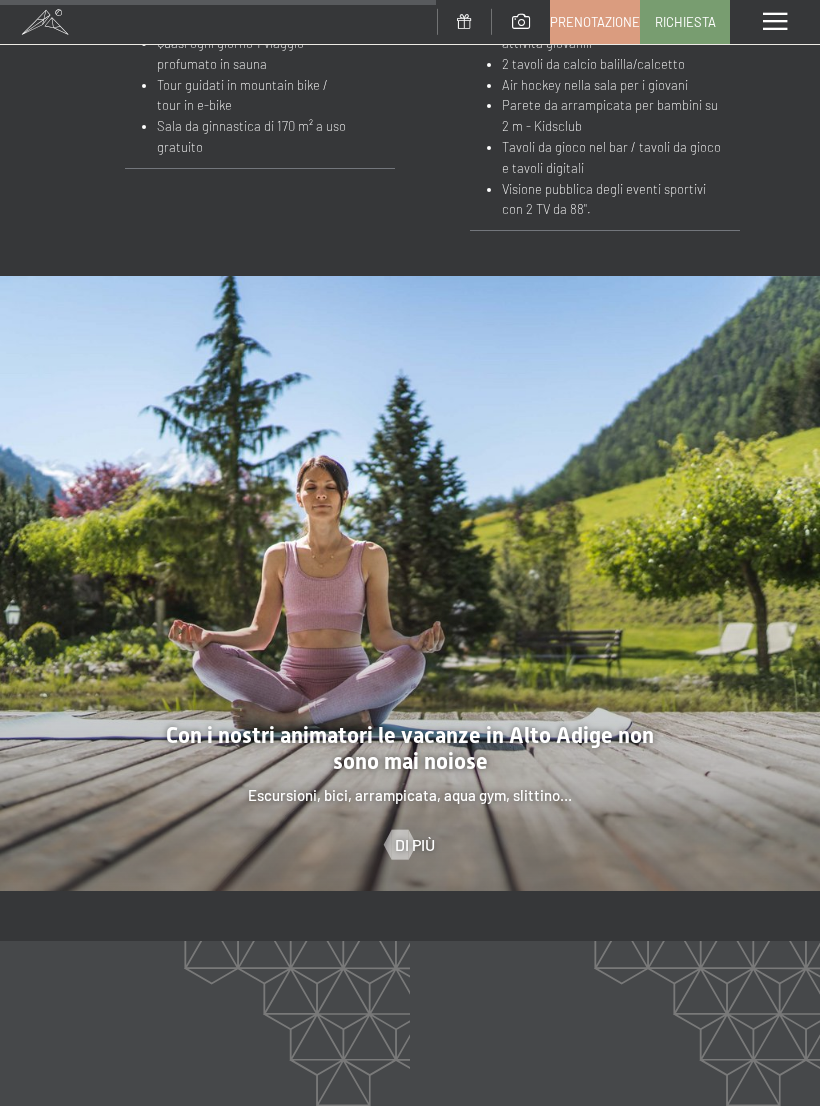 click on "Di più" at bounding box center [415, 845] 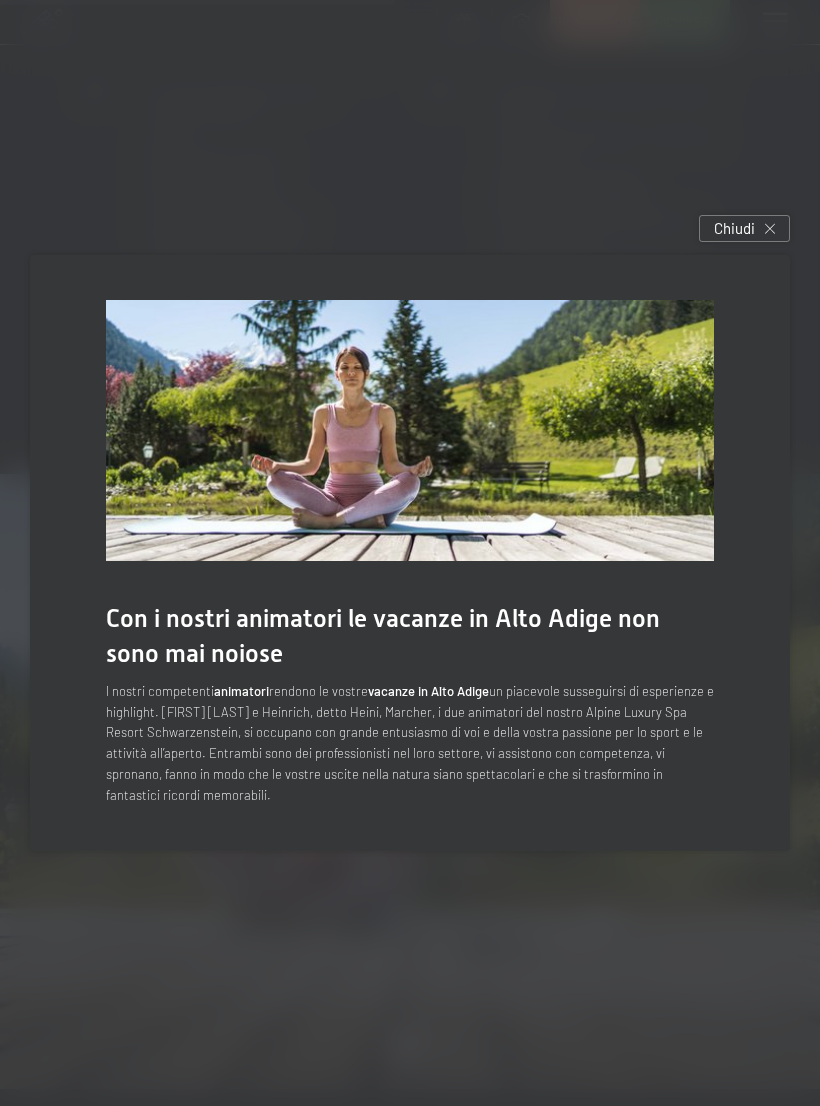 scroll, scrollTop: 2060, scrollLeft: 0, axis: vertical 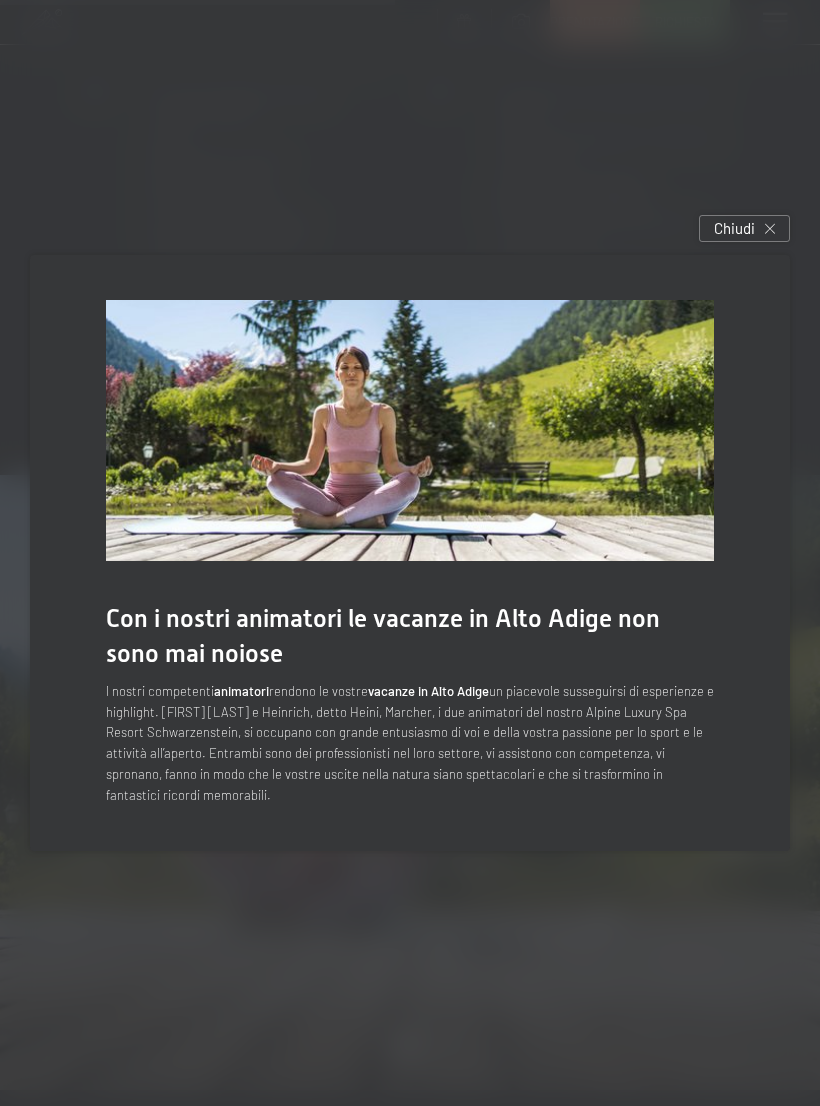 click on "Chiudi" at bounding box center [744, 228] 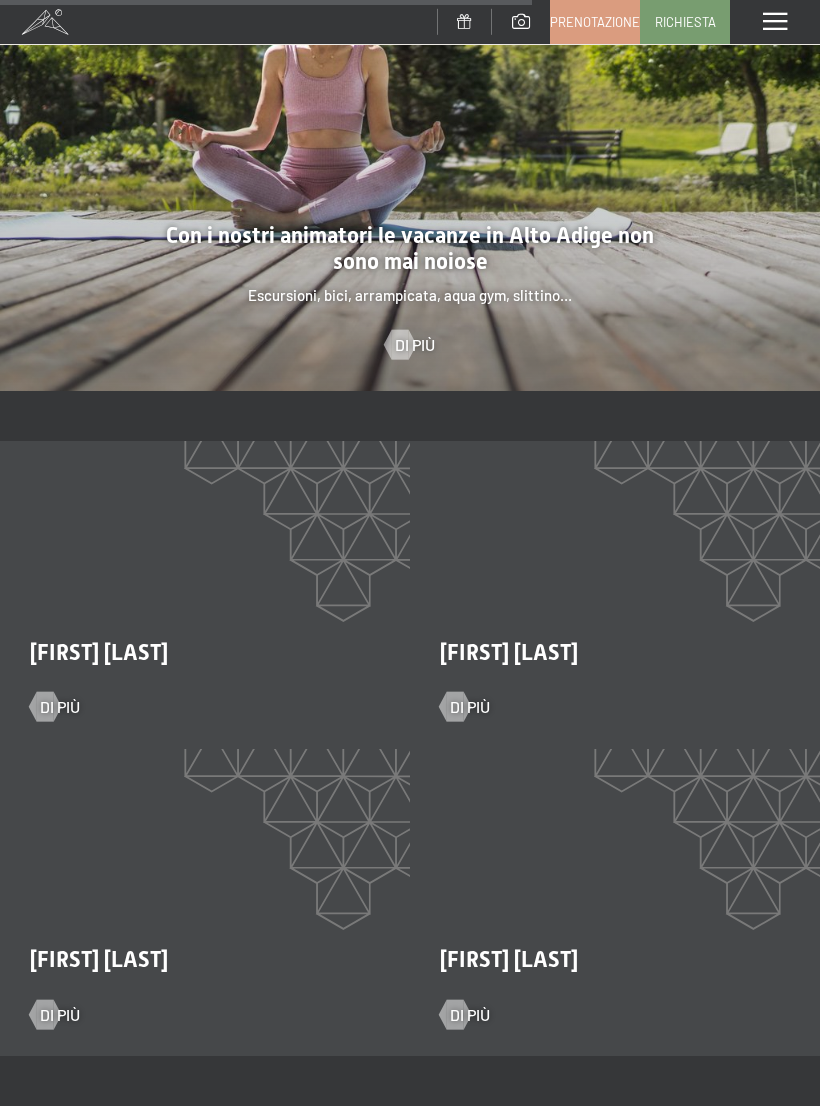 scroll, scrollTop: 2752, scrollLeft: 0, axis: vertical 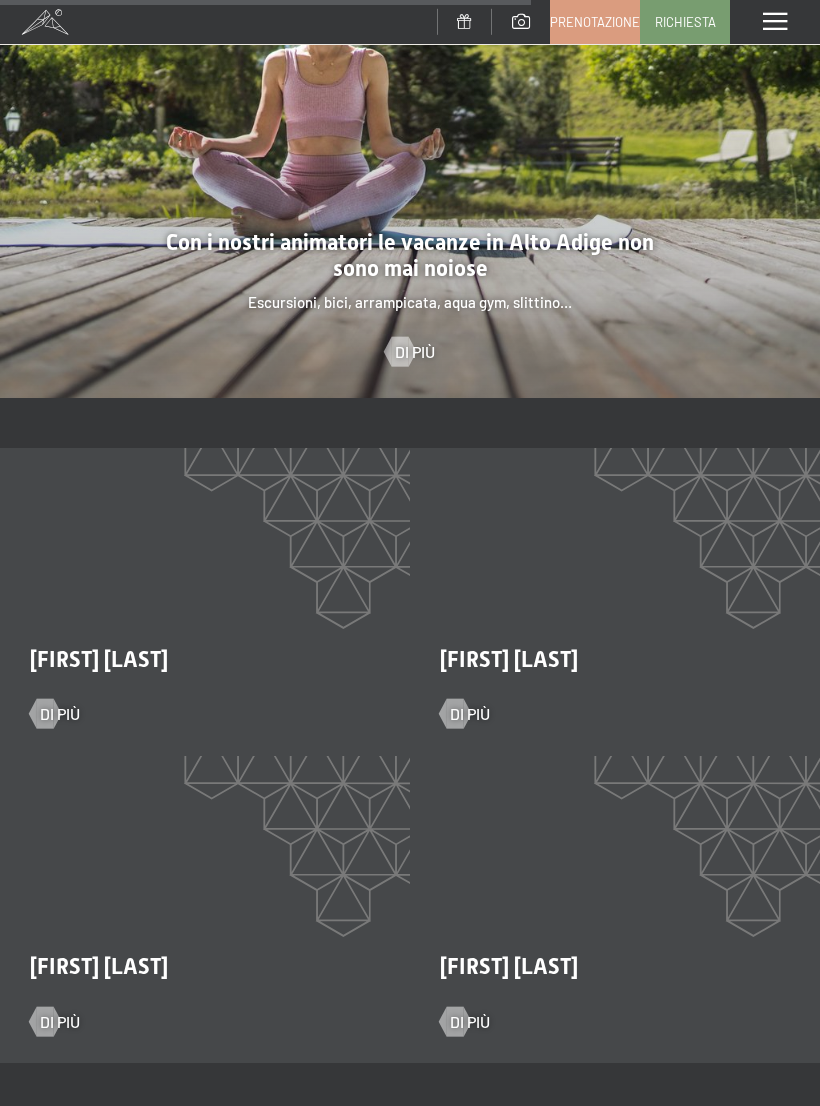click at bounding box center (44, 714) 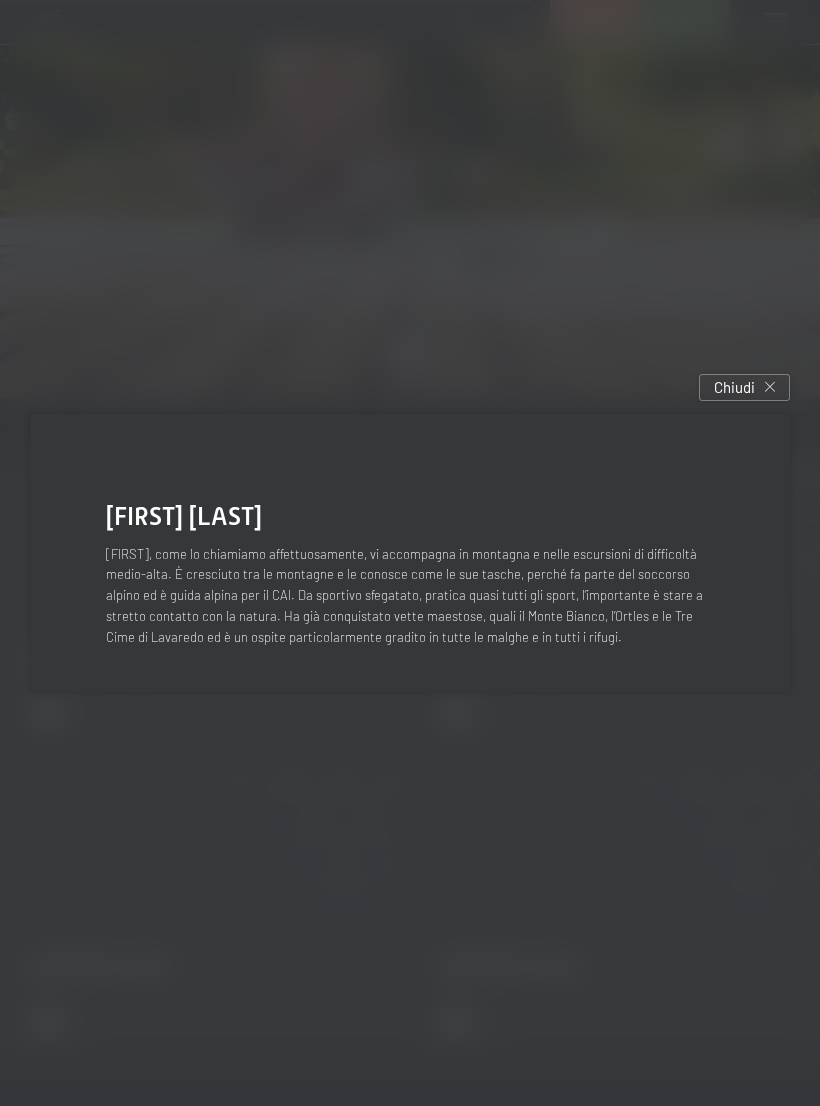 click at bounding box center (770, 387) 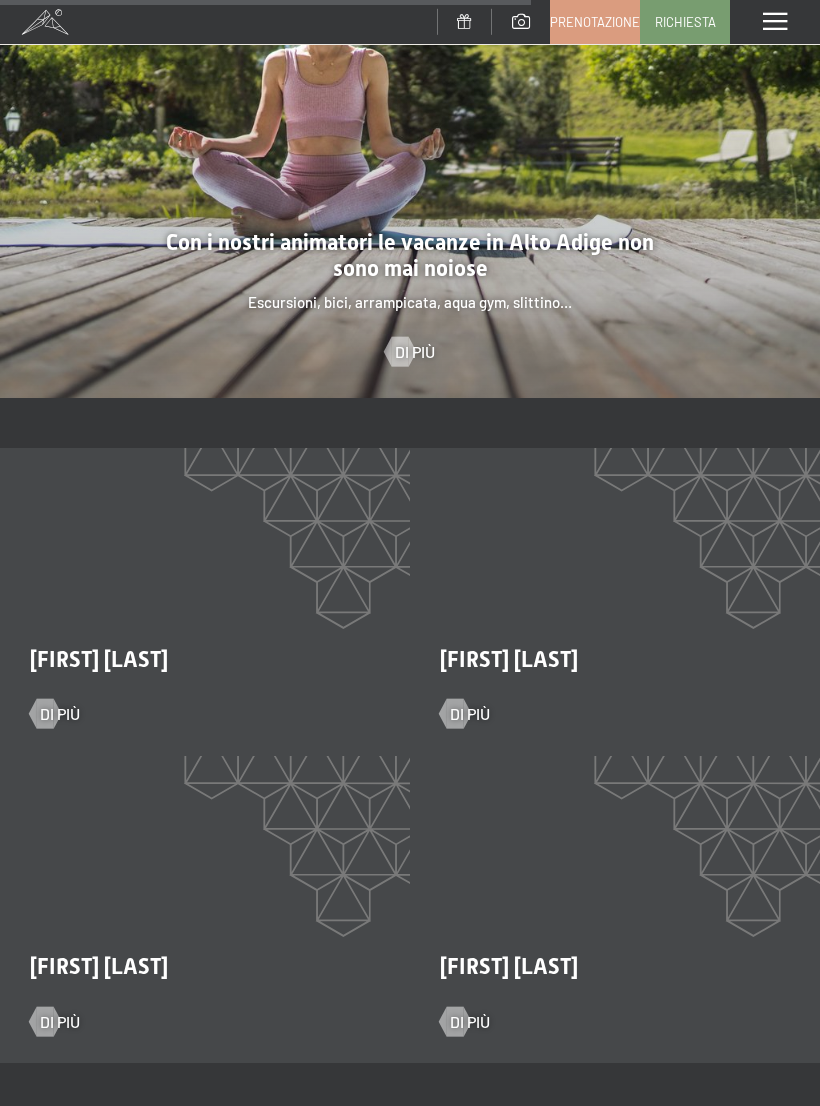 click on "Di più" at bounding box center (470, 714) 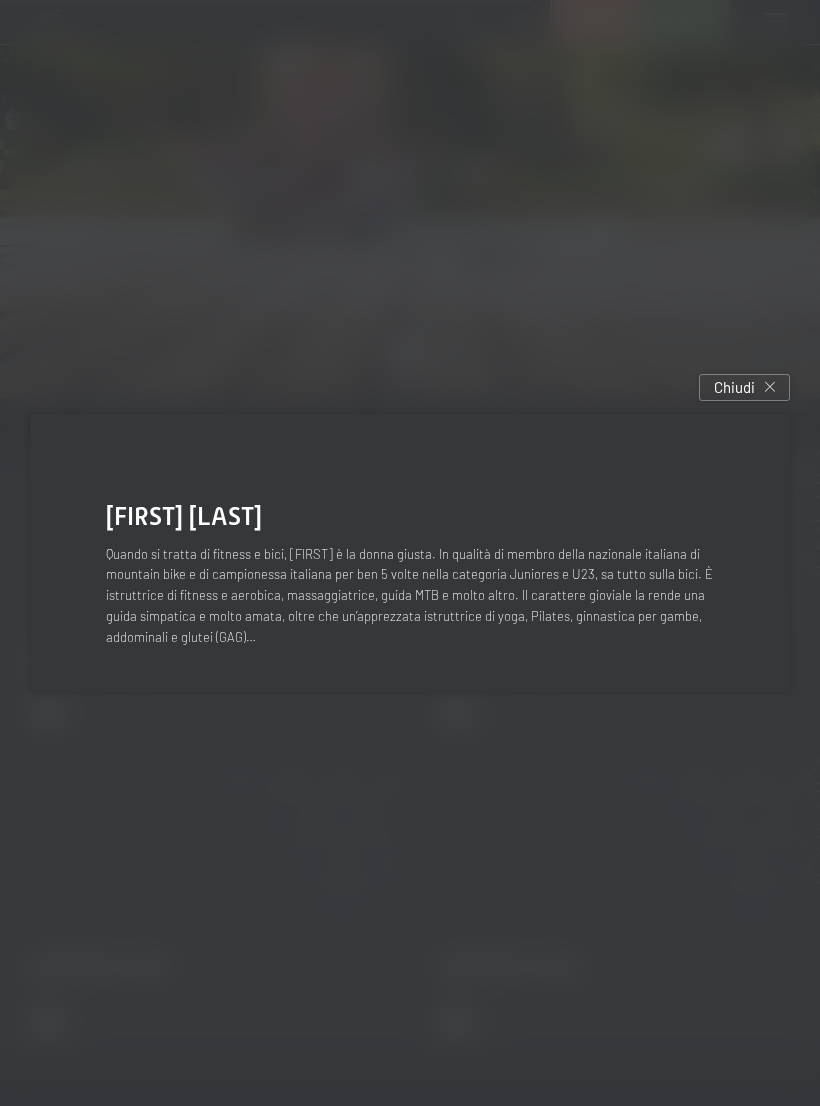 click on "Chiudi" at bounding box center (744, 387) 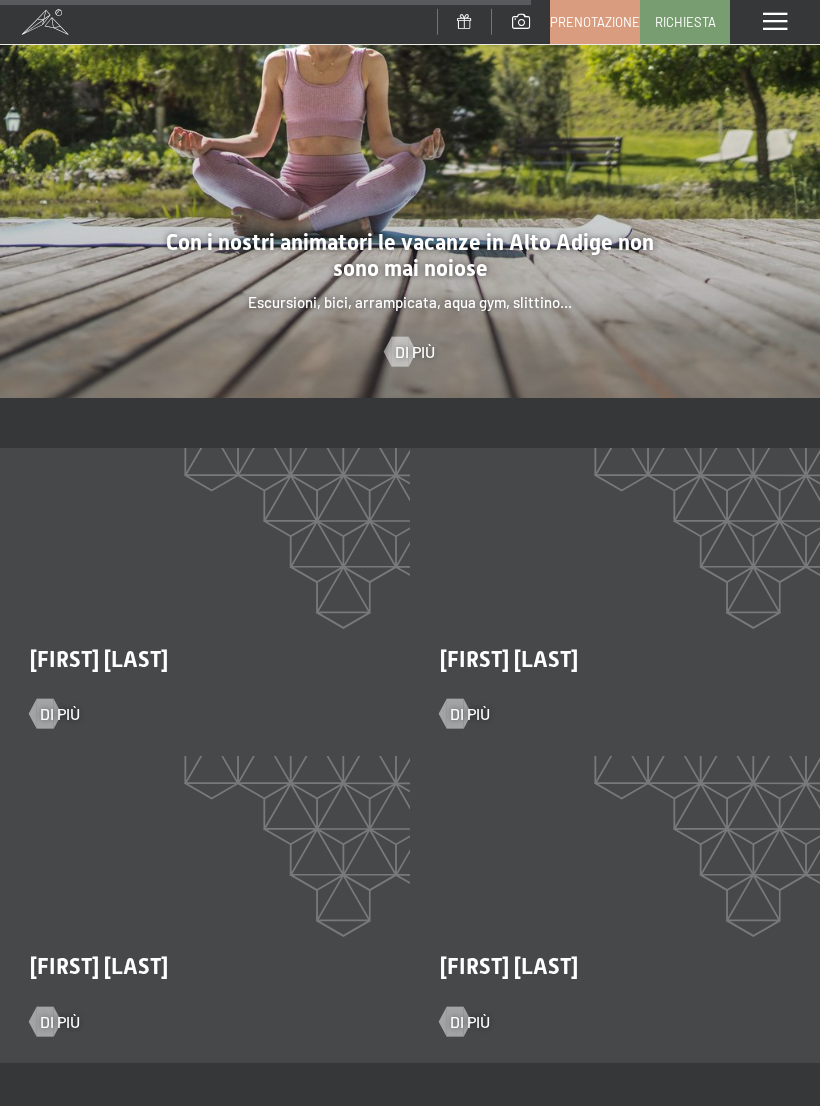 click at bounding box center (454, 1022) 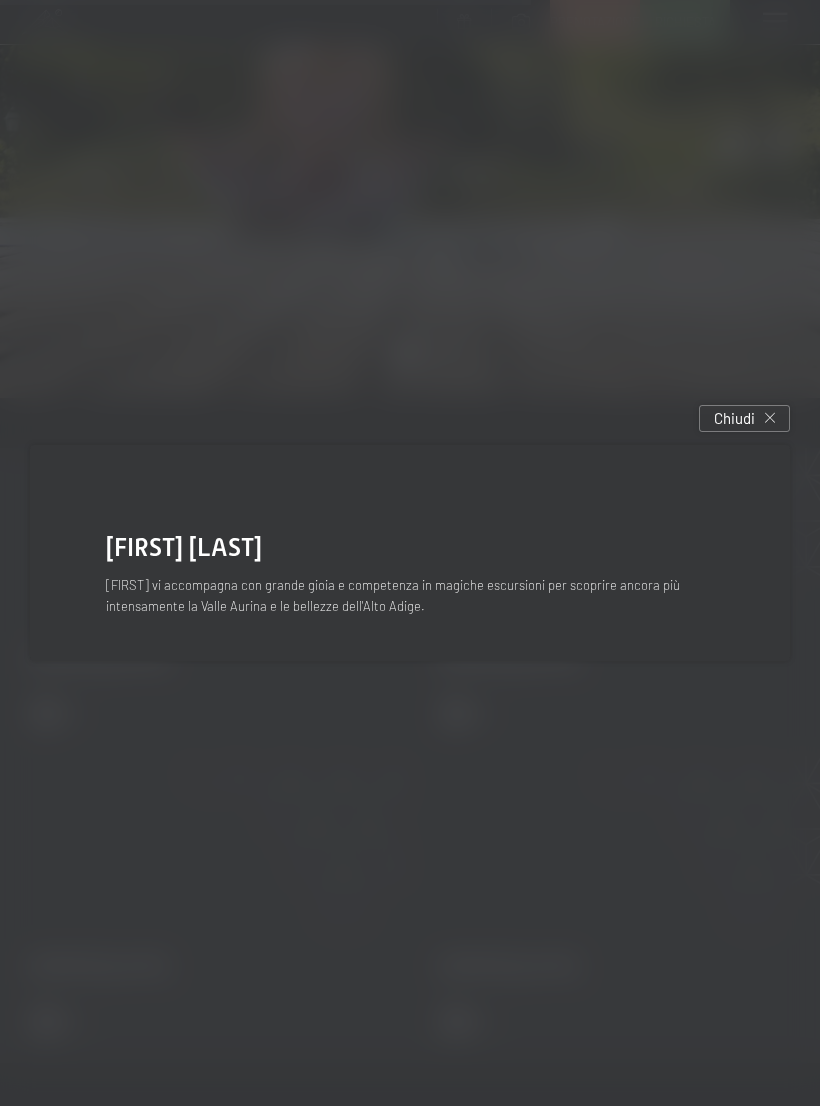 click at bounding box center [770, 418] 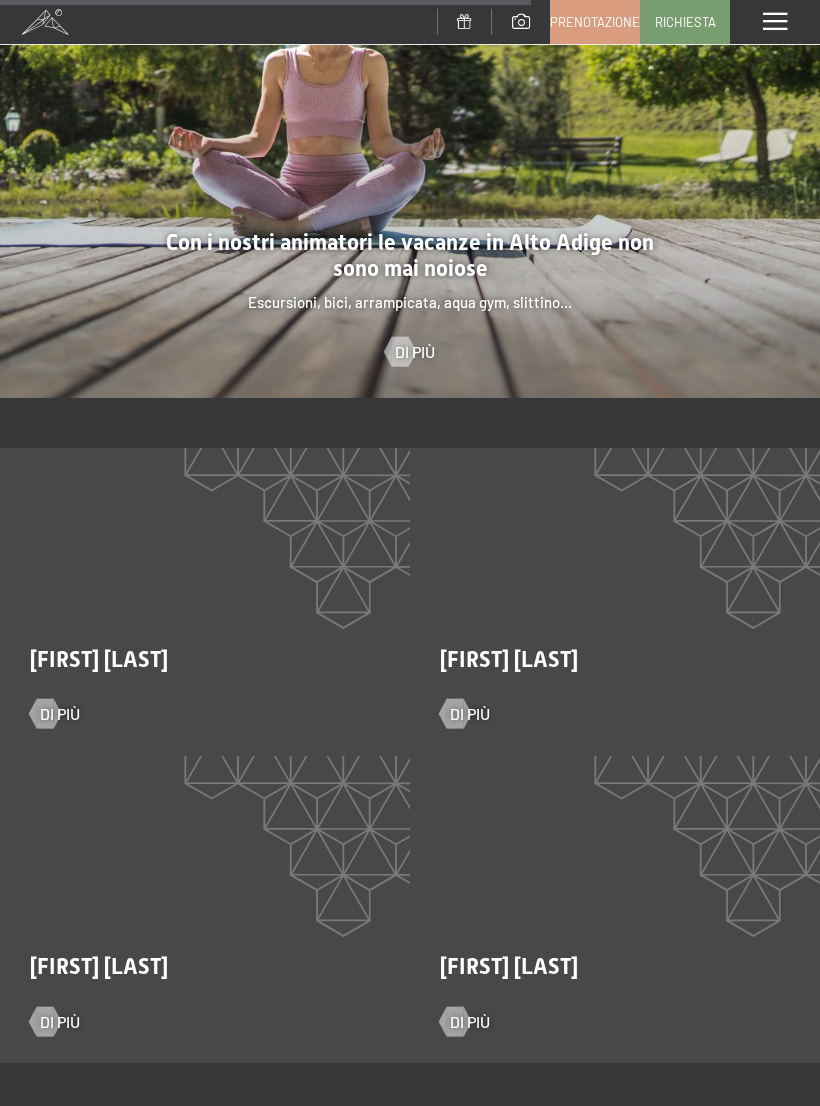 click on "Di più" at bounding box center (60, 1022) 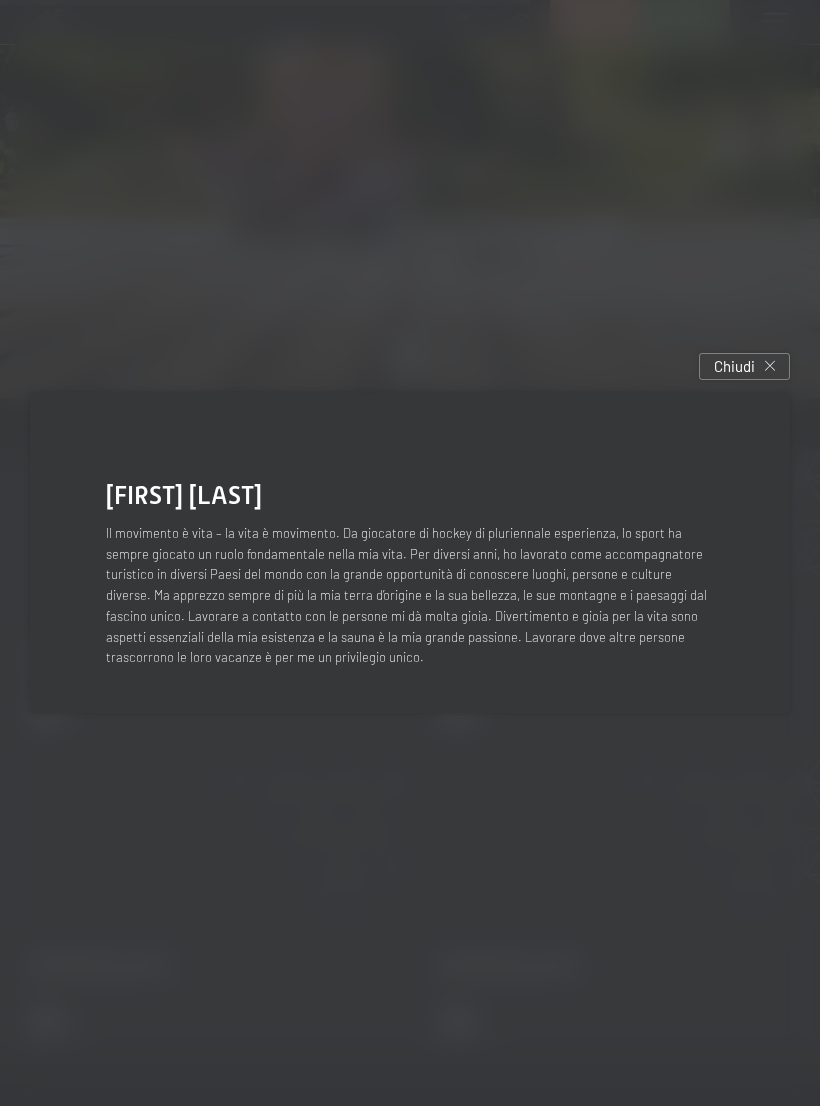 click on "Chiudi" at bounding box center [744, 366] 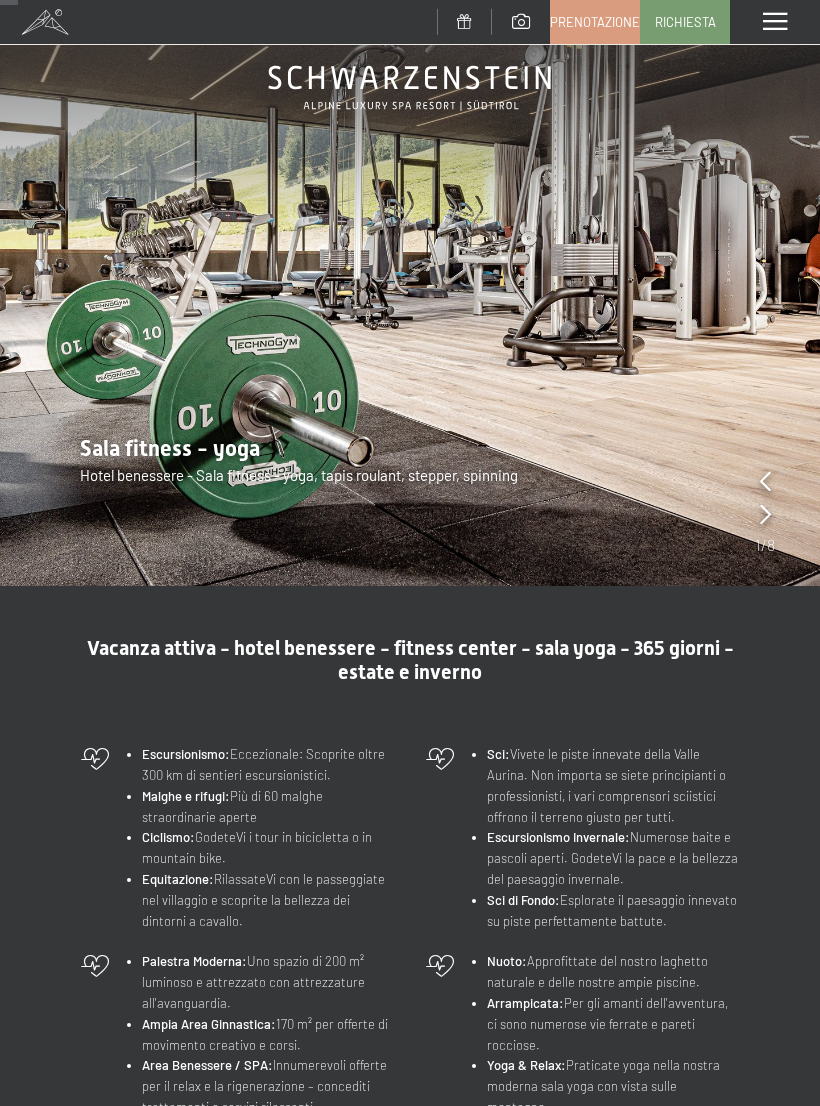 scroll, scrollTop: 0, scrollLeft: 0, axis: both 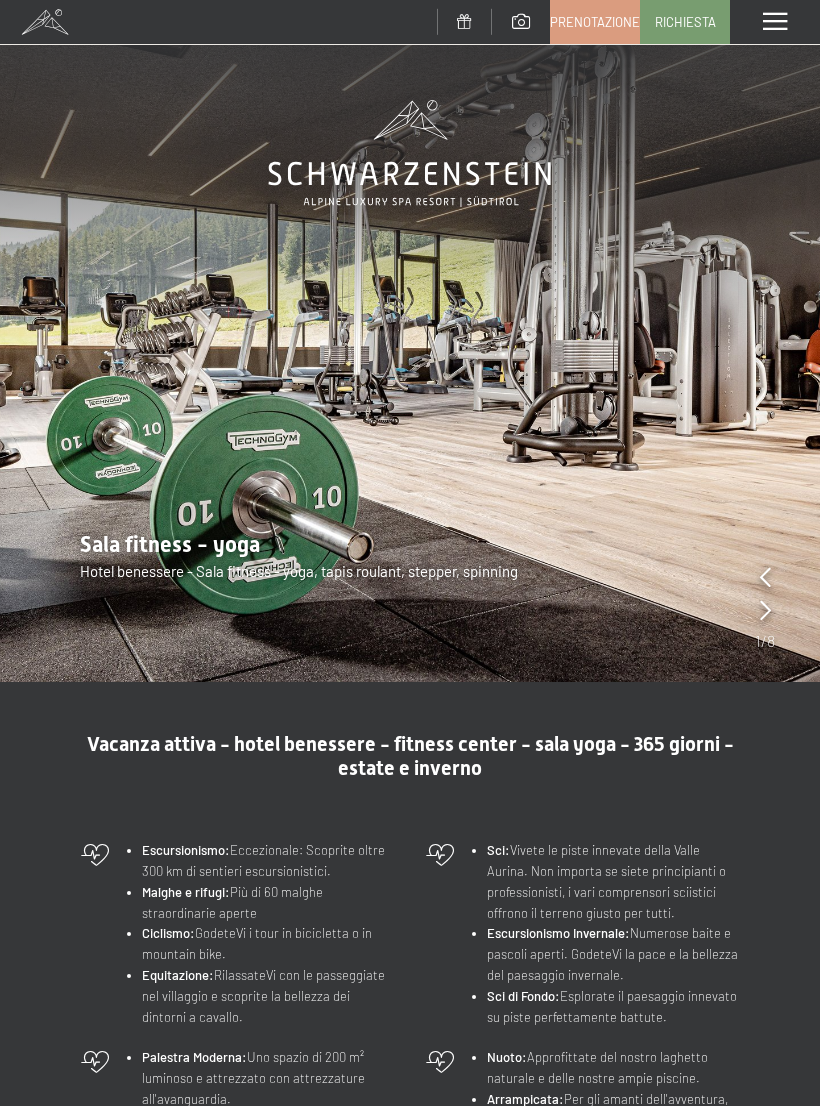 click at bounding box center [775, 22] 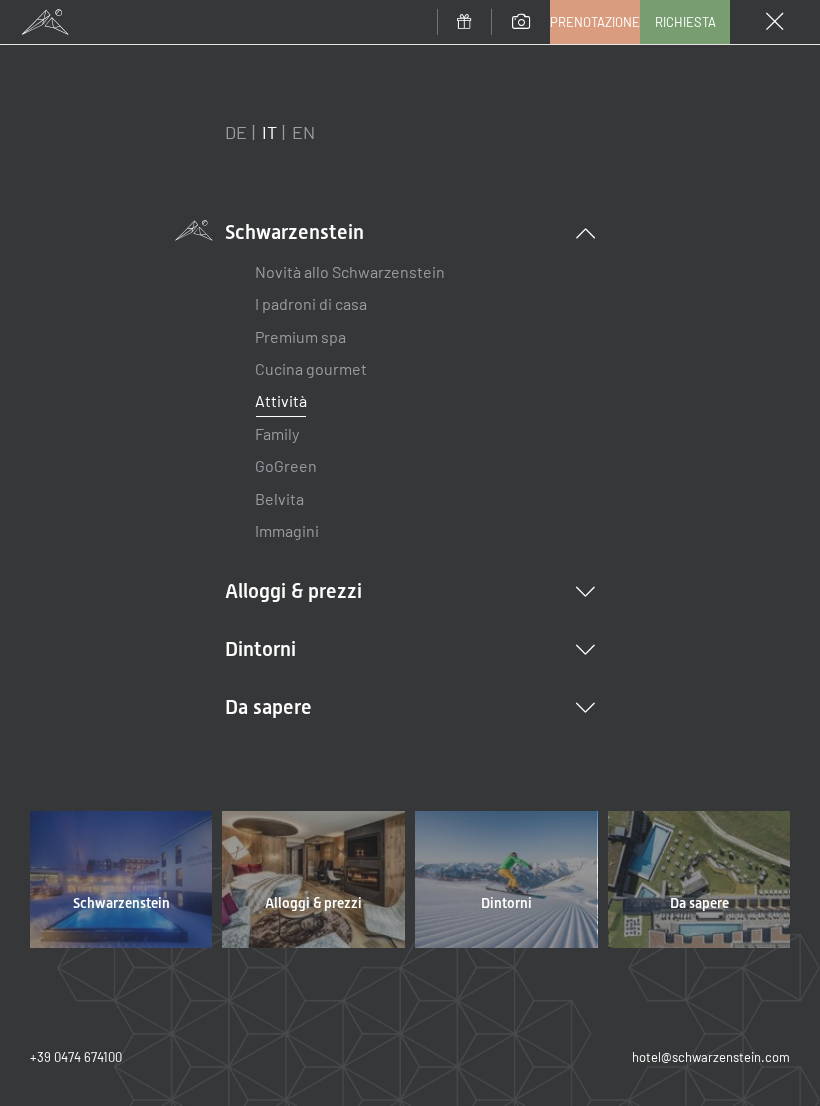 click on "GoGreen" at bounding box center (286, 465) 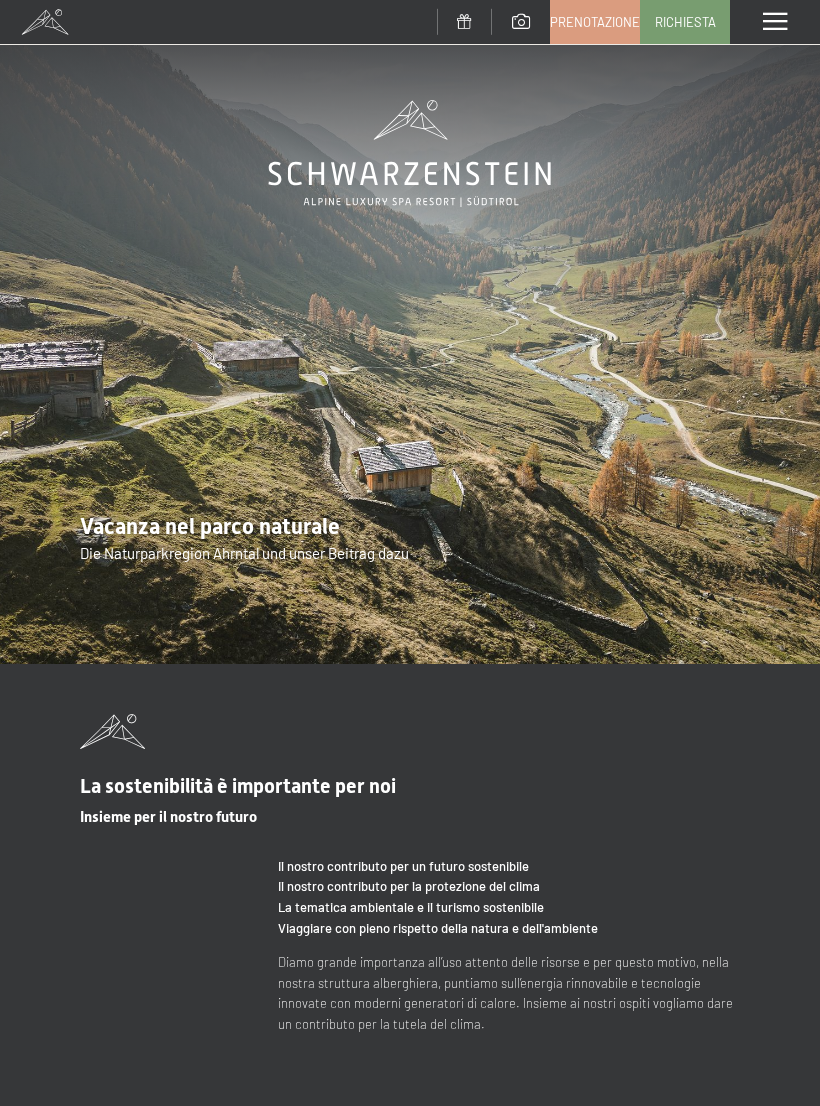 scroll, scrollTop: 0, scrollLeft: 0, axis: both 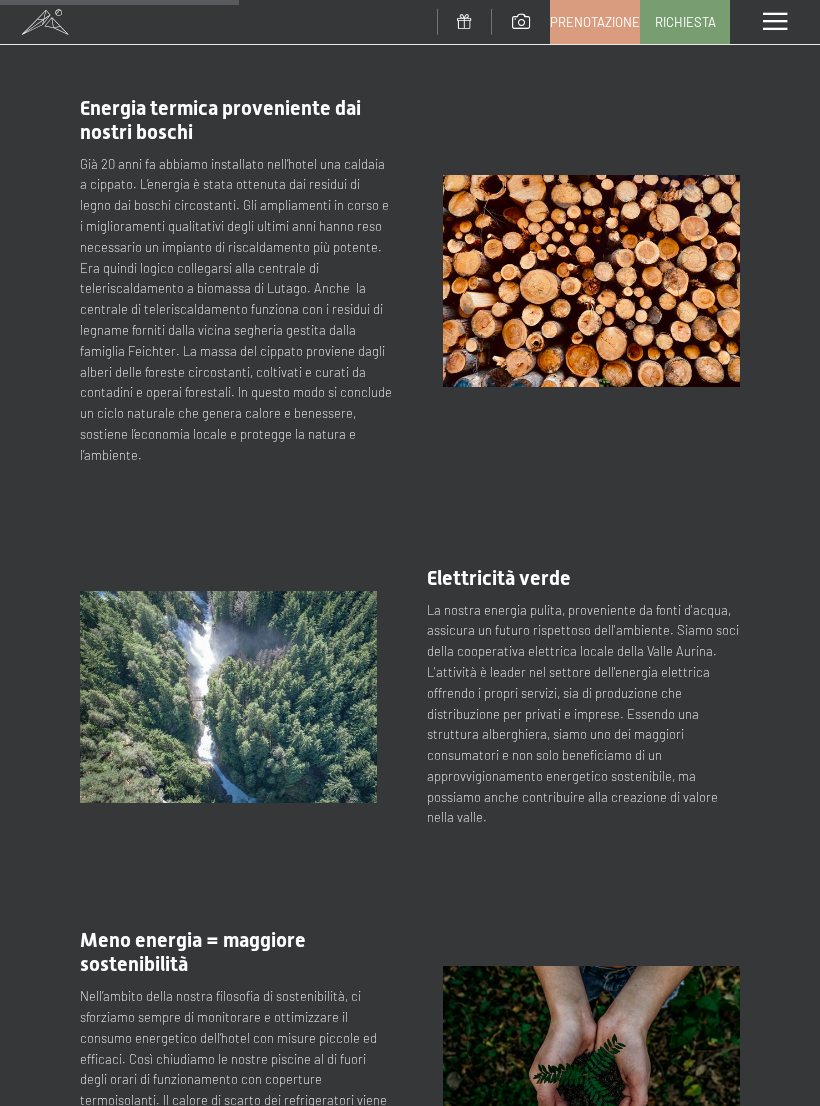 click at bounding box center [775, 22] 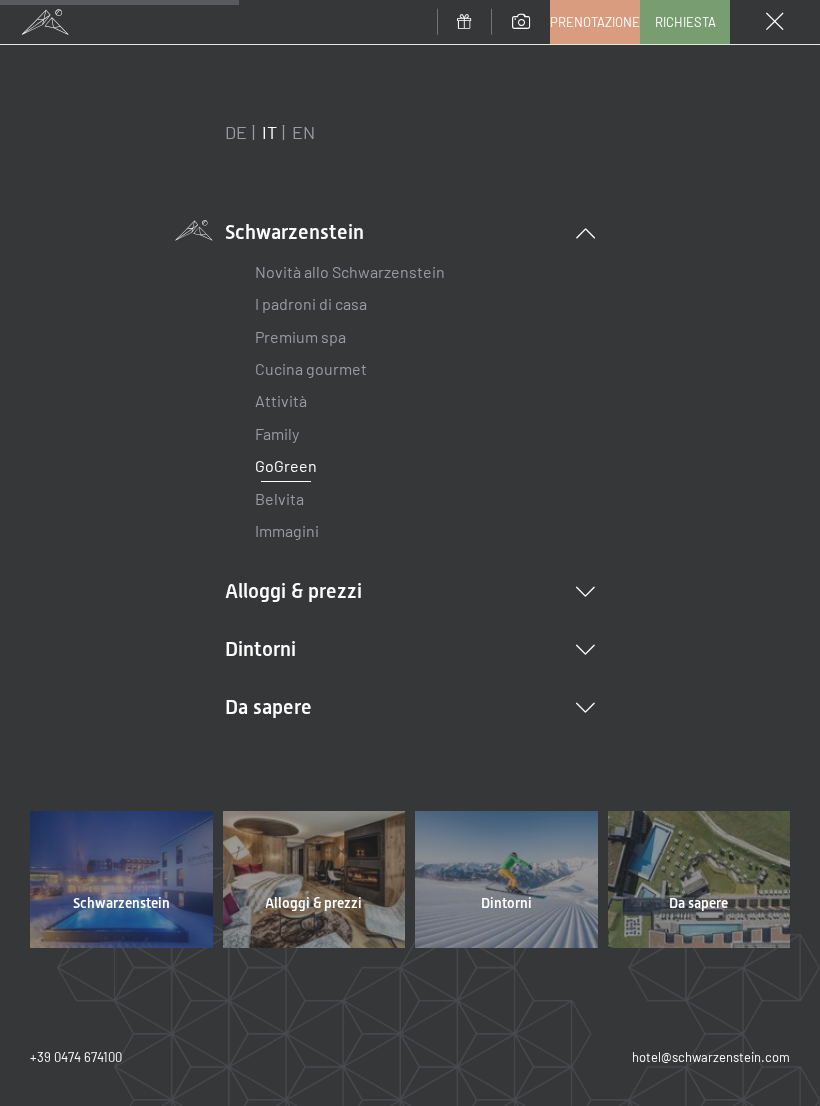 click at bounding box center (585, 708) 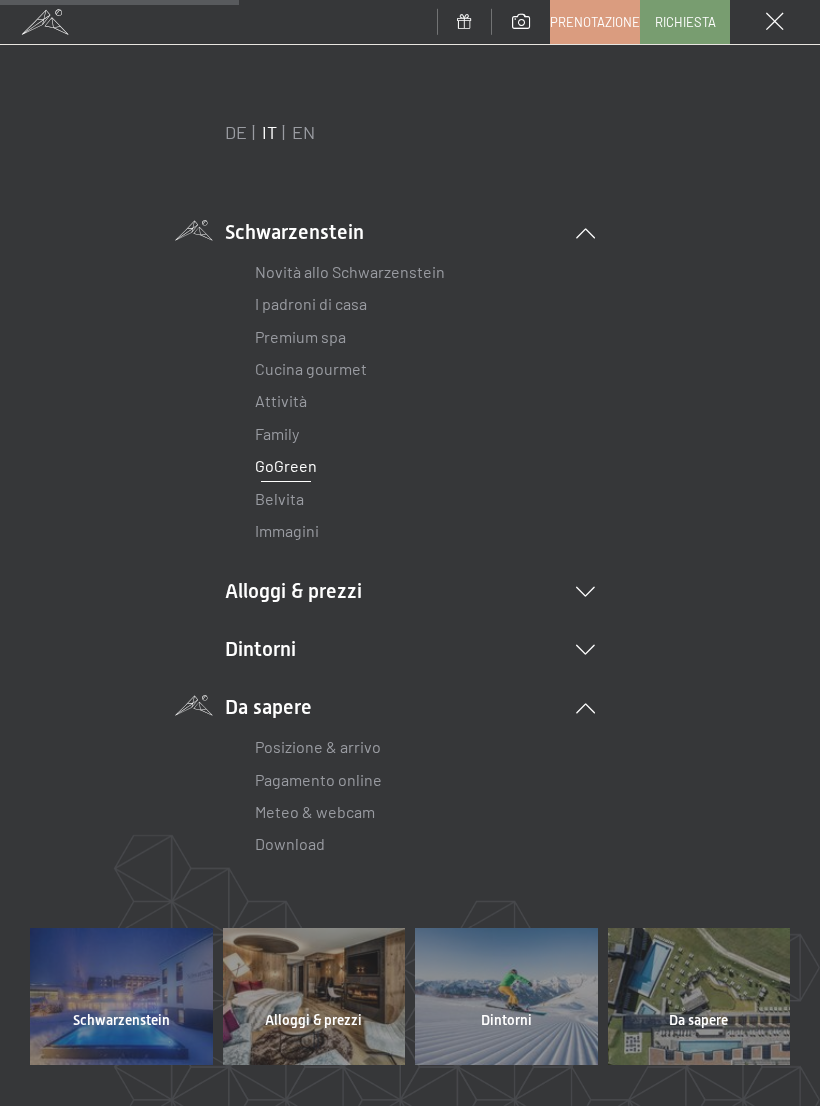 click on "Meteo & webcam" at bounding box center (315, 811) 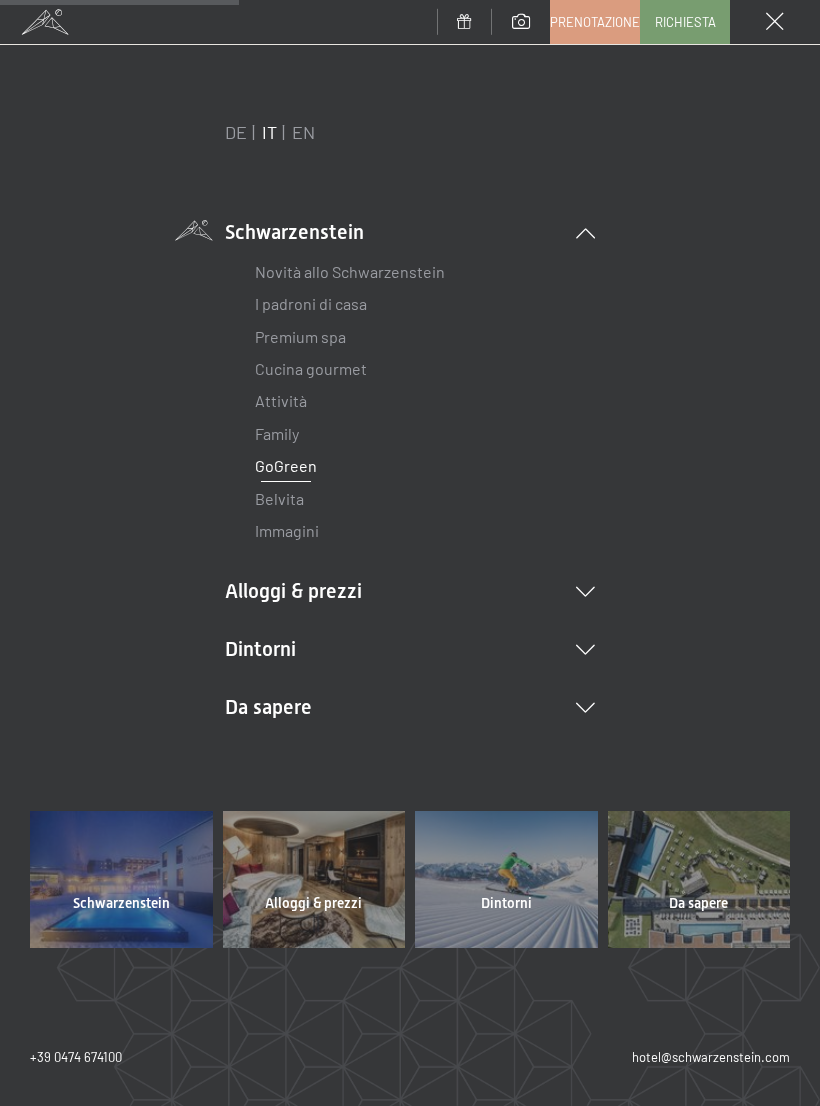 scroll, scrollTop: 0, scrollLeft: 0, axis: both 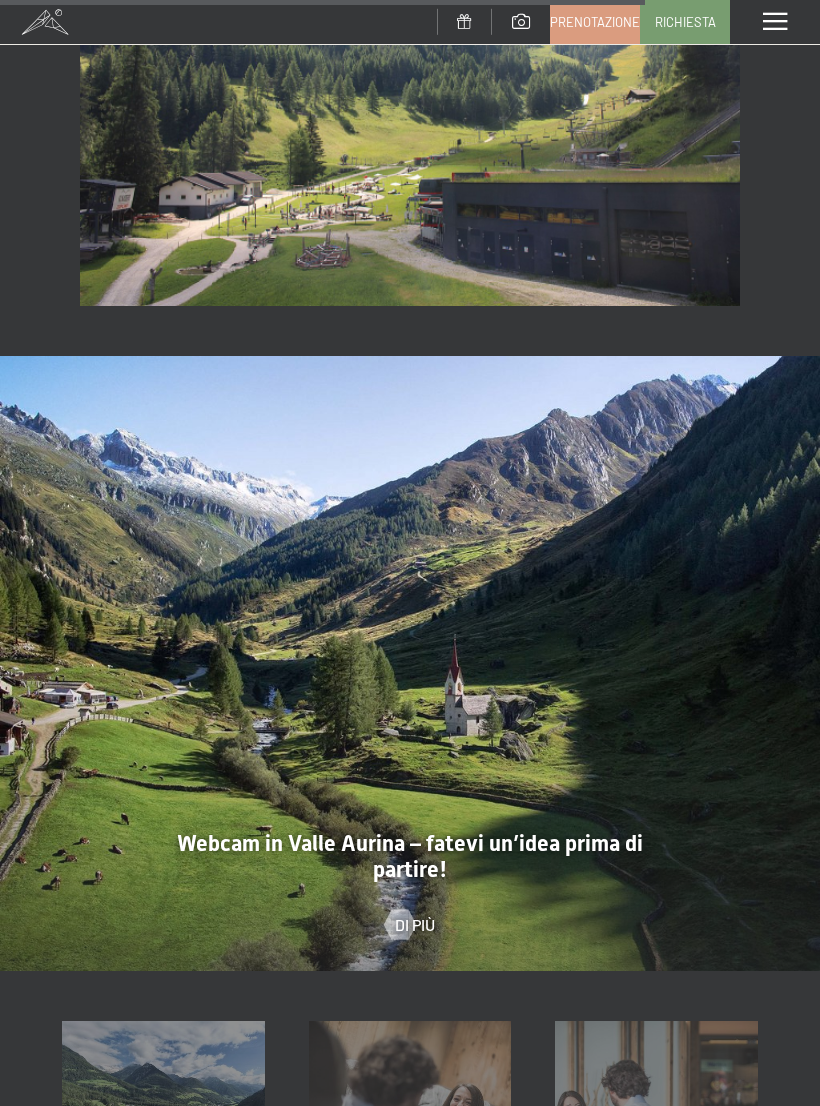 click at bounding box center (410, 663) 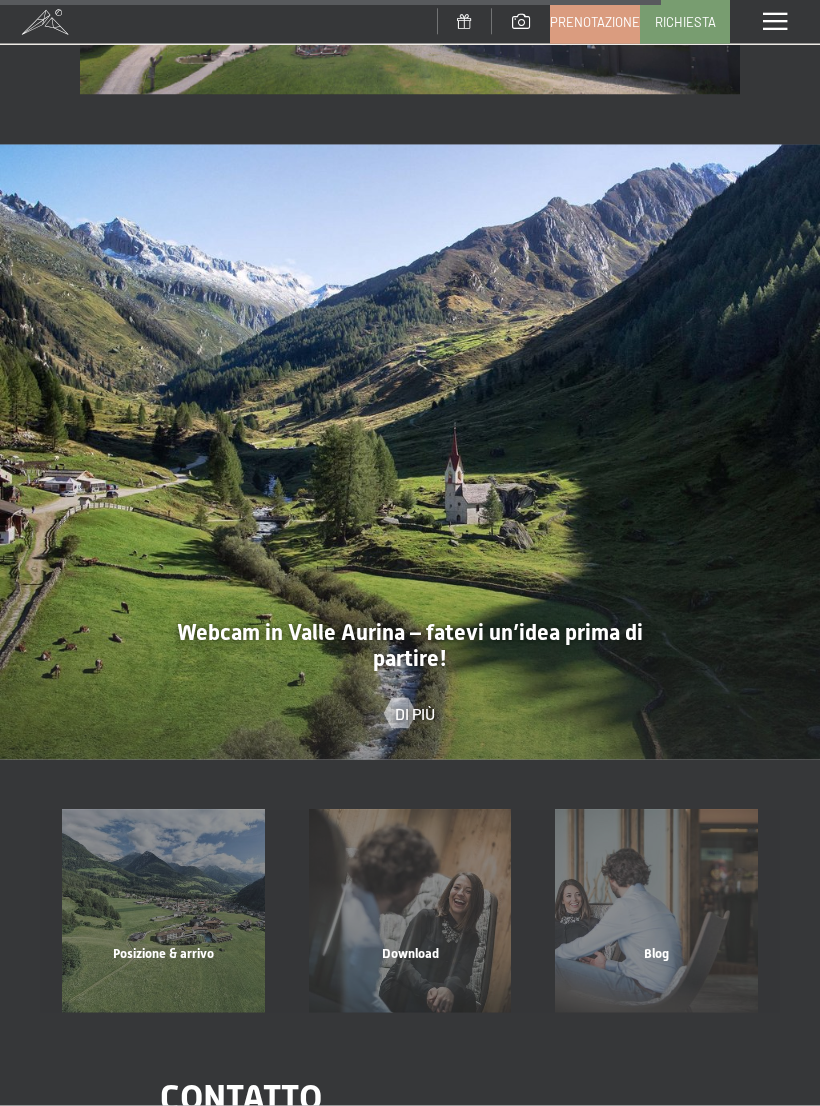 scroll, scrollTop: 3550, scrollLeft: 0, axis: vertical 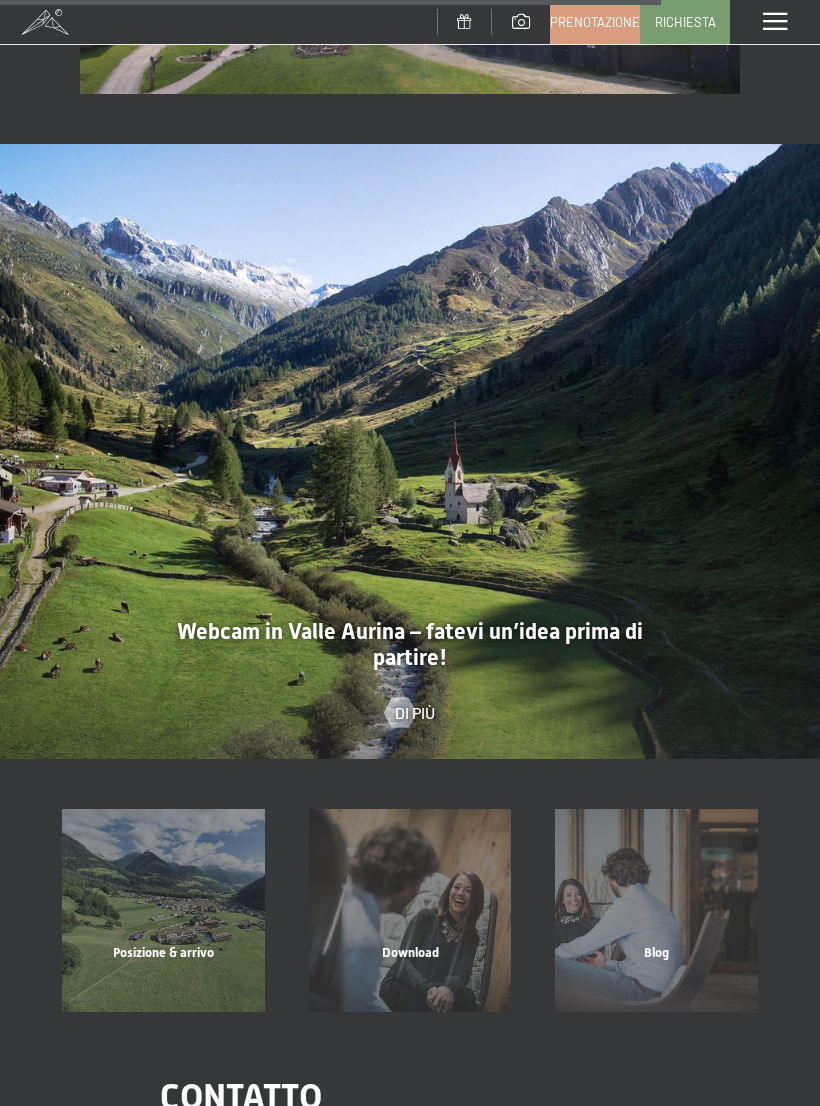 click on "Di più" at bounding box center [415, 713] 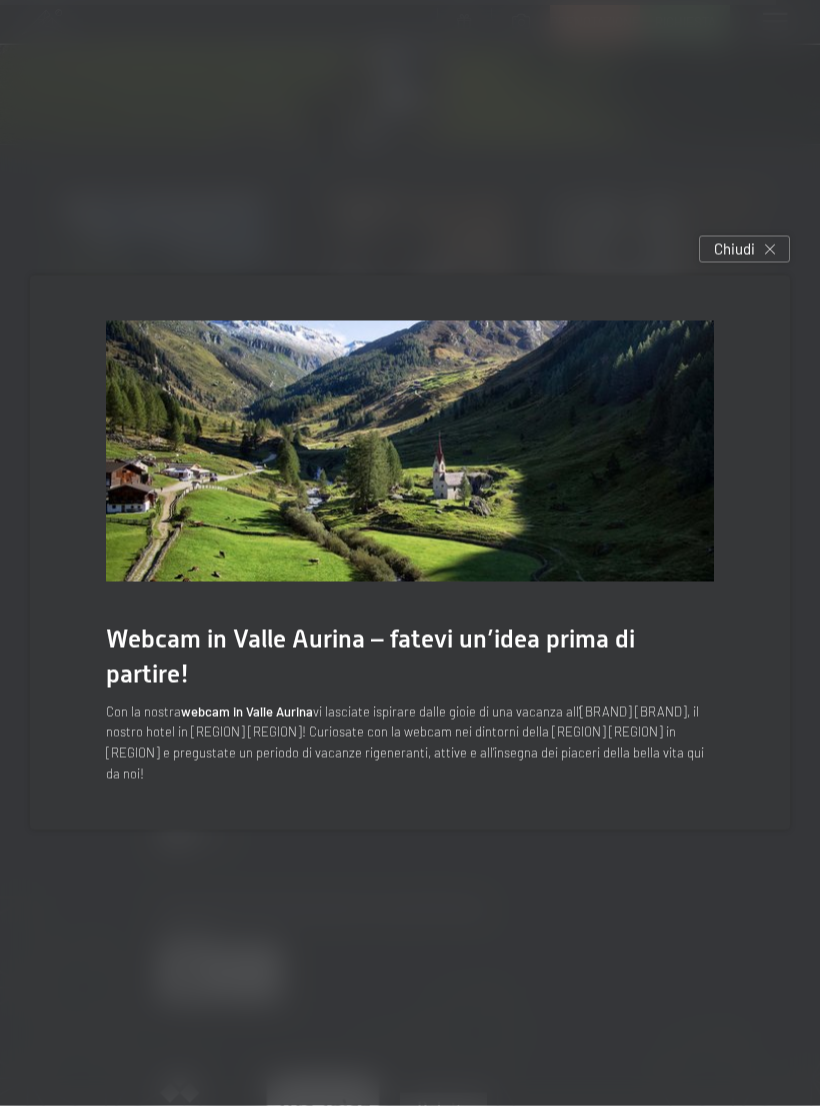 scroll, scrollTop: 4162, scrollLeft: 0, axis: vertical 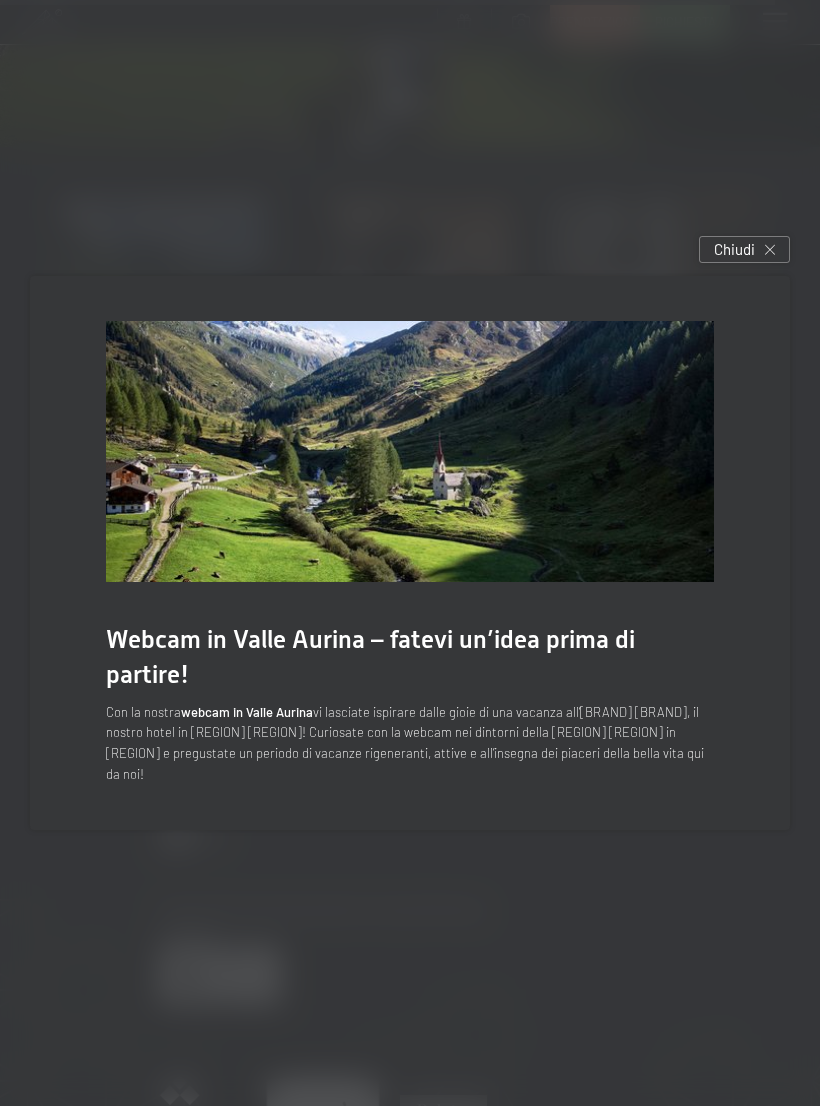 click at bounding box center [410, 451] 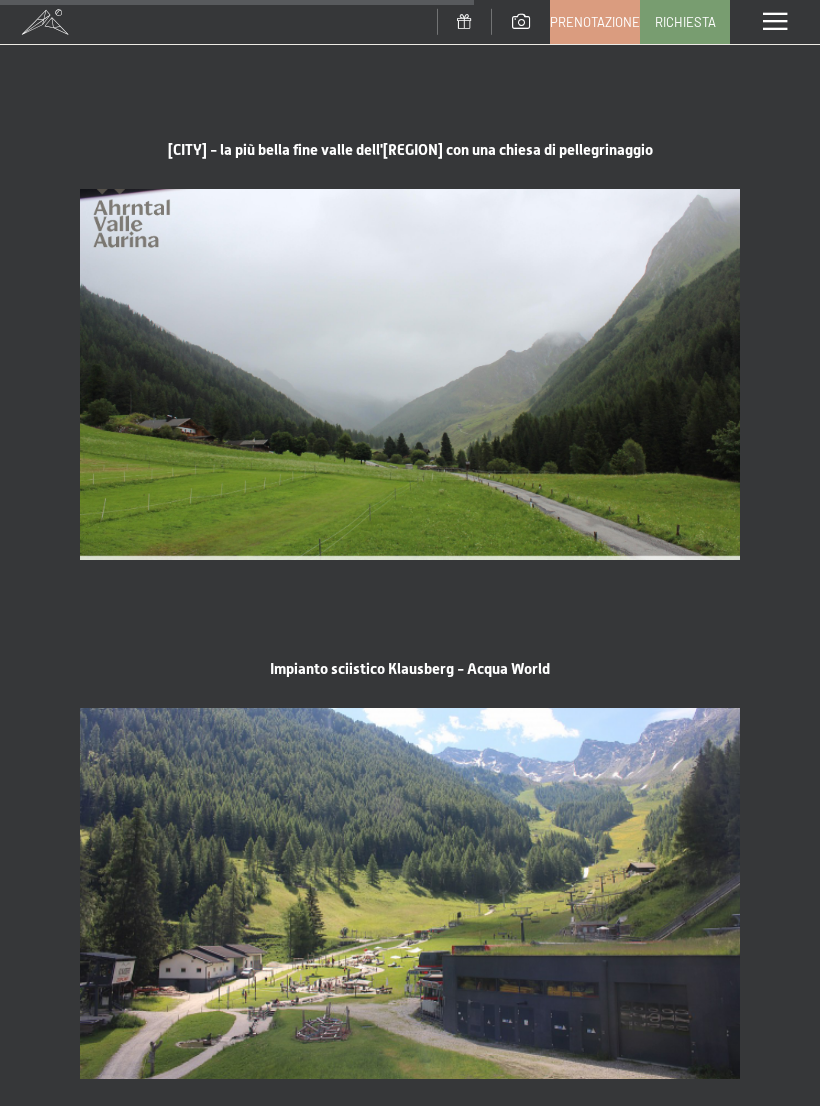scroll, scrollTop: 2563, scrollLeft: 0, axis: vertical 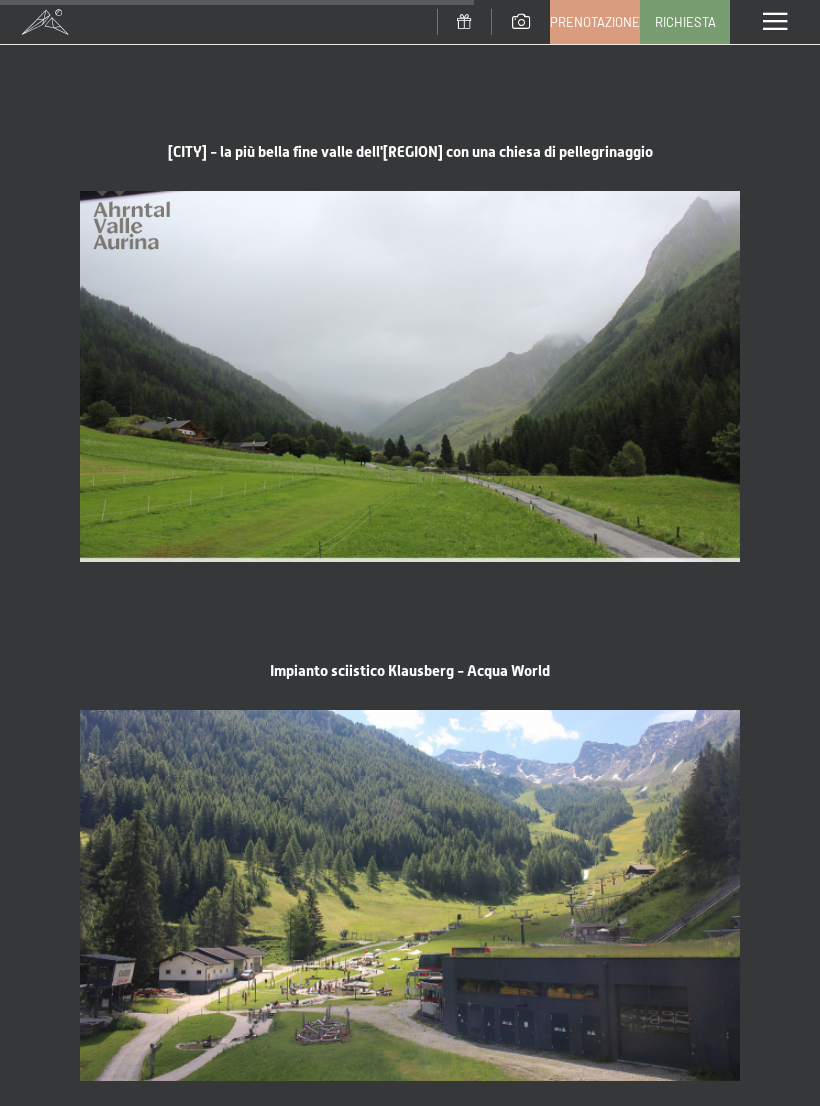 click at bounding box center (775, 22) 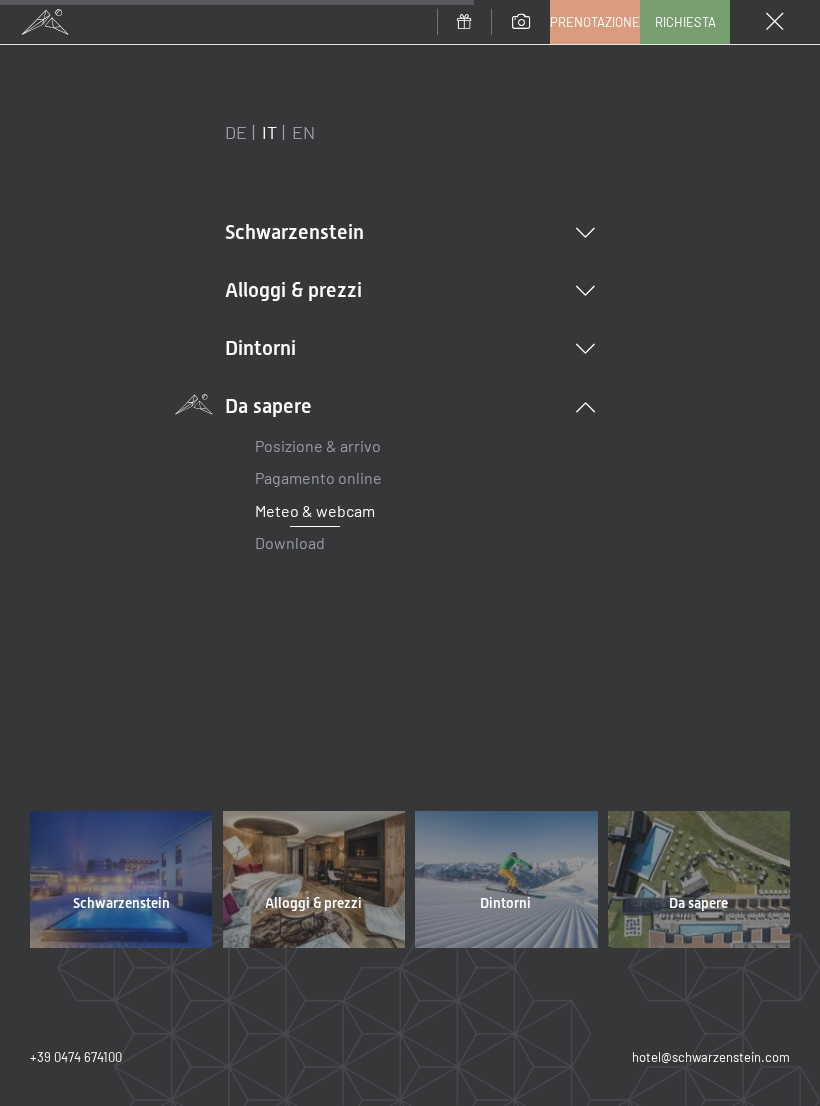 click on "Menu" at bounding box center [775, 22] 